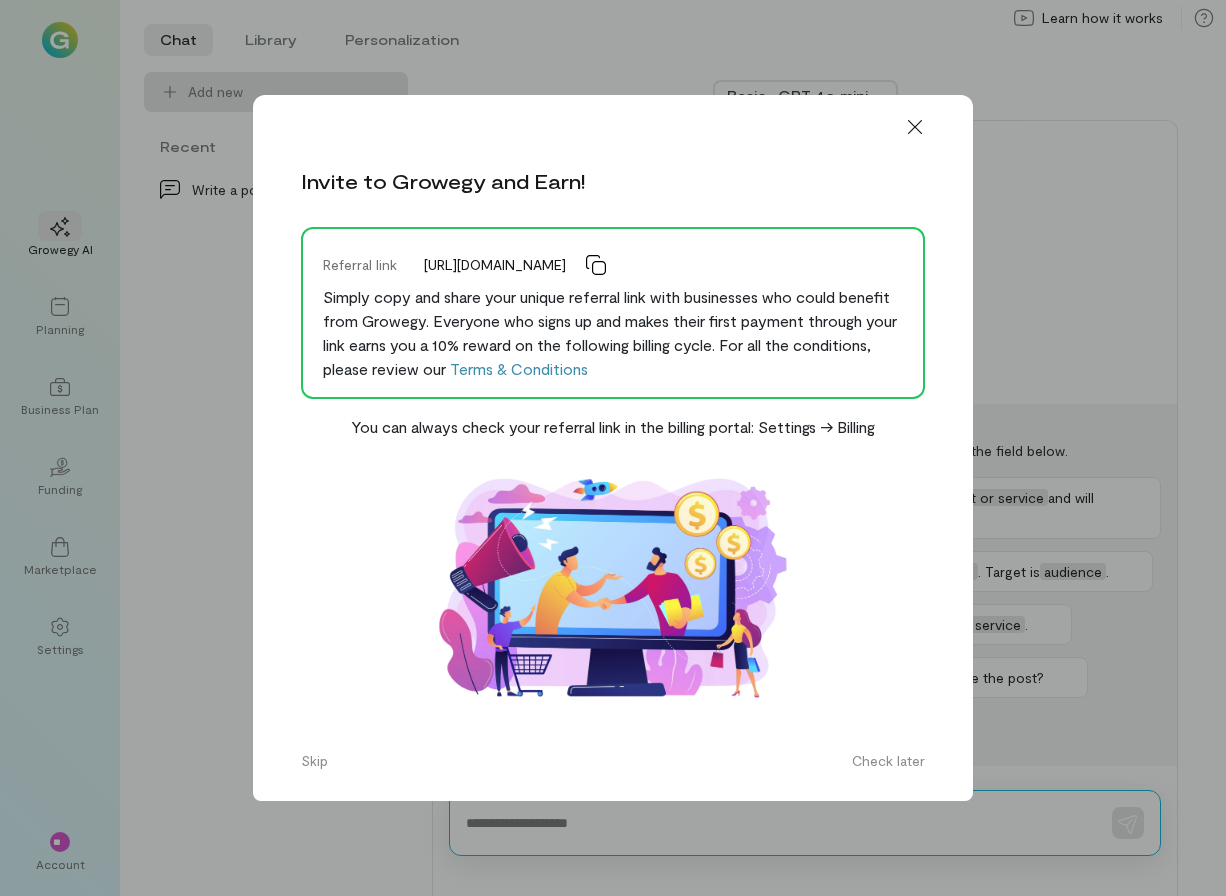 scroll, scrollTop: 0, scrollLeft: 0, axis: both 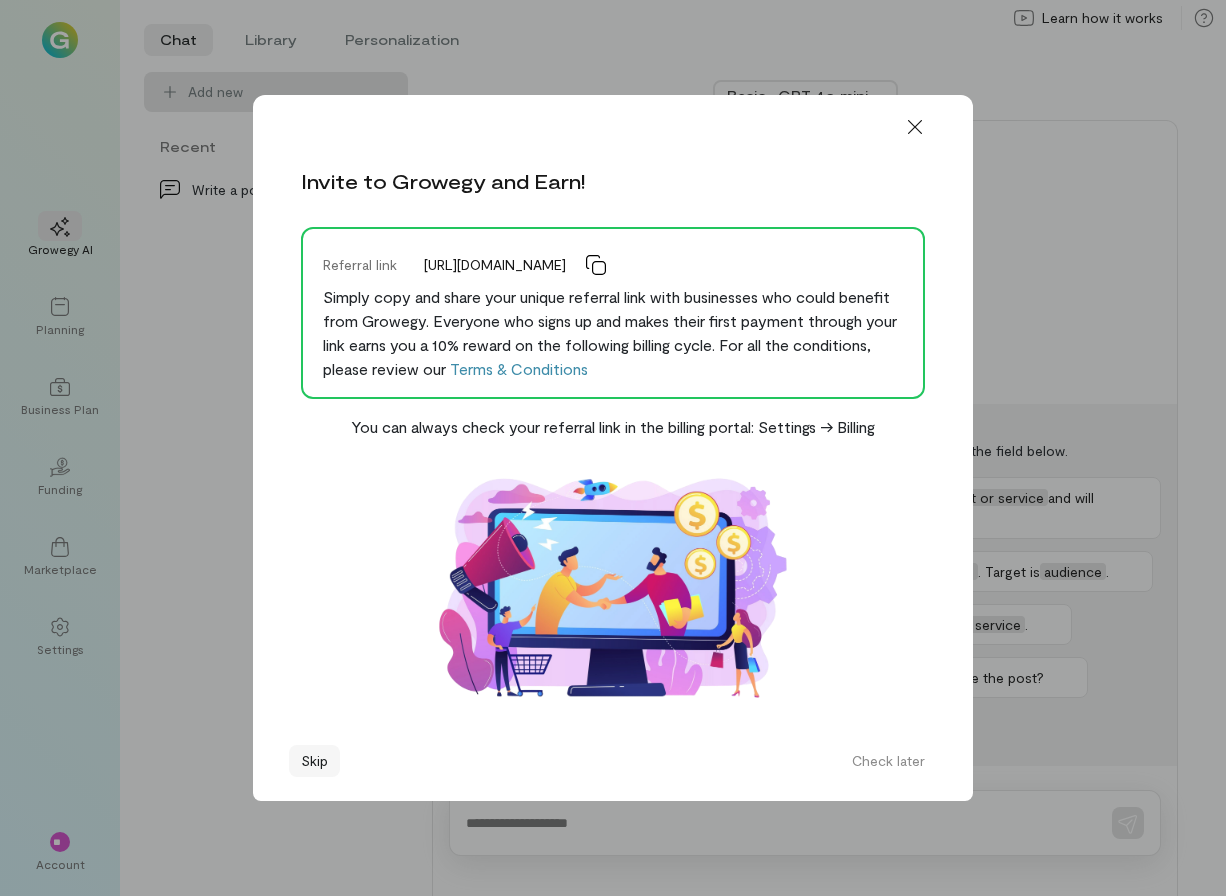 click on "Skip" at bounding box center (314, 761) 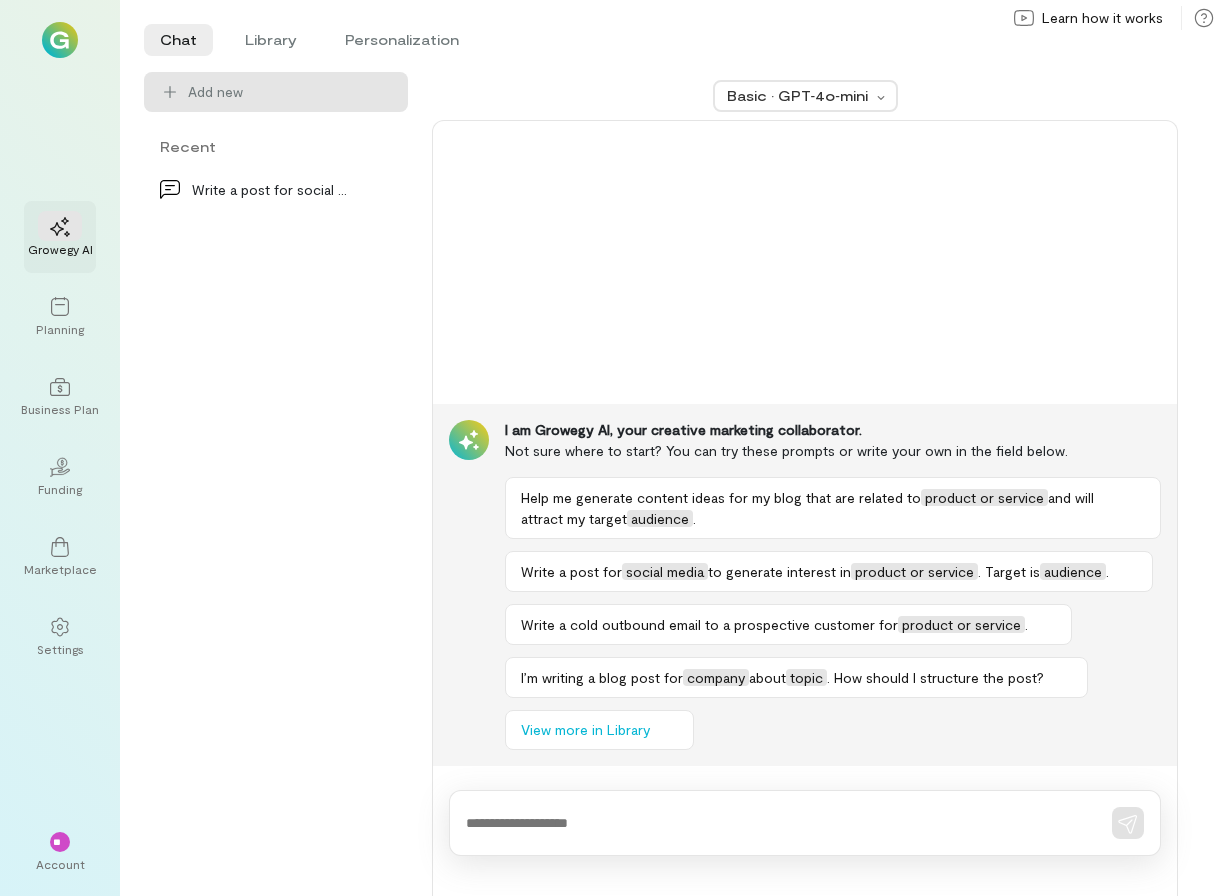 click 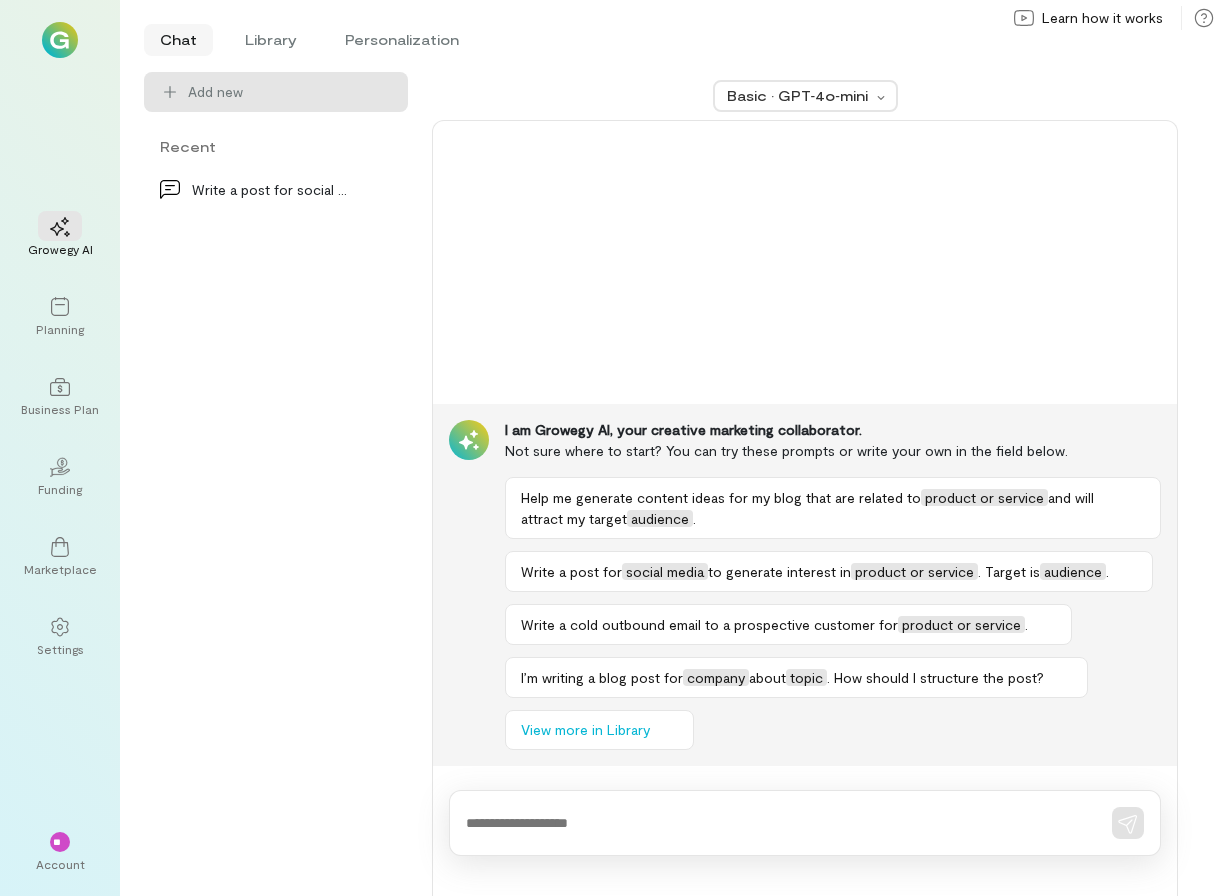 click on "Chat" at bounding box center [178, 40] 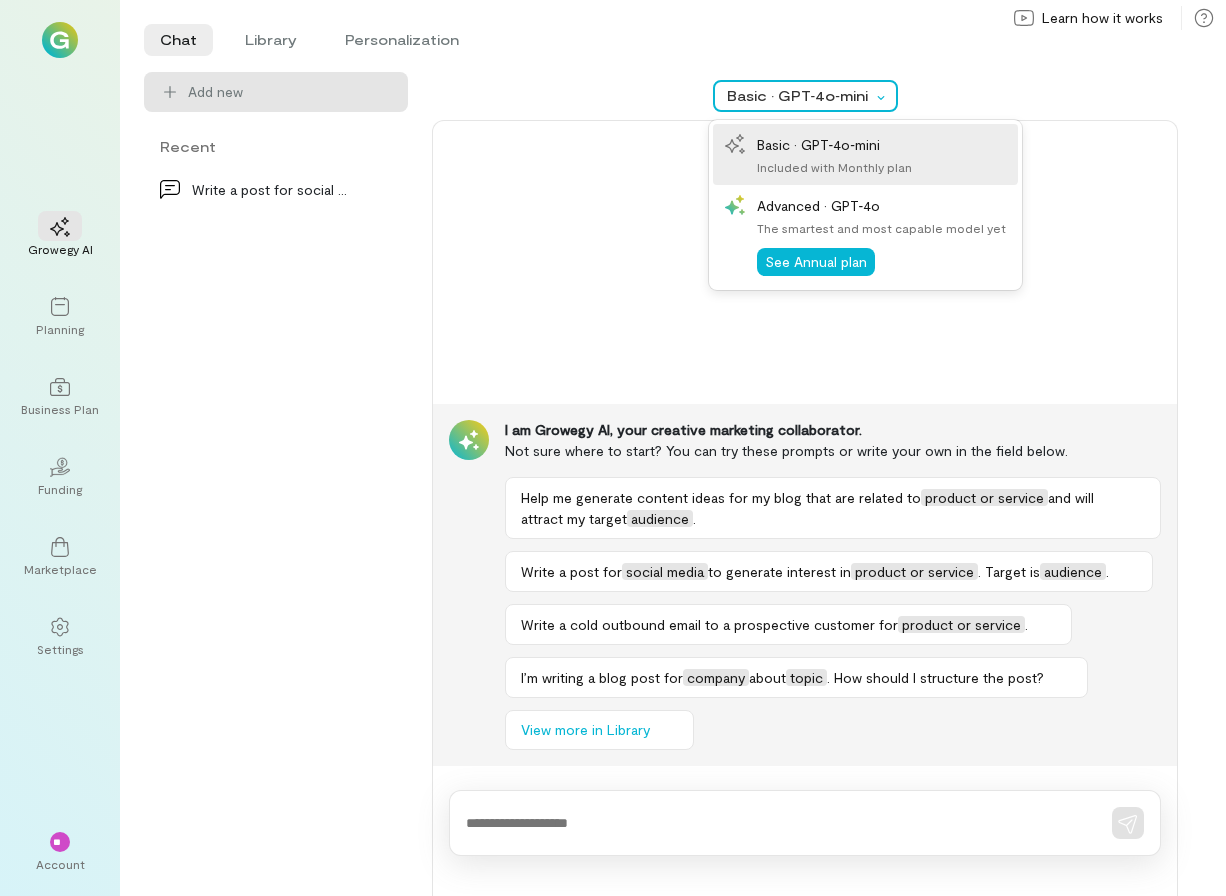 click on "Basic · GPT‑4o‑mini" at bounding box center [805, 96] 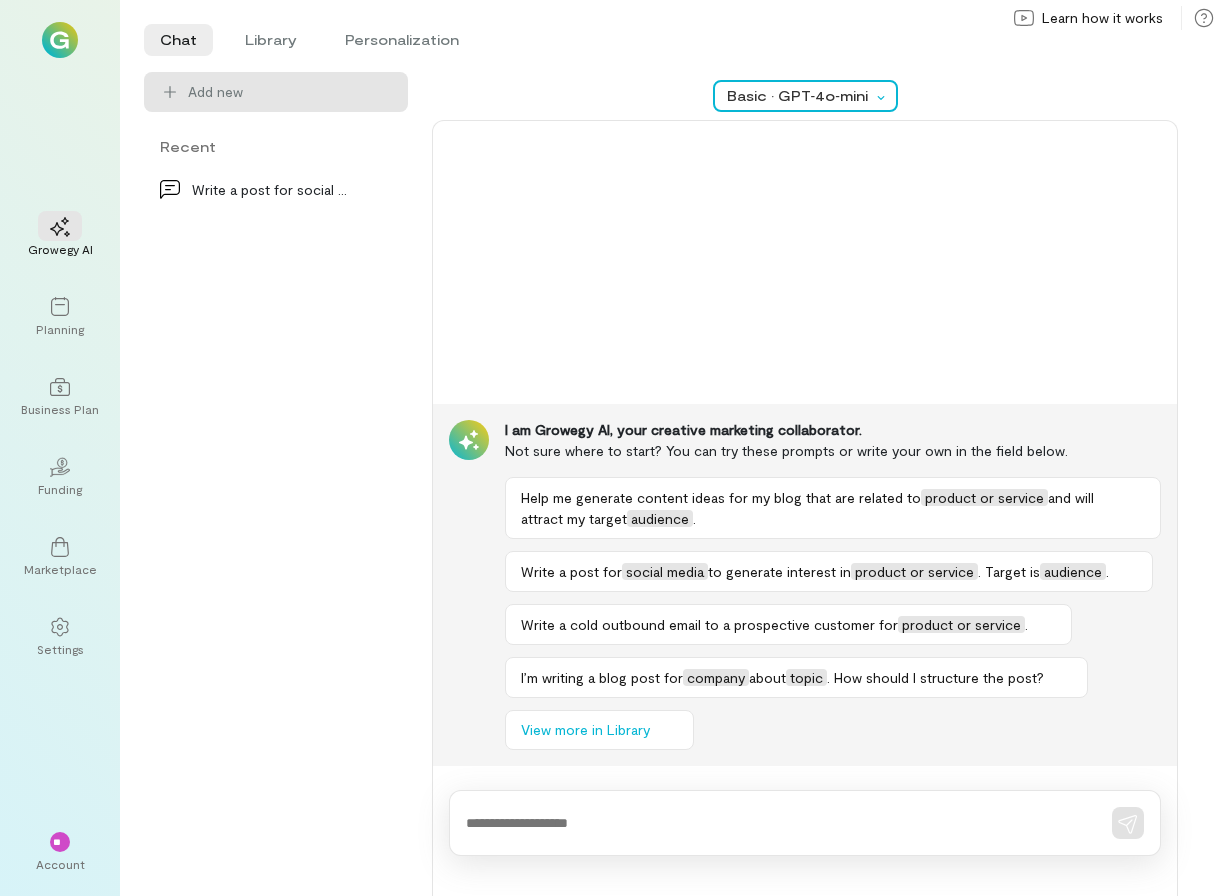click on "Basic · GPT‑4o‑mini" at bounding box center (799, 96) 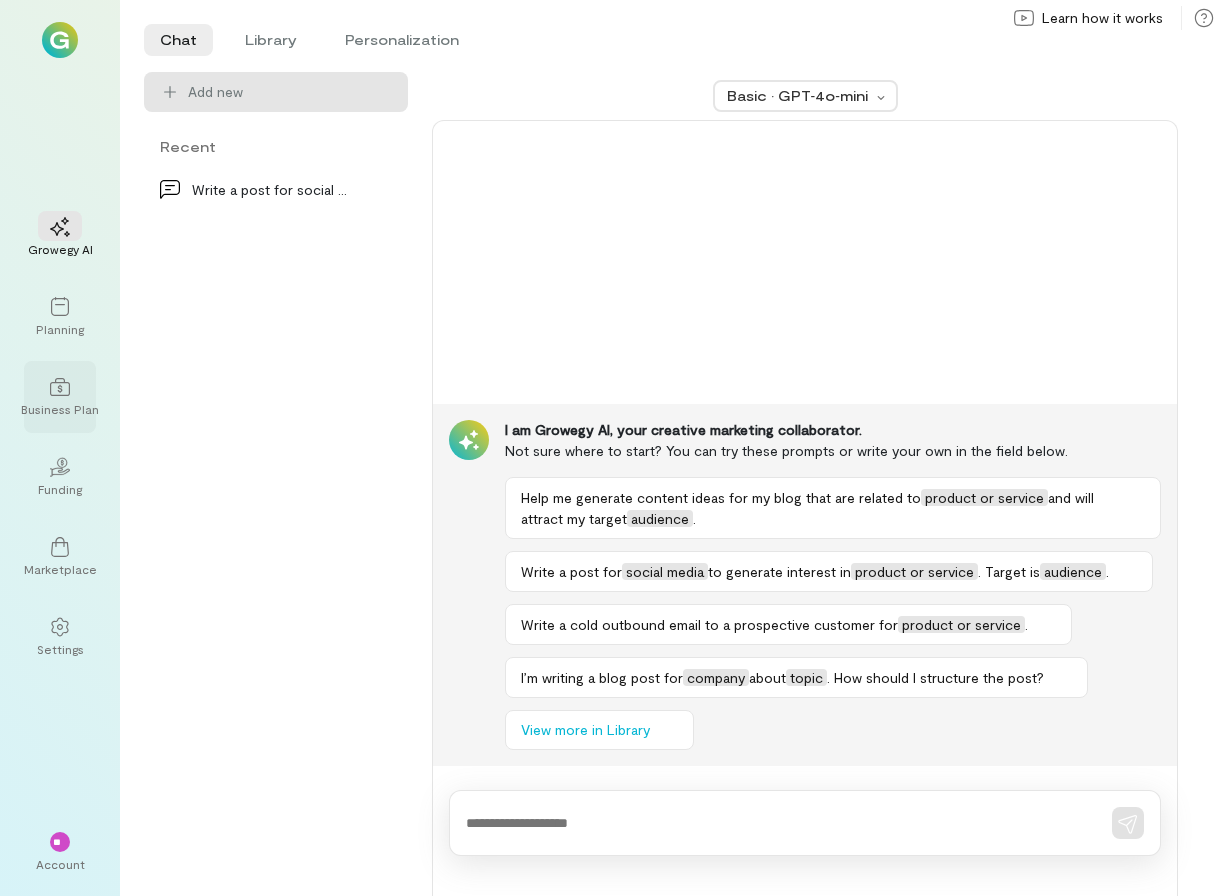 click 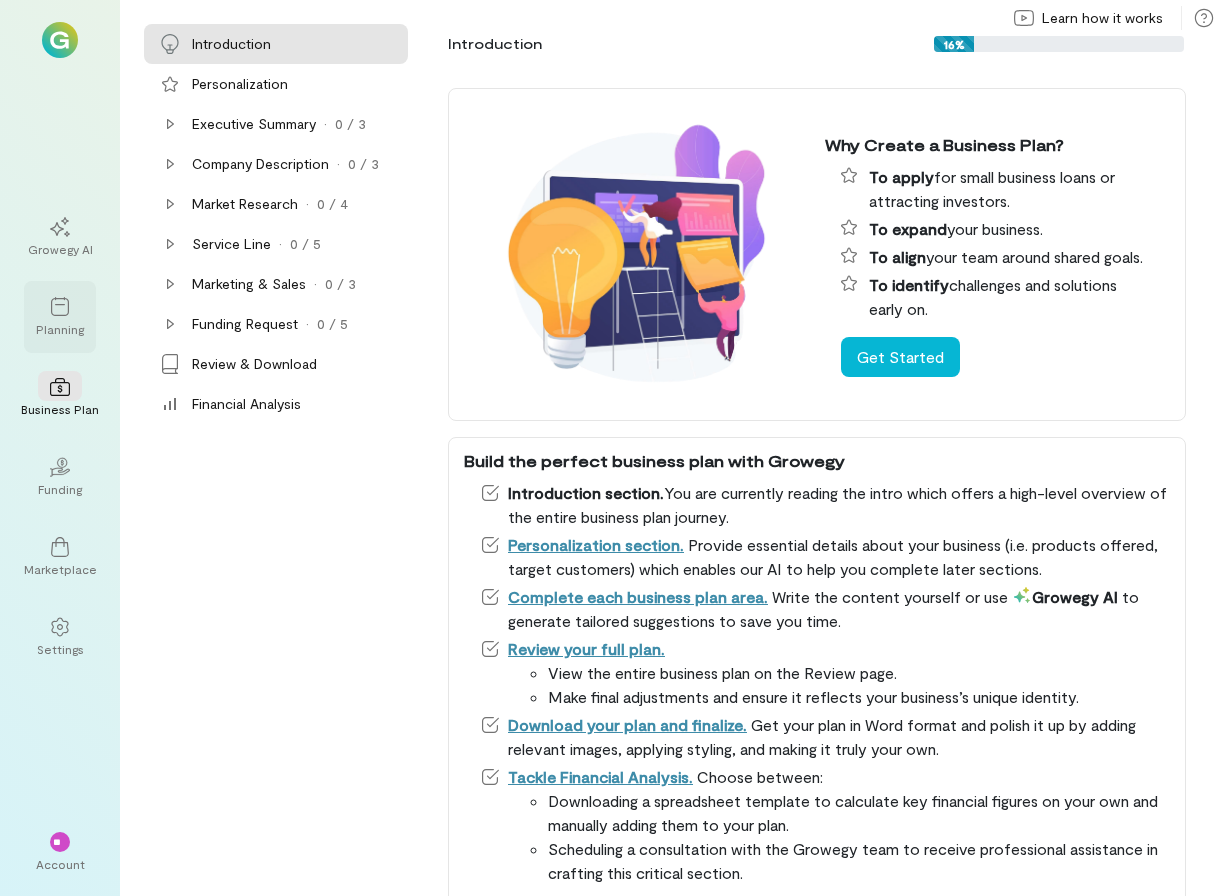click at bounding box center [60, 306] 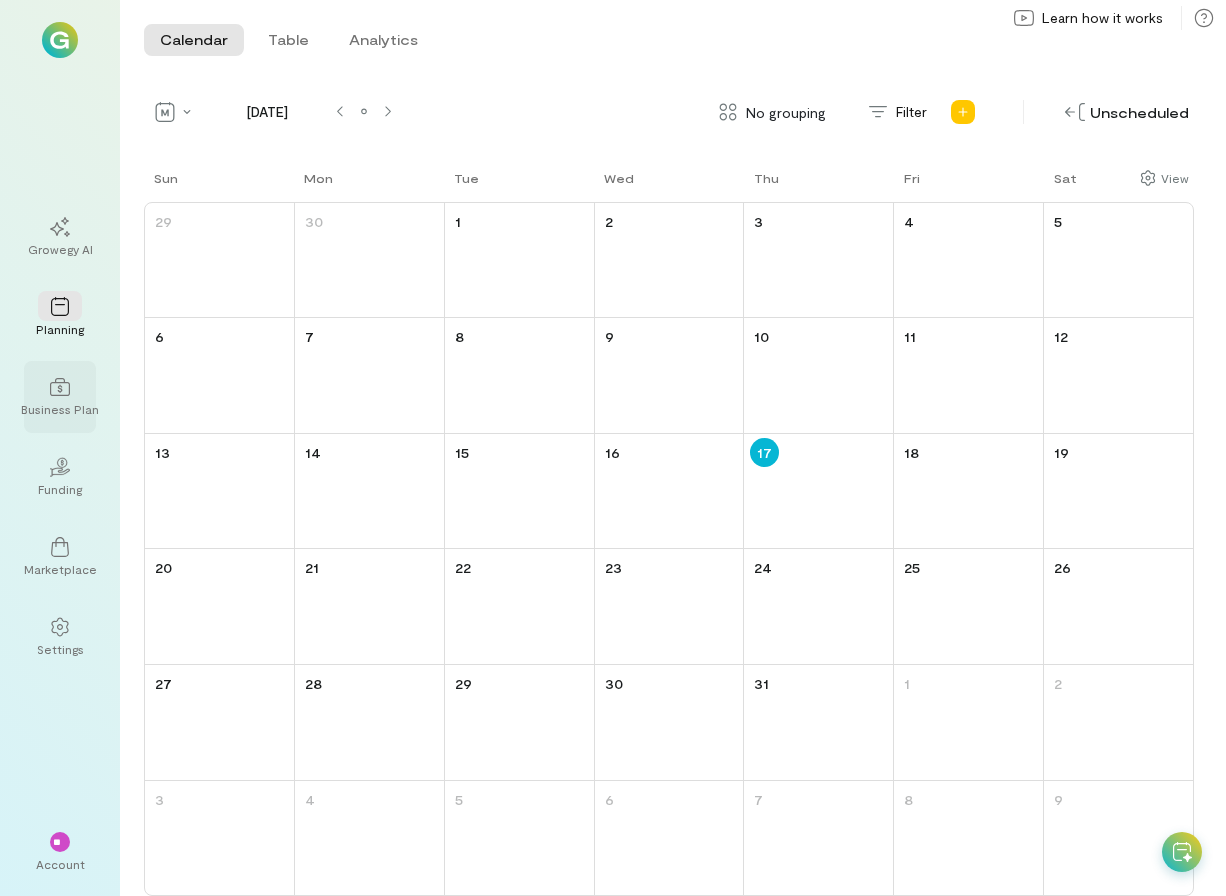 click 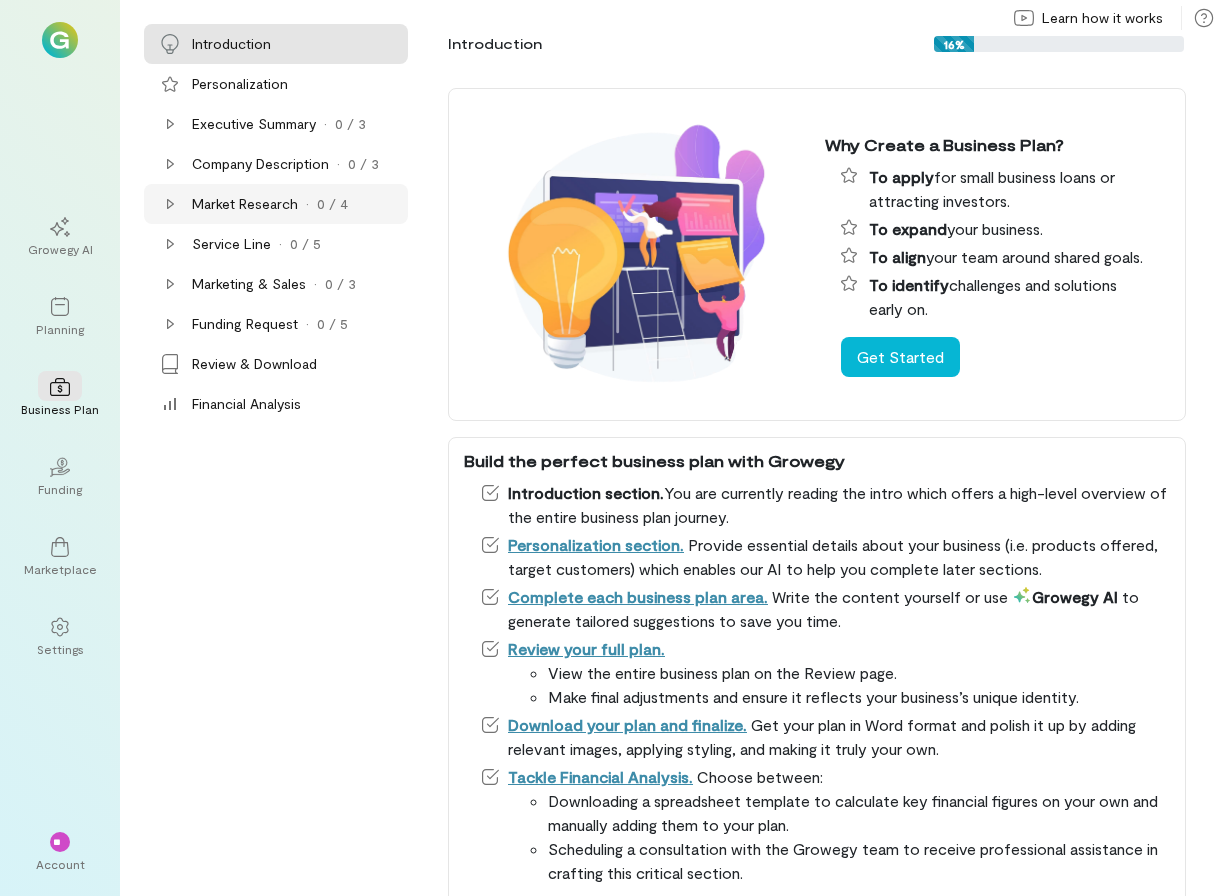 click on "Market Research" at bounding box center (245, 204) 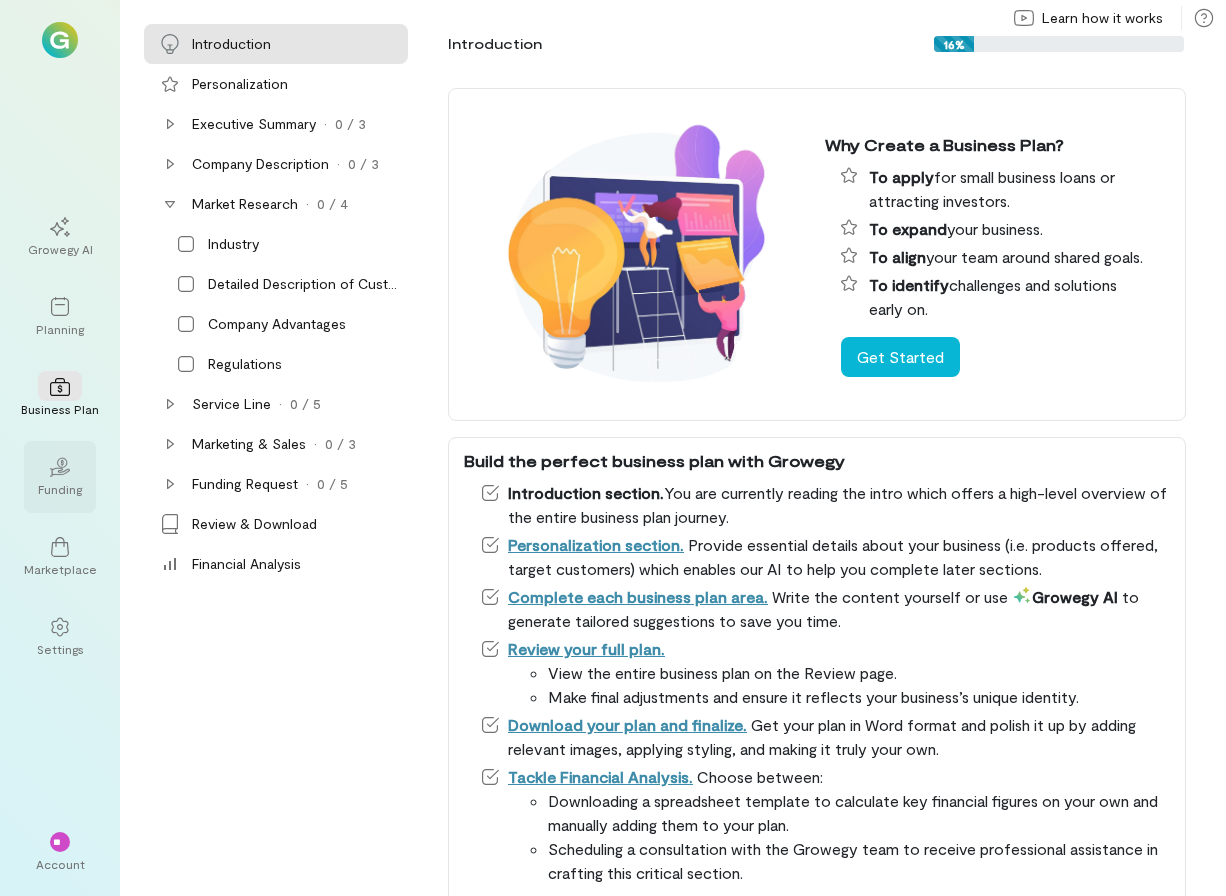 click on "02" 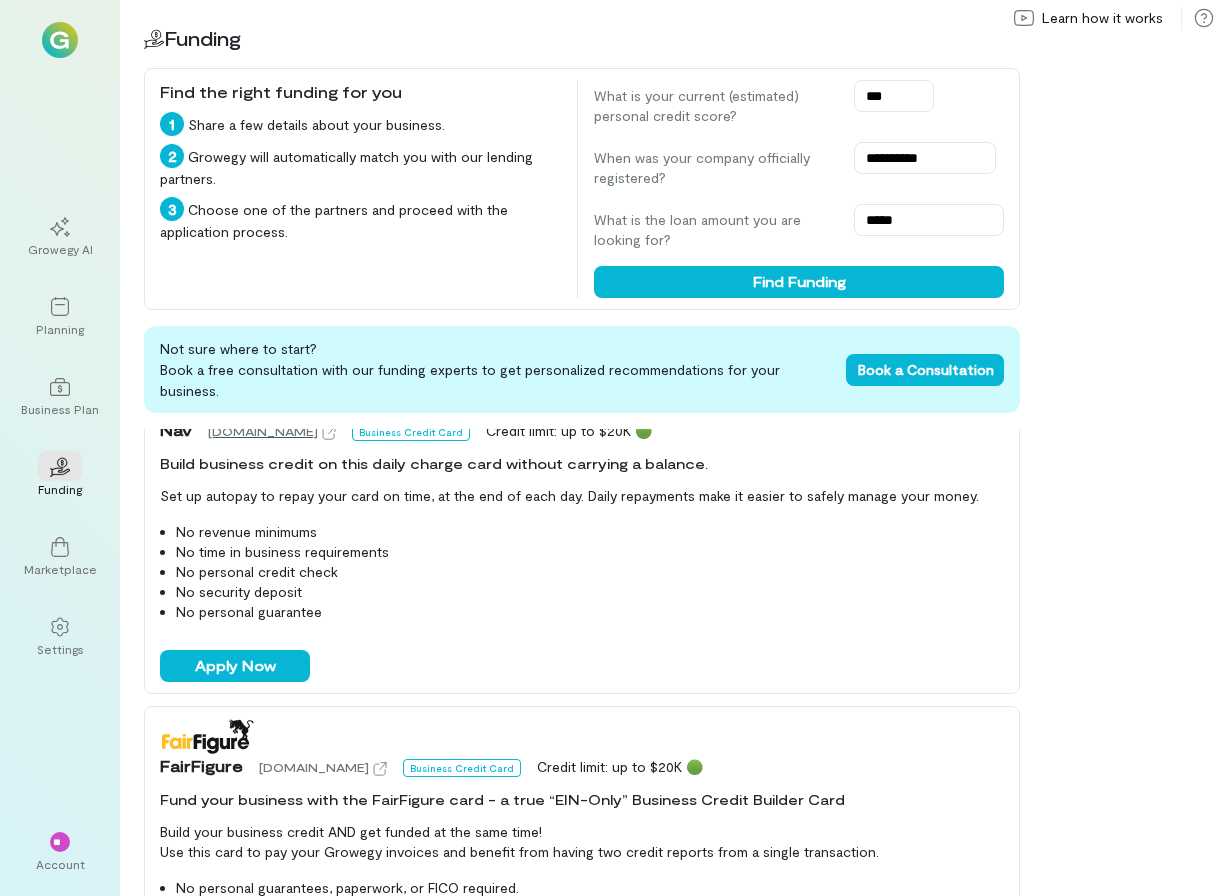 scroll, scrollTop: 113, scrollLeft: 0, axis: vertical 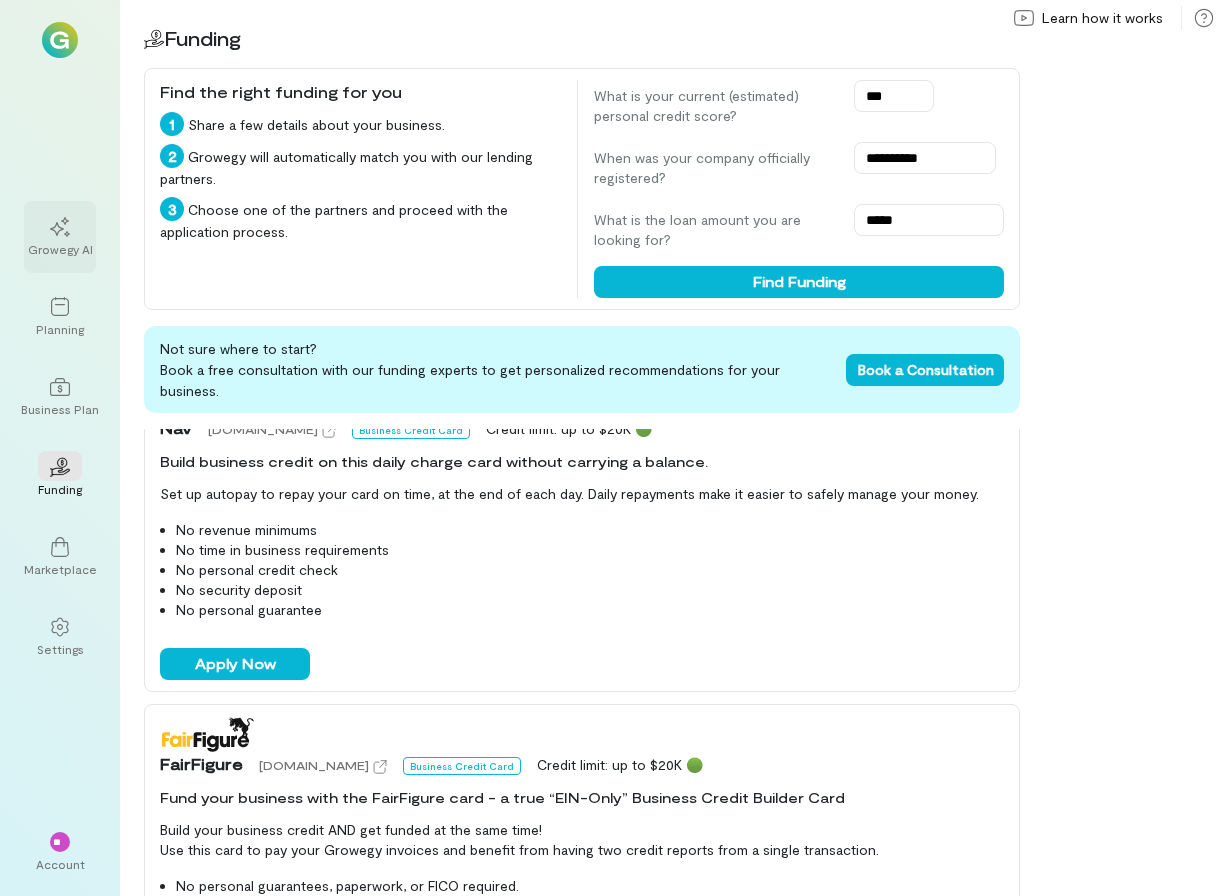 click at bounding box center (60, 226) 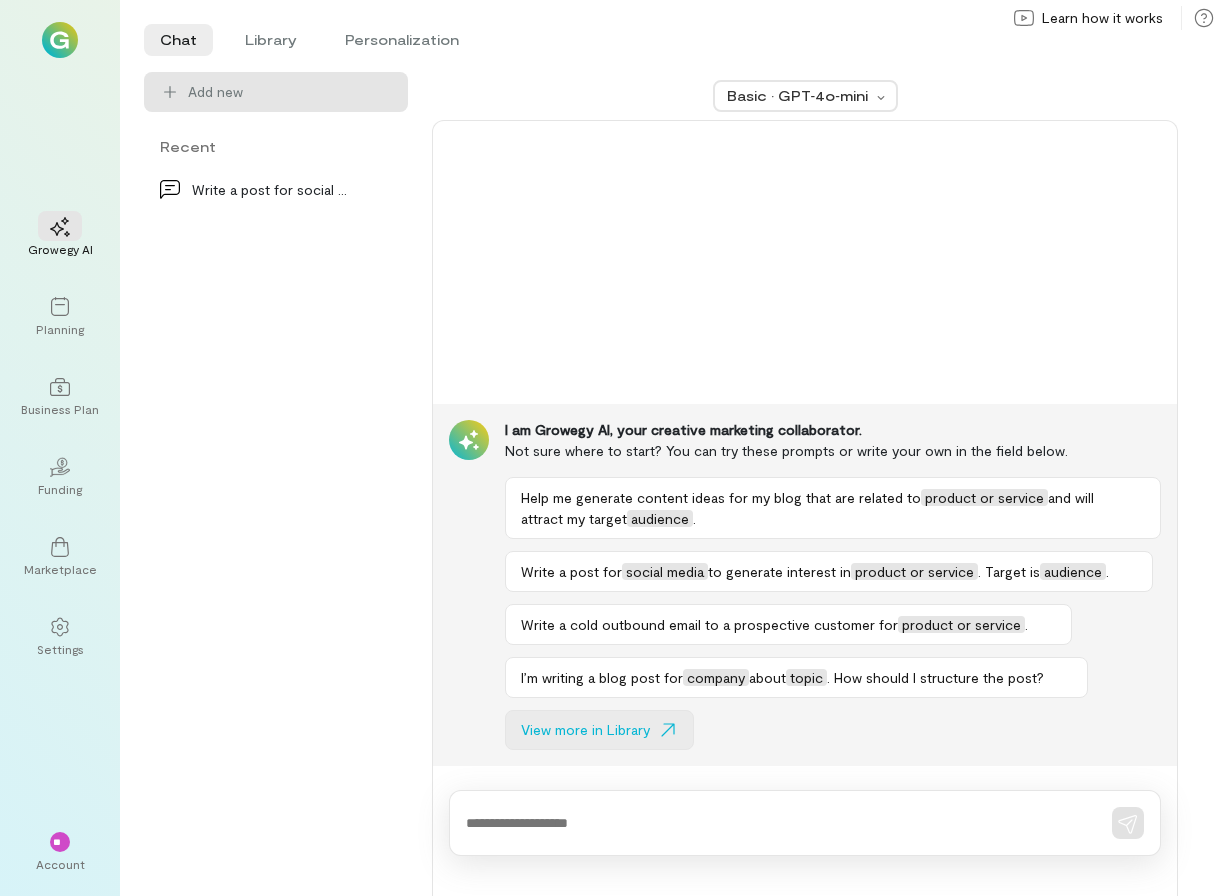 click on "View more in Library" at bounding box center [585, 730] 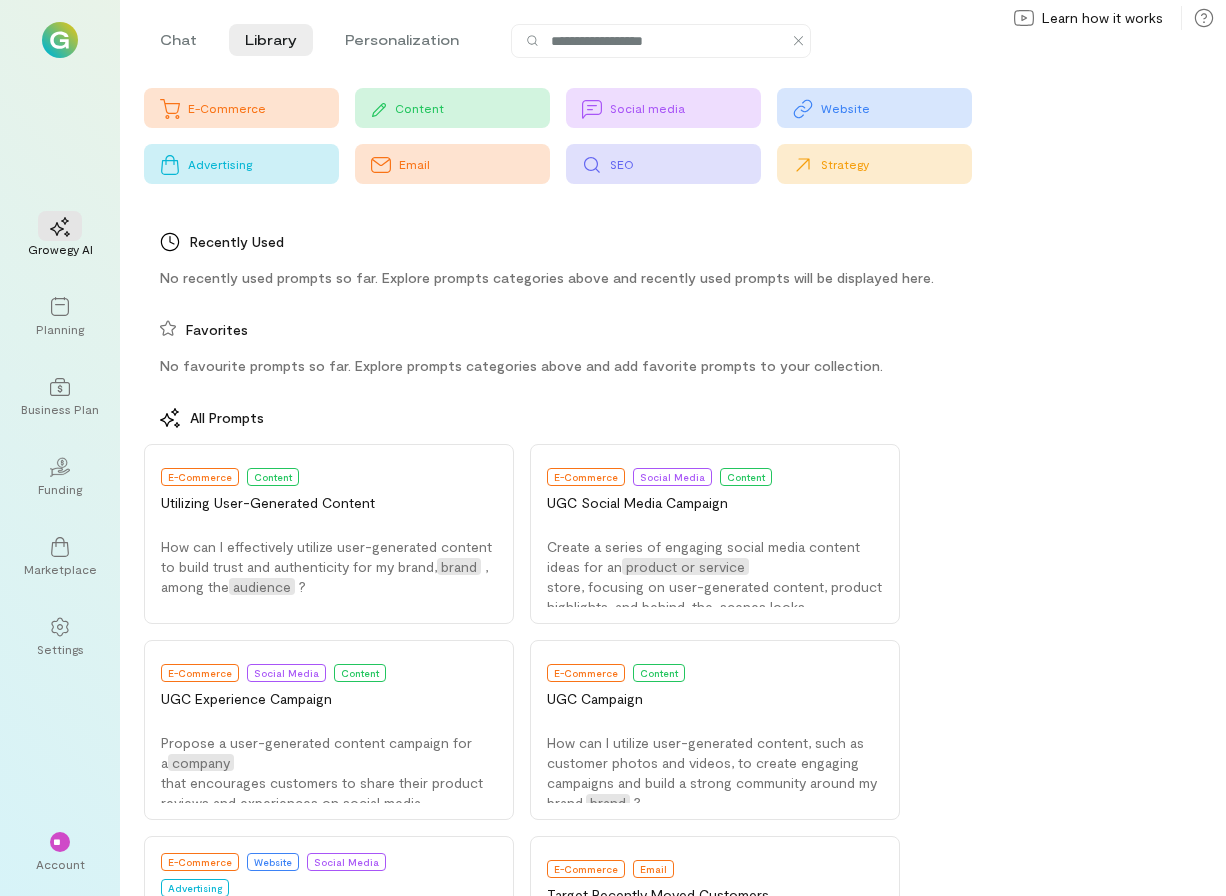 click on "Website" at bounding box center (896, 108) 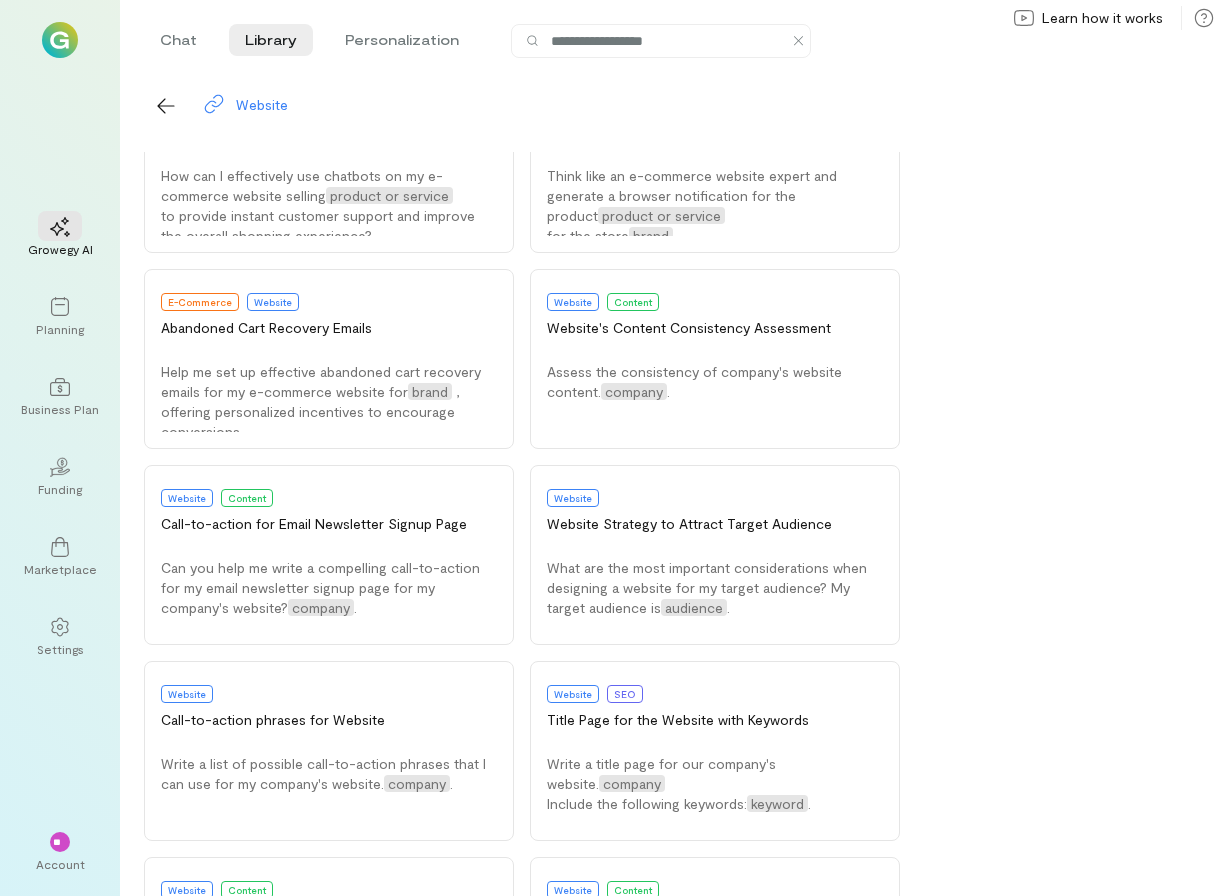 scroll, scrollTop: 1691, scrollLeft: 0, axis: vertical 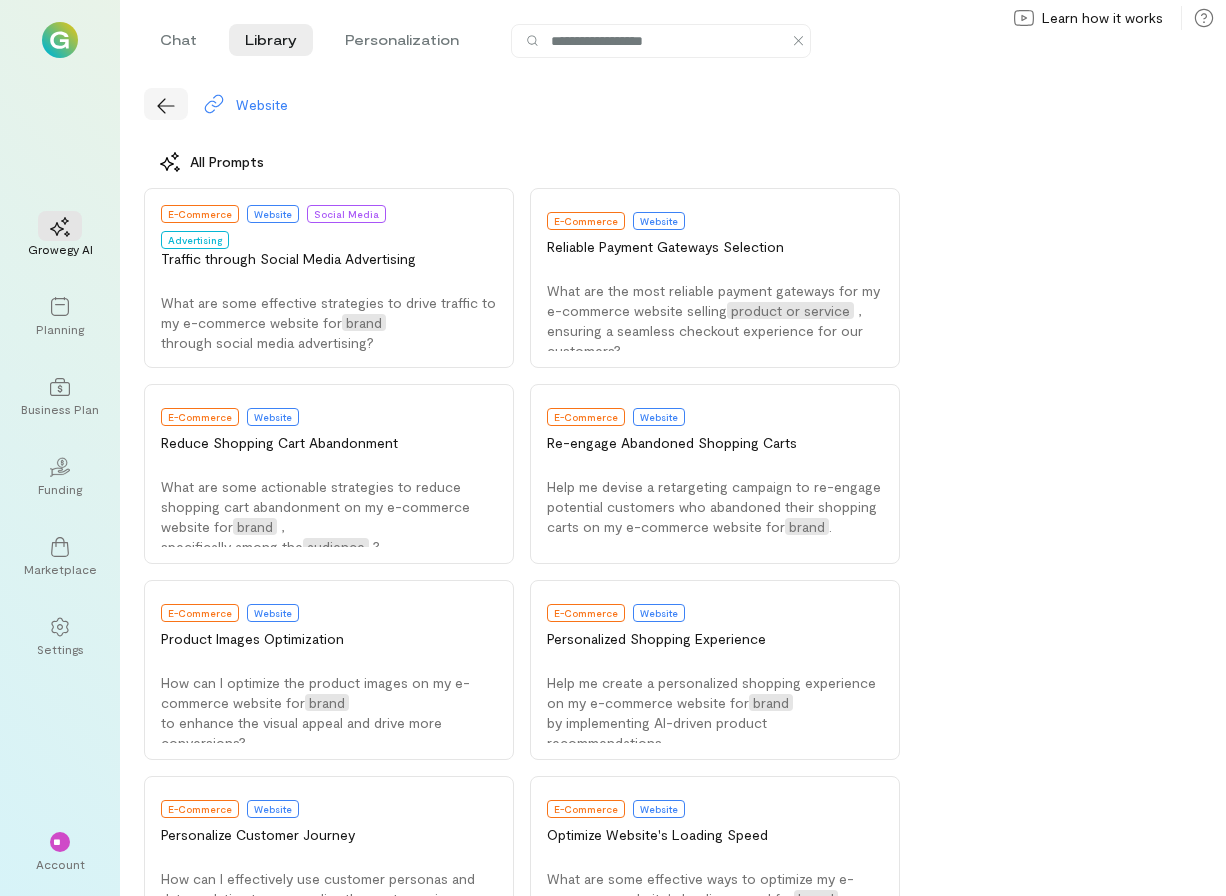 click 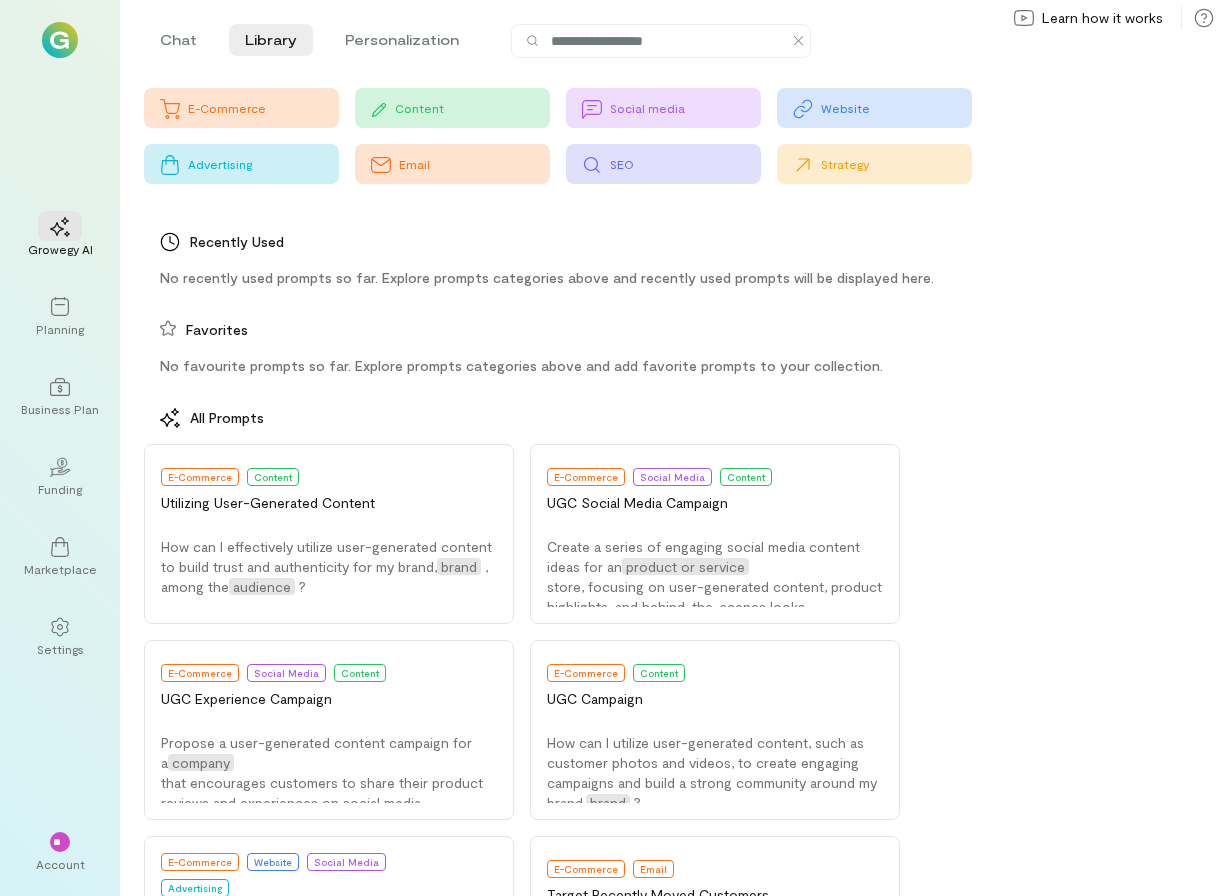 click on "E-Commerce Content Social media Website Advertising Email SEO Strategy" at bounding box center (661, 136) 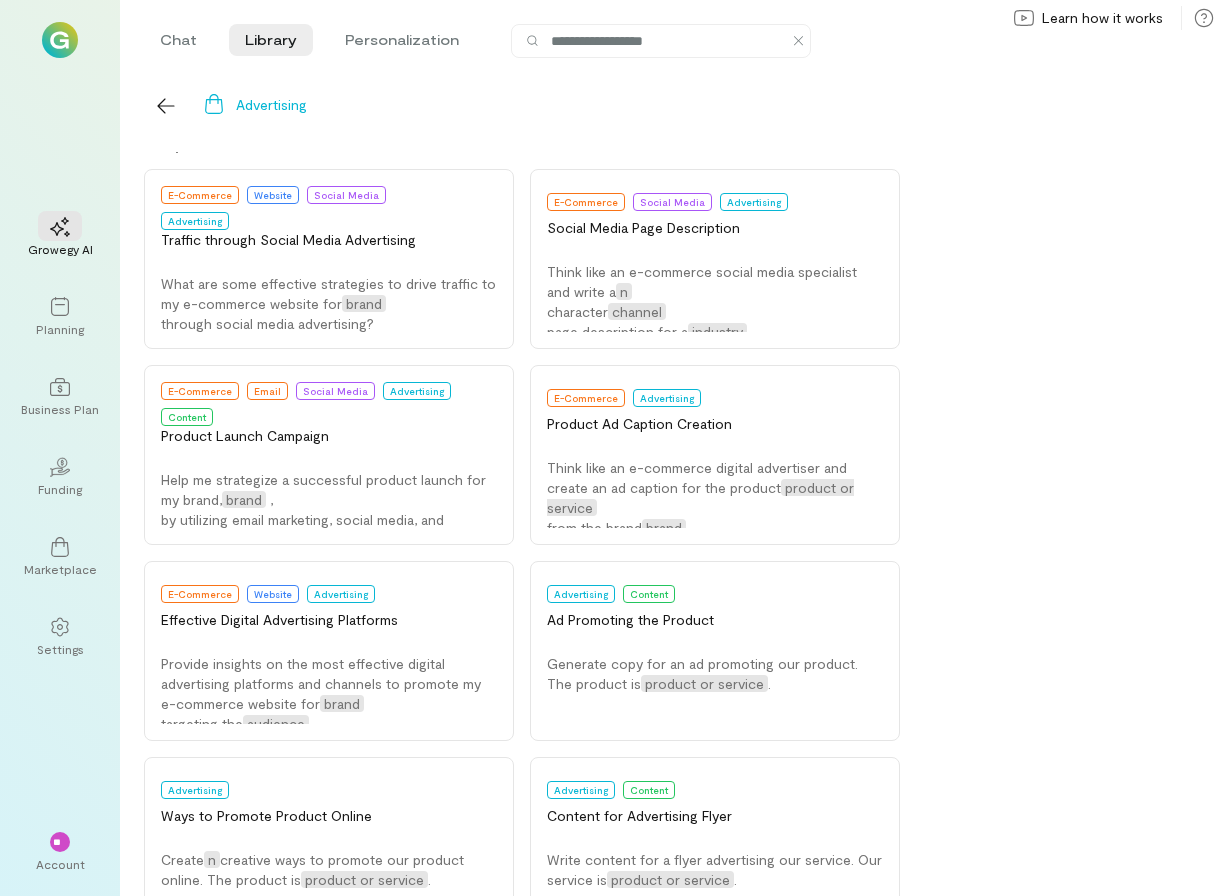 scroll, scrollTop: 41, scrollLeft: 0, axis: vertical 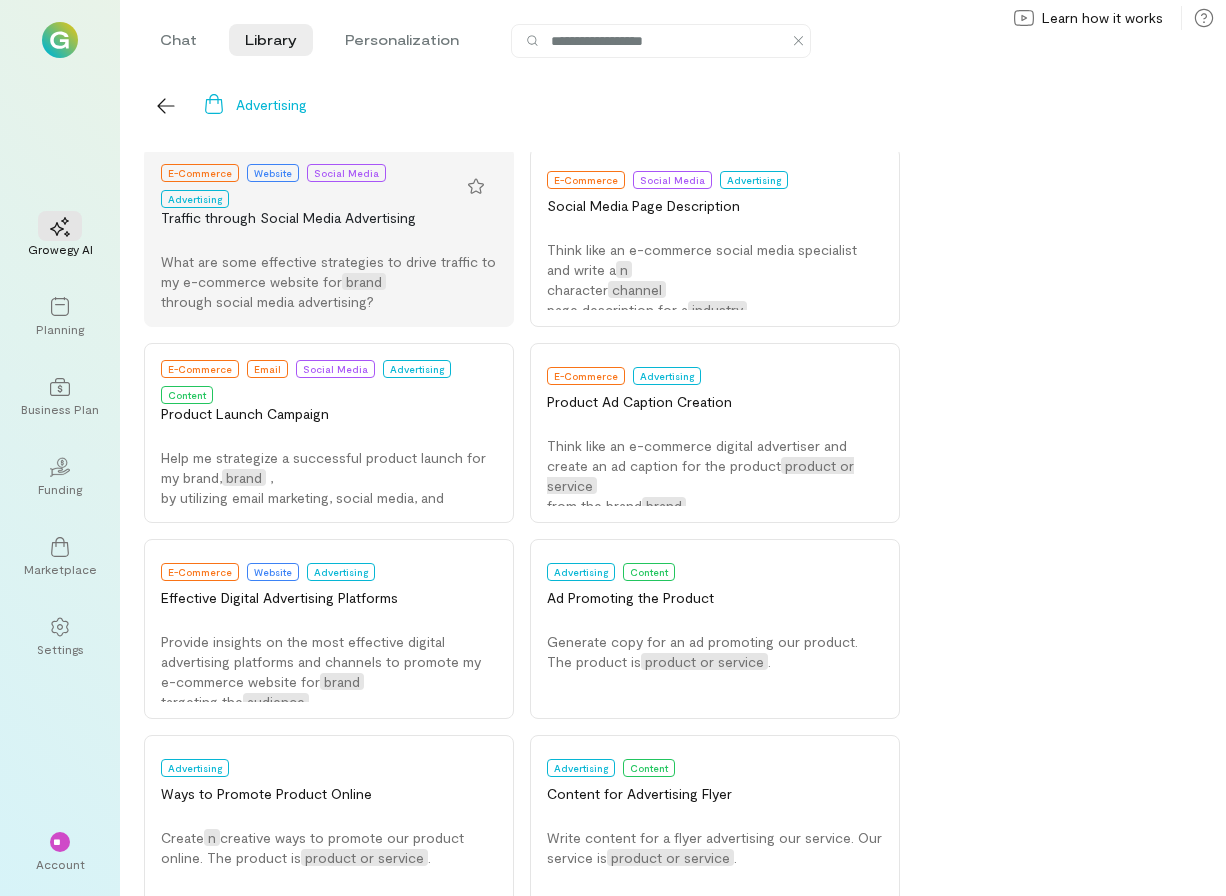 click on "Traffic through Social Media Advertising" at bounding box center [288, 217] 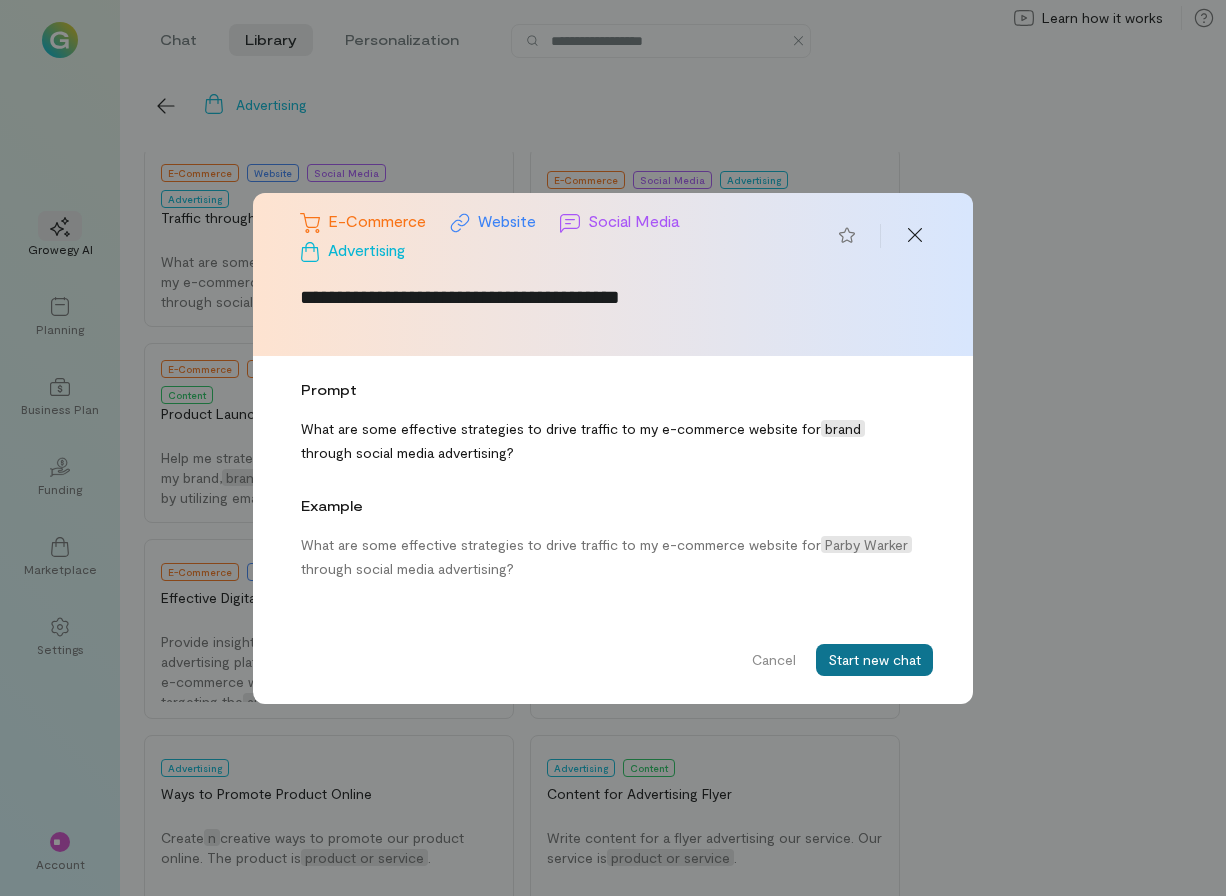 click on "Start new chat" at bounding box center [874, 660] 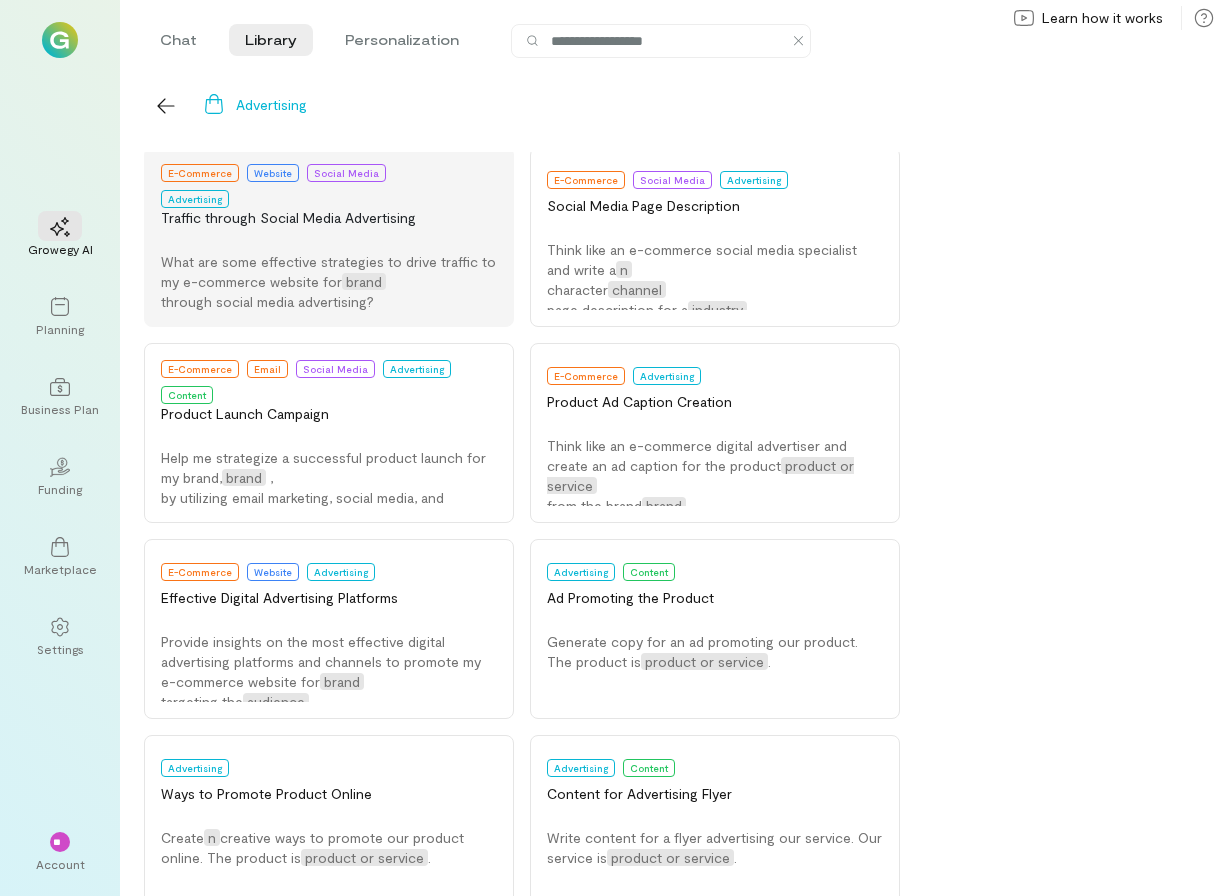 scroll, scrollTop: 36, scrollLeft: 0, axis: vertical 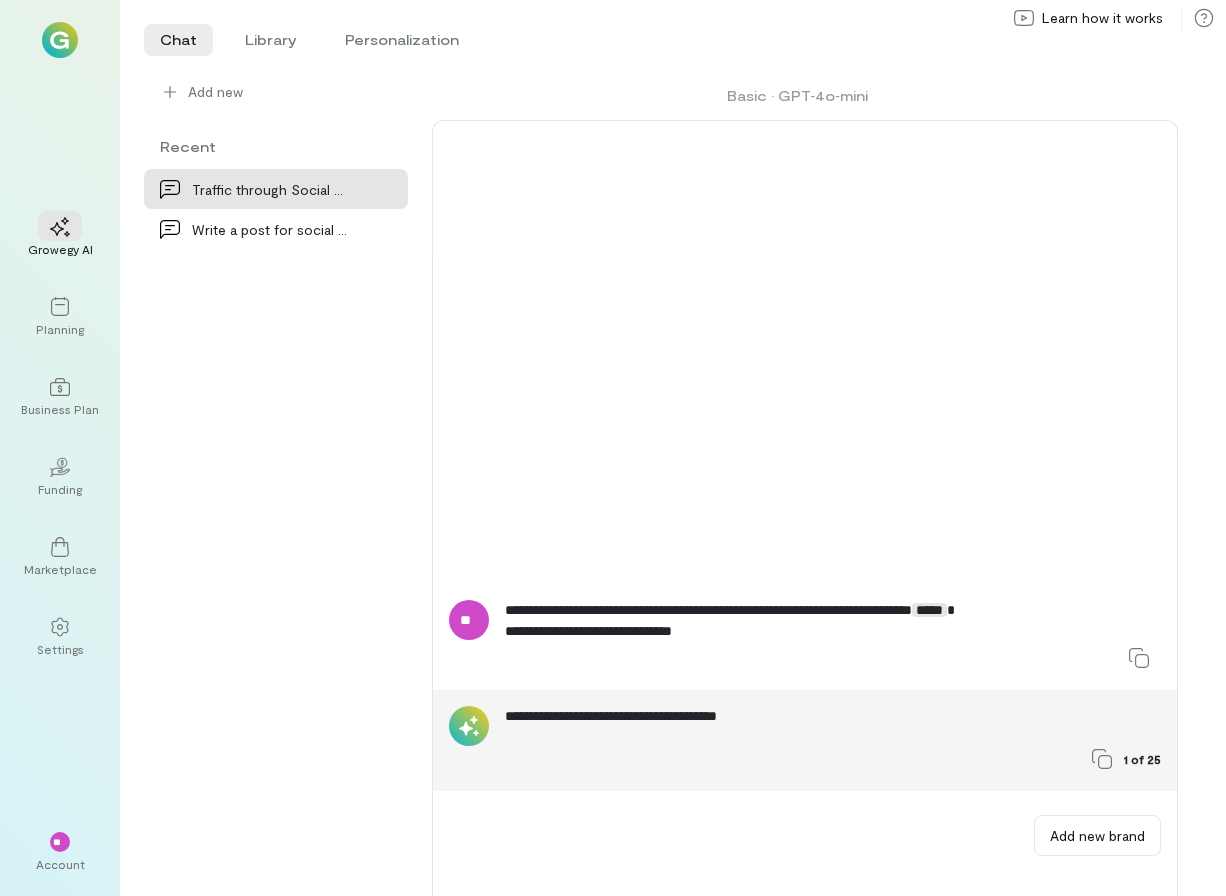 click on "Add new brand" at bounding box center [833, 835] 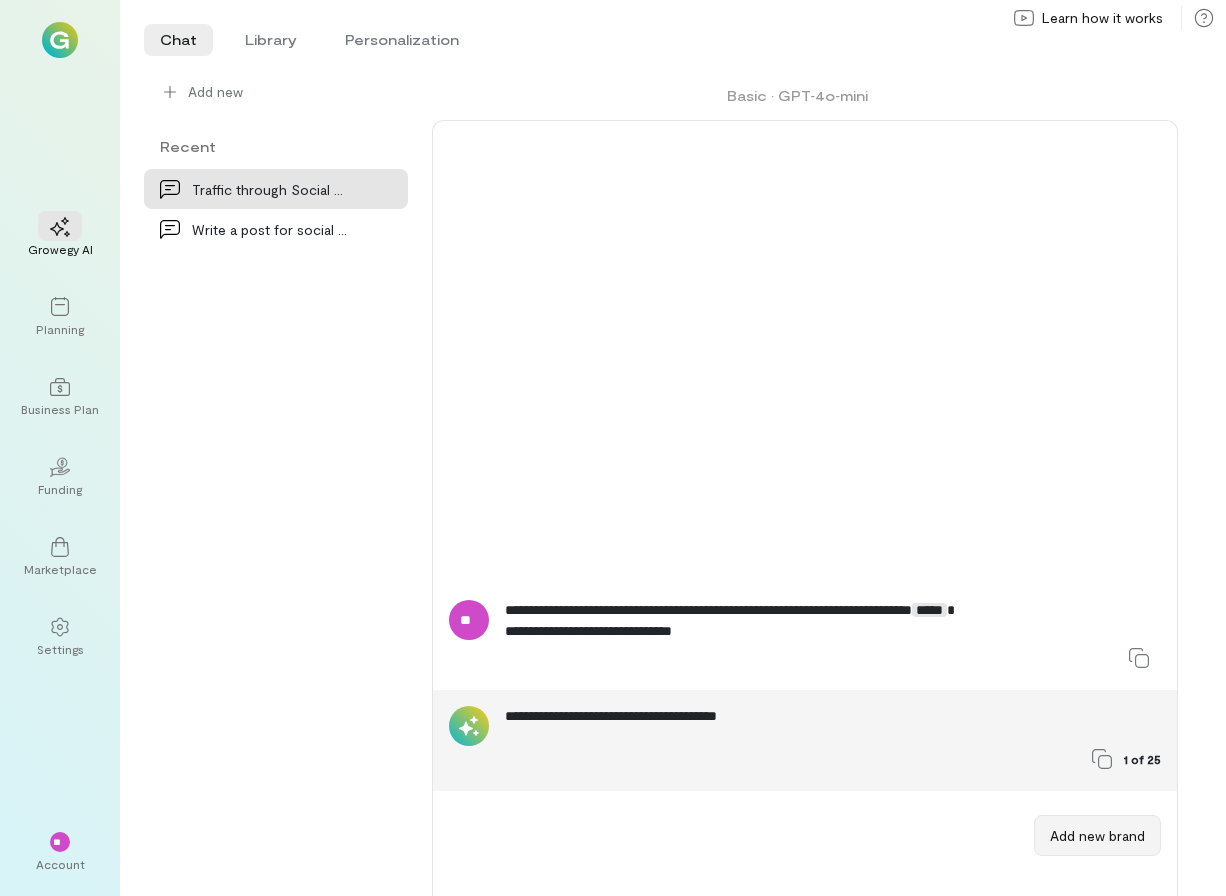 click on "Add new brand" at bounding box center [1097, 835] 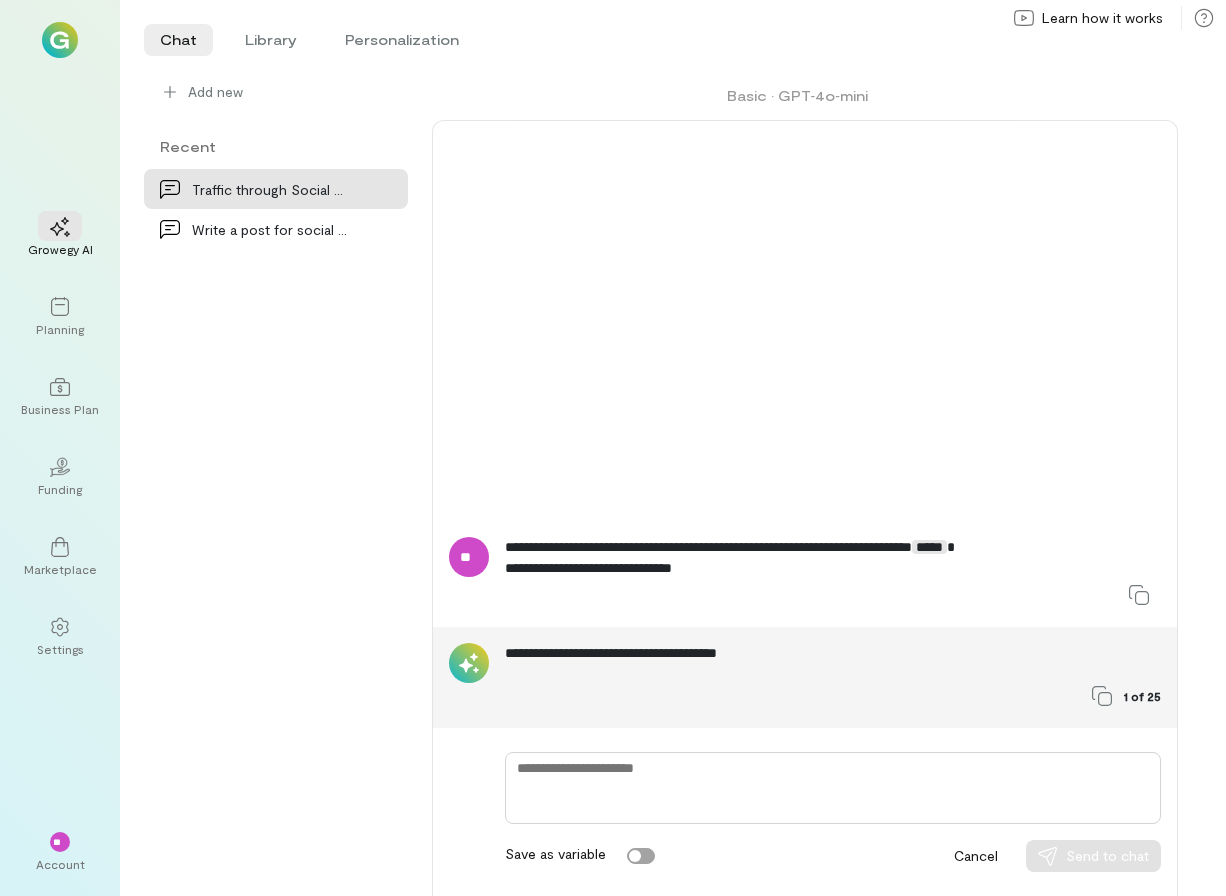 type on "*" 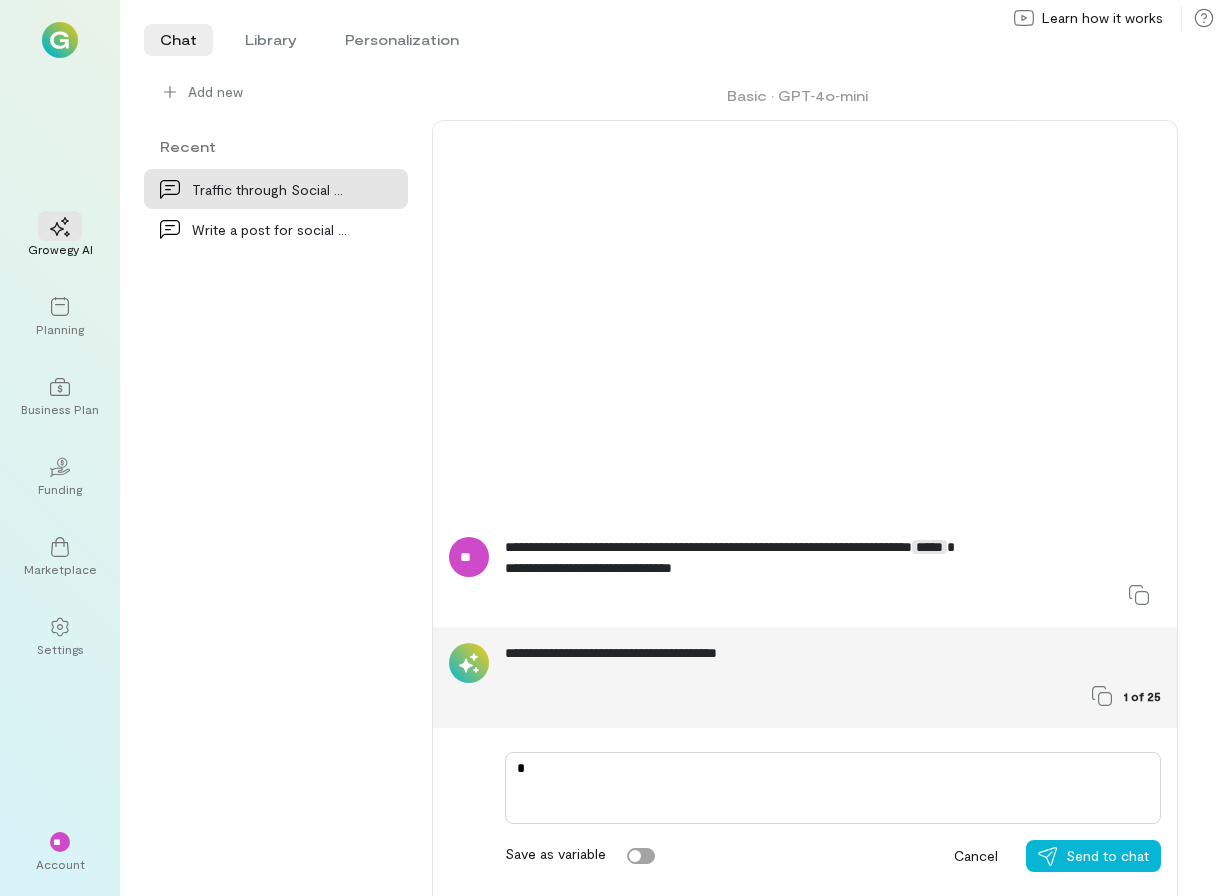 type on "*" 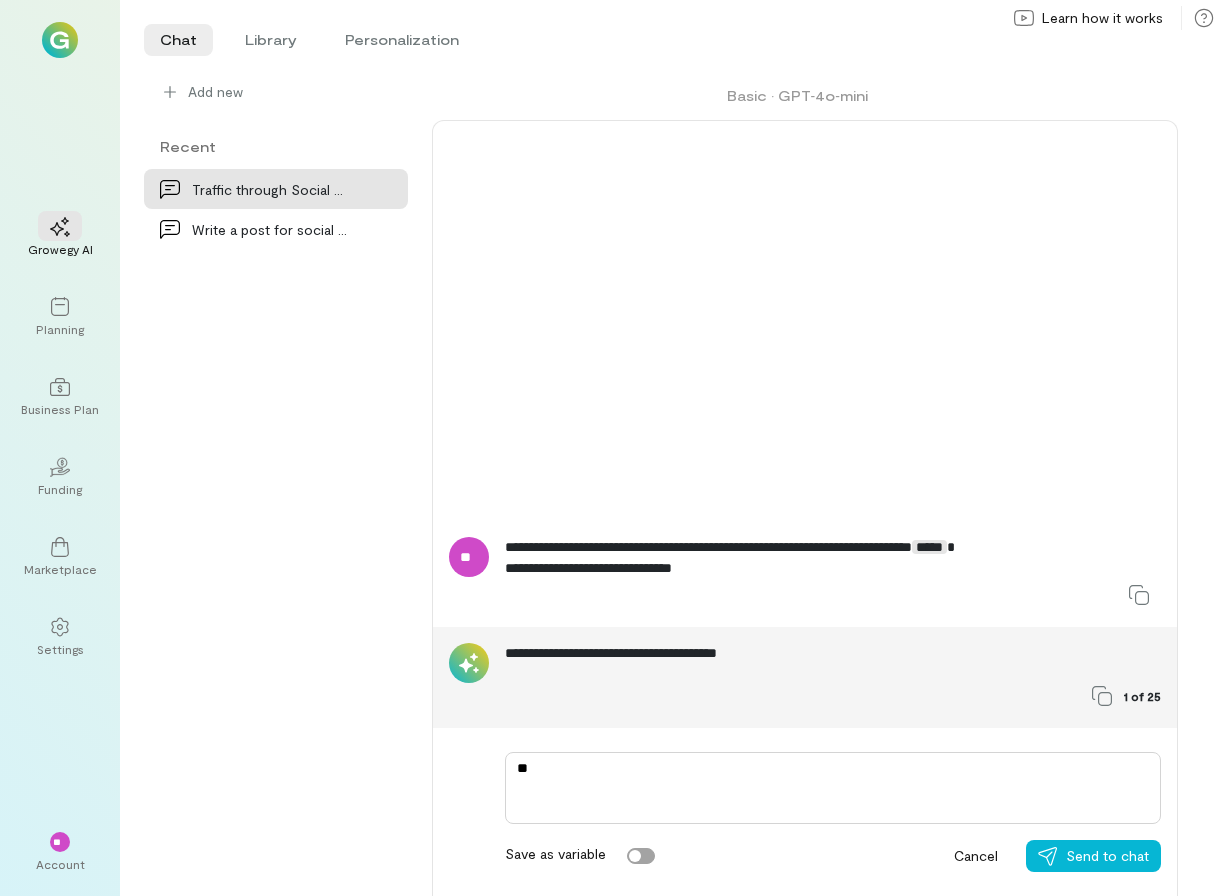 type on "*" 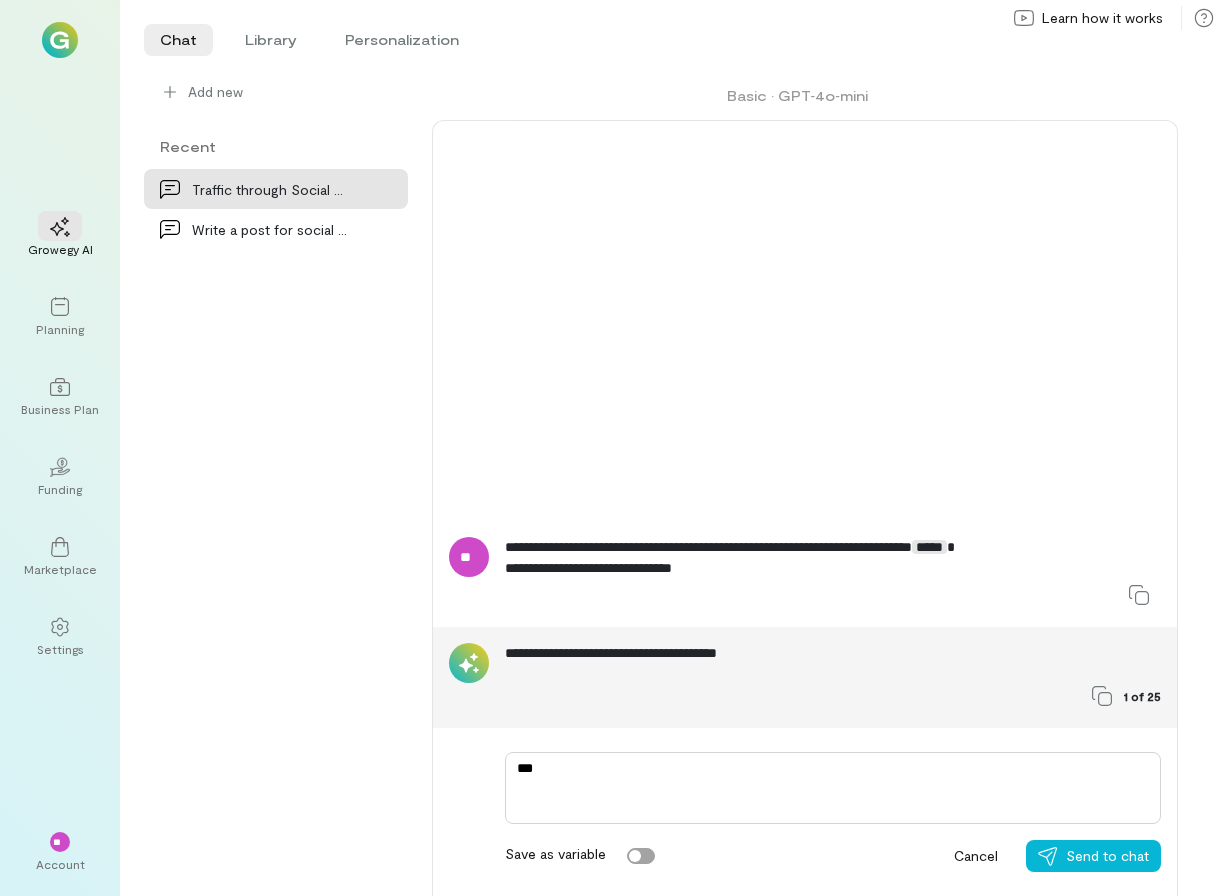 type on "*" 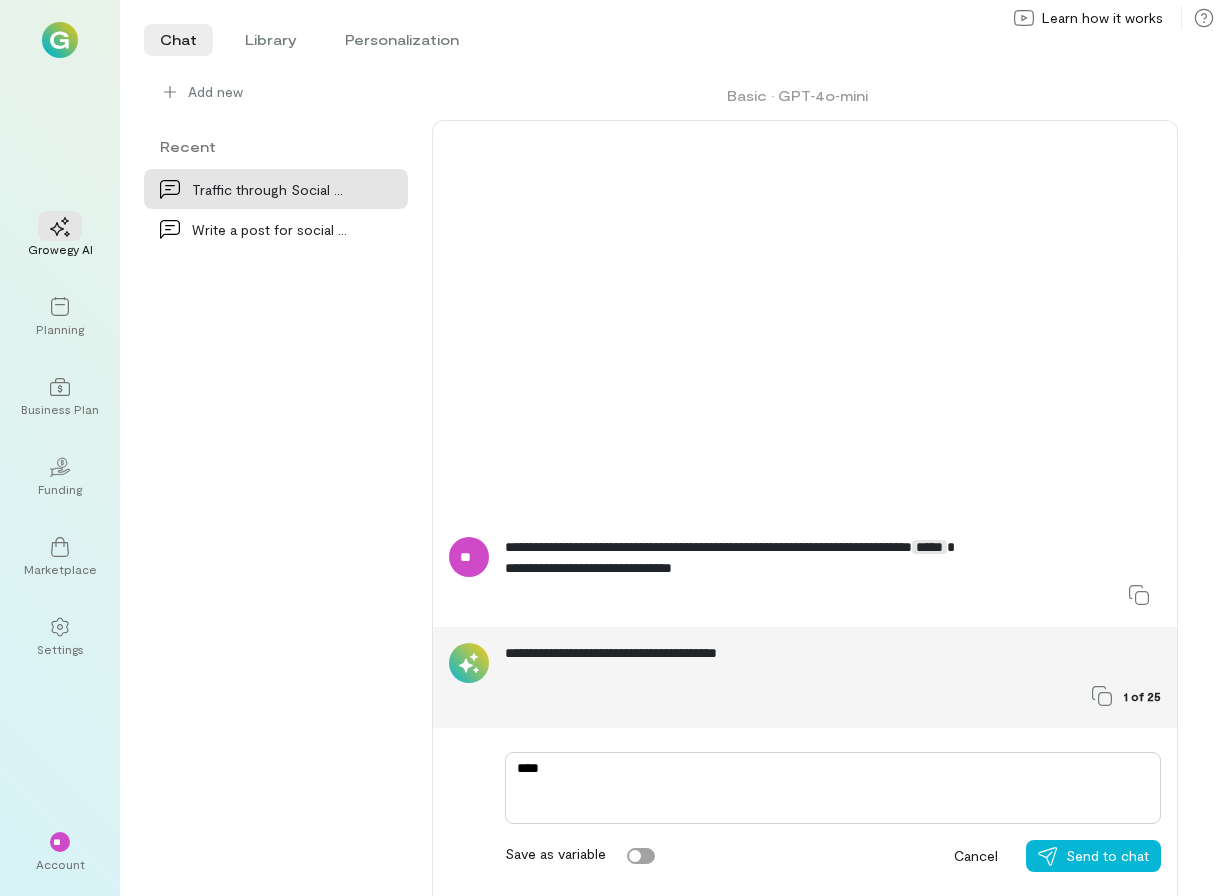 type on "*" 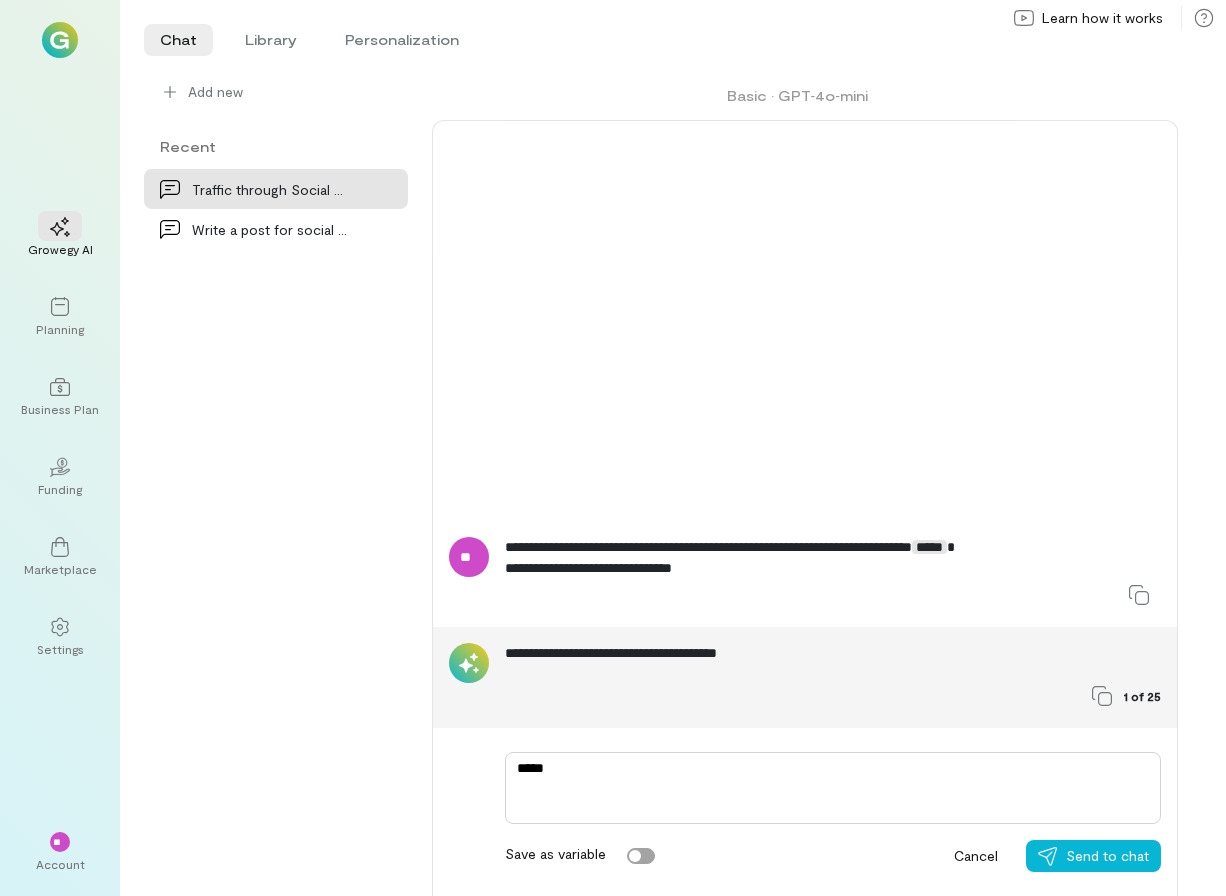 type on "*" 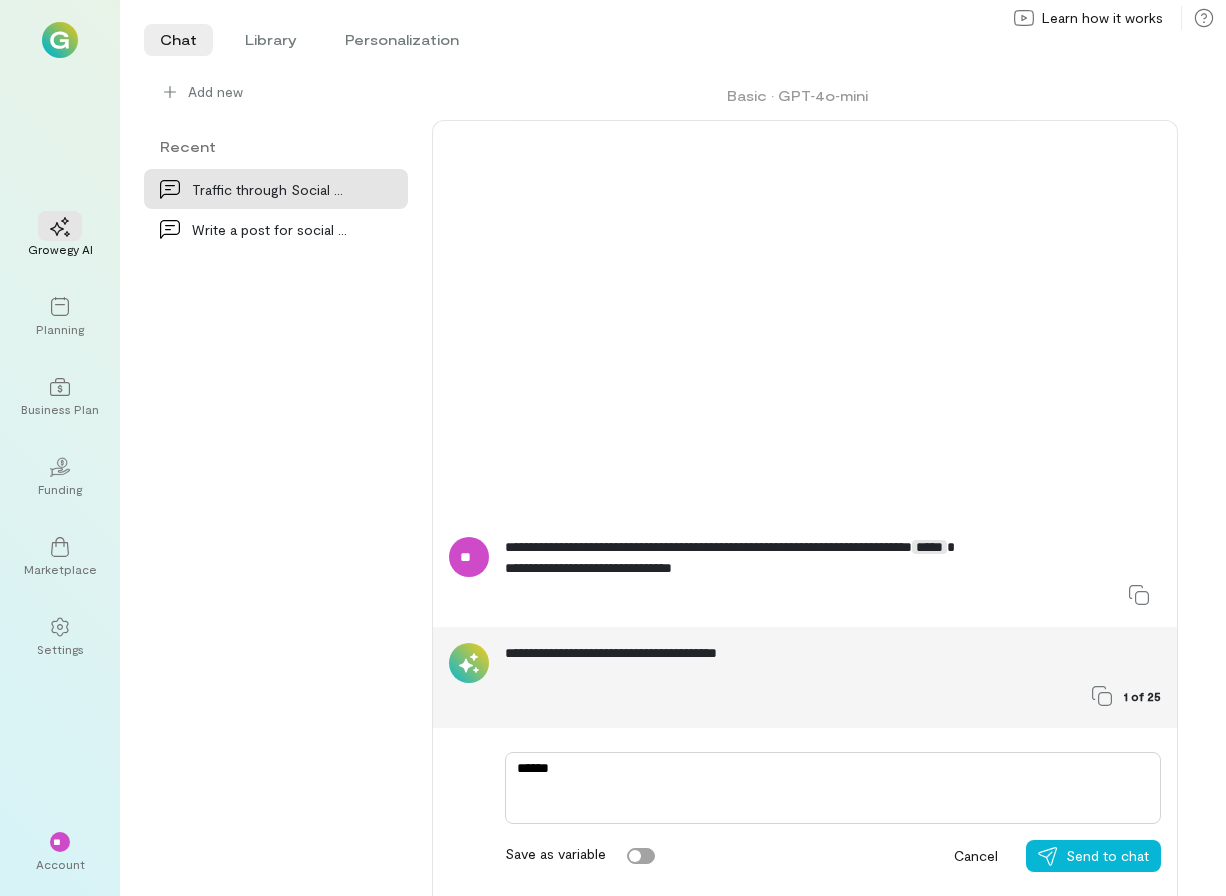 type on "*" 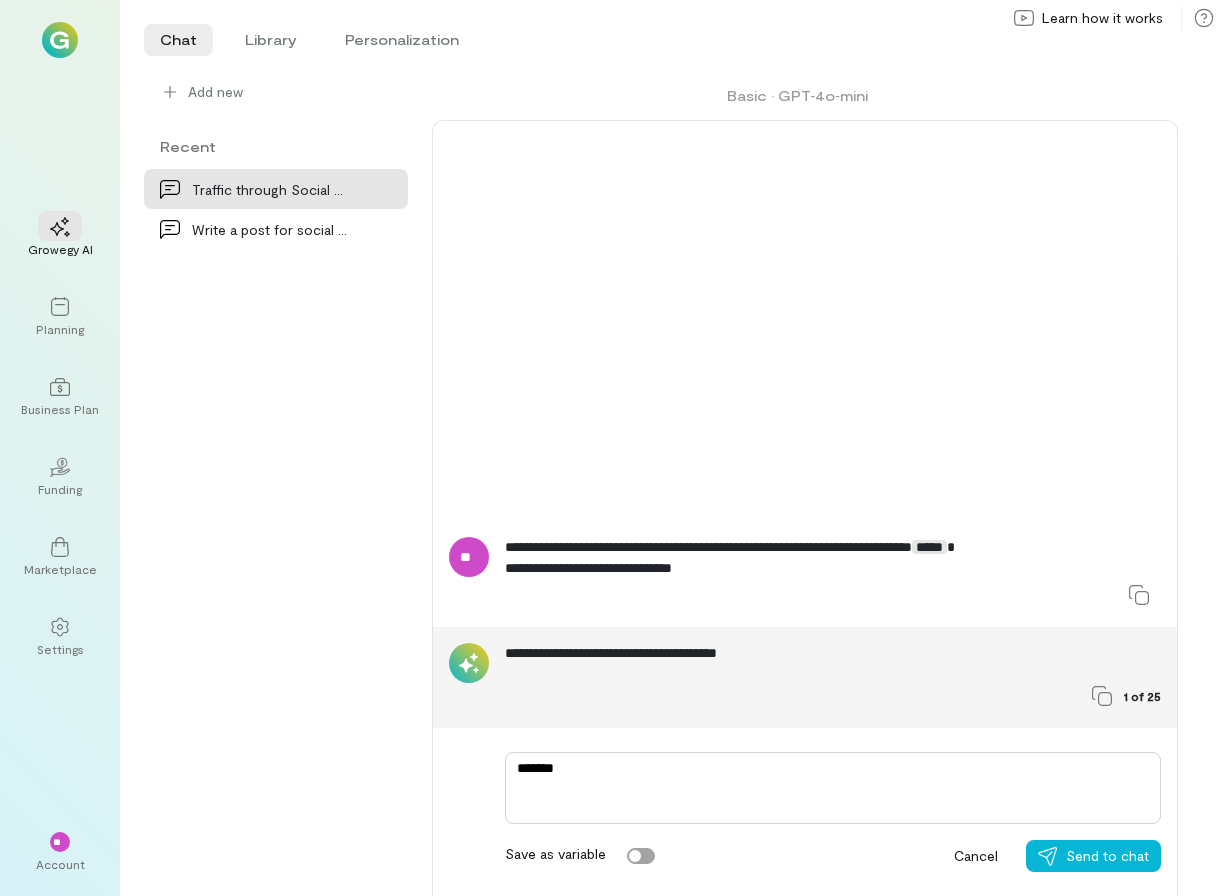 type on "*" 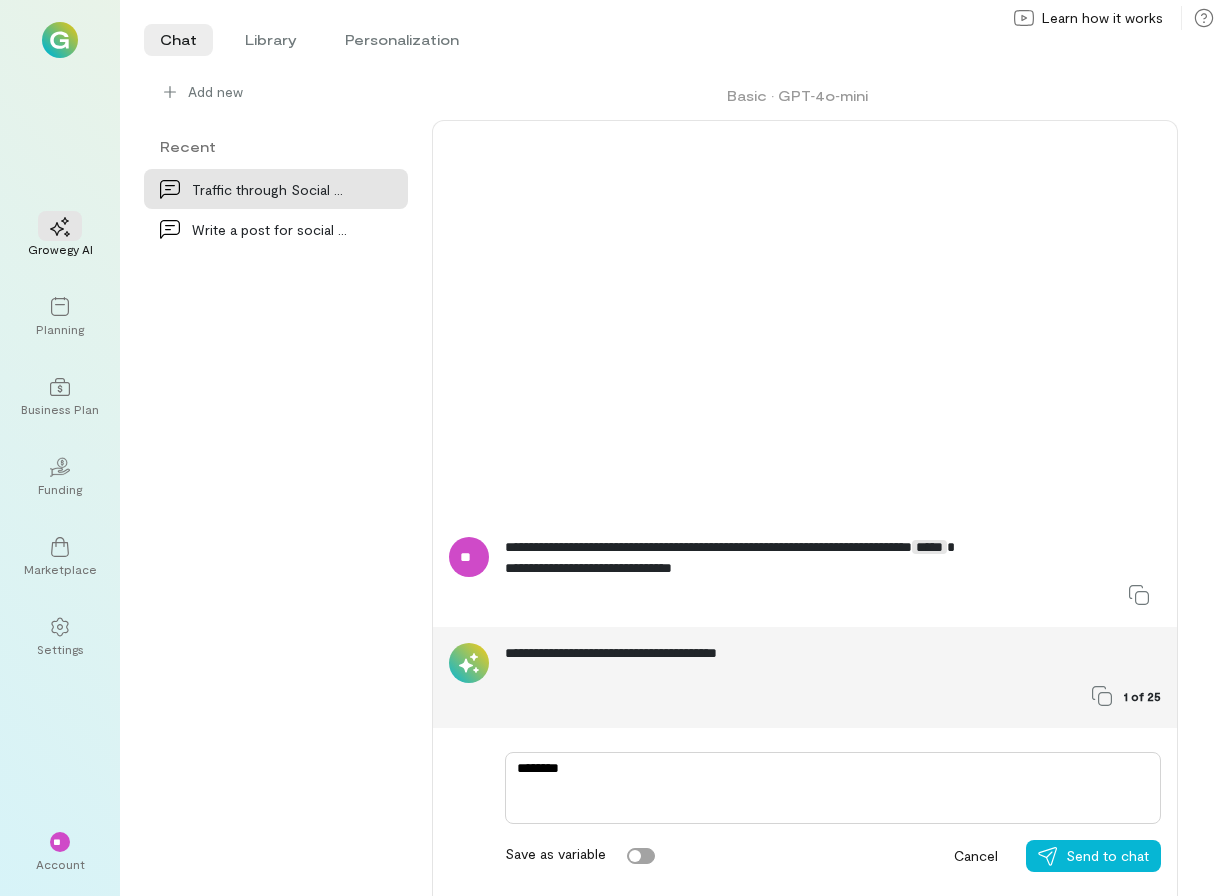 type on "*" 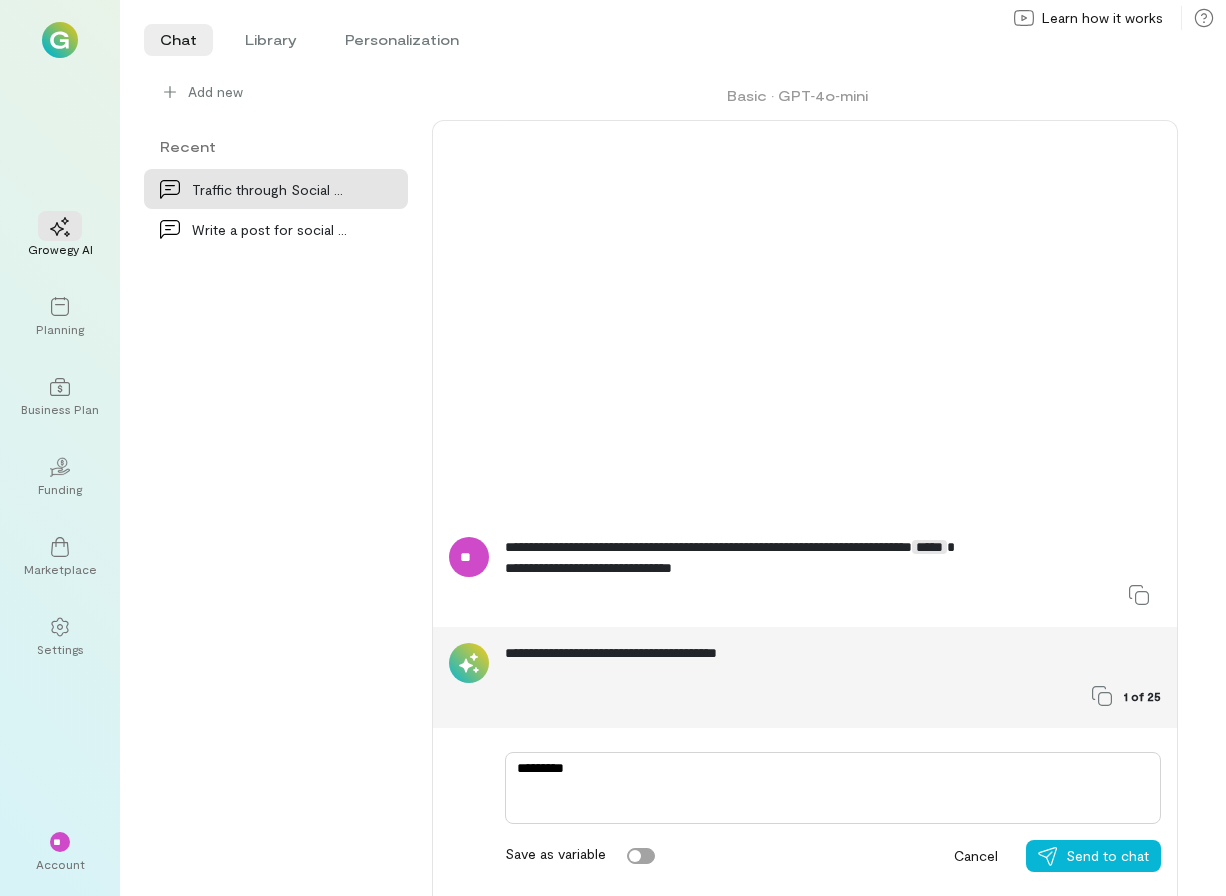 type on "*" 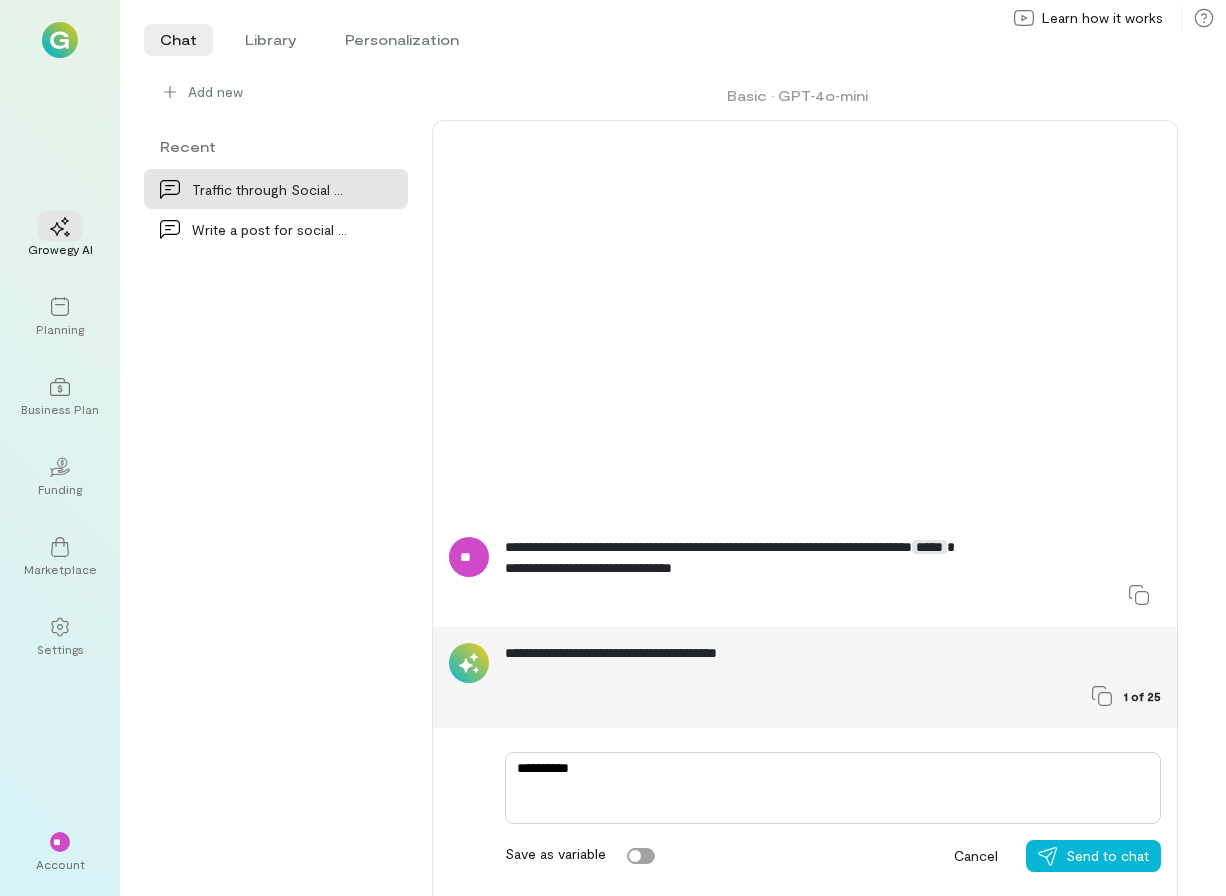 type on "*" 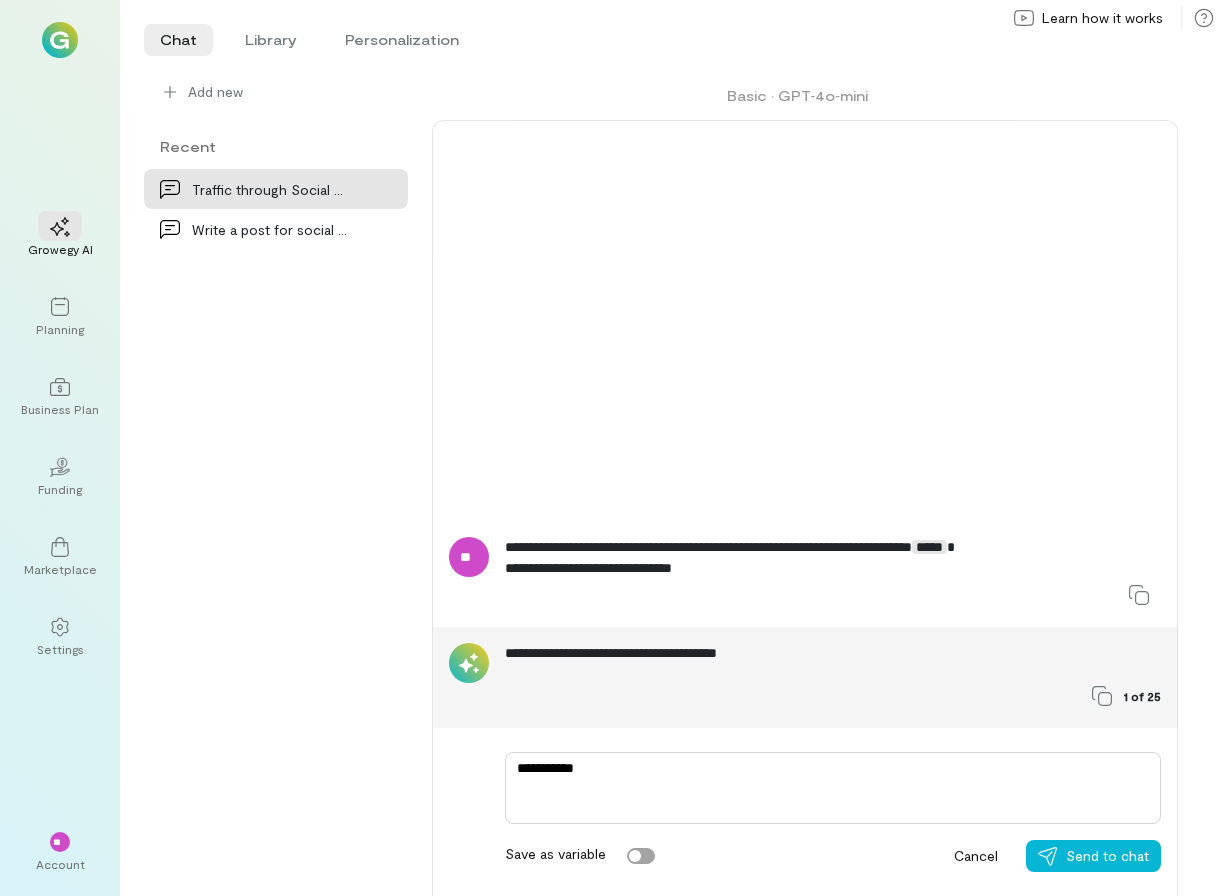 type on "*" 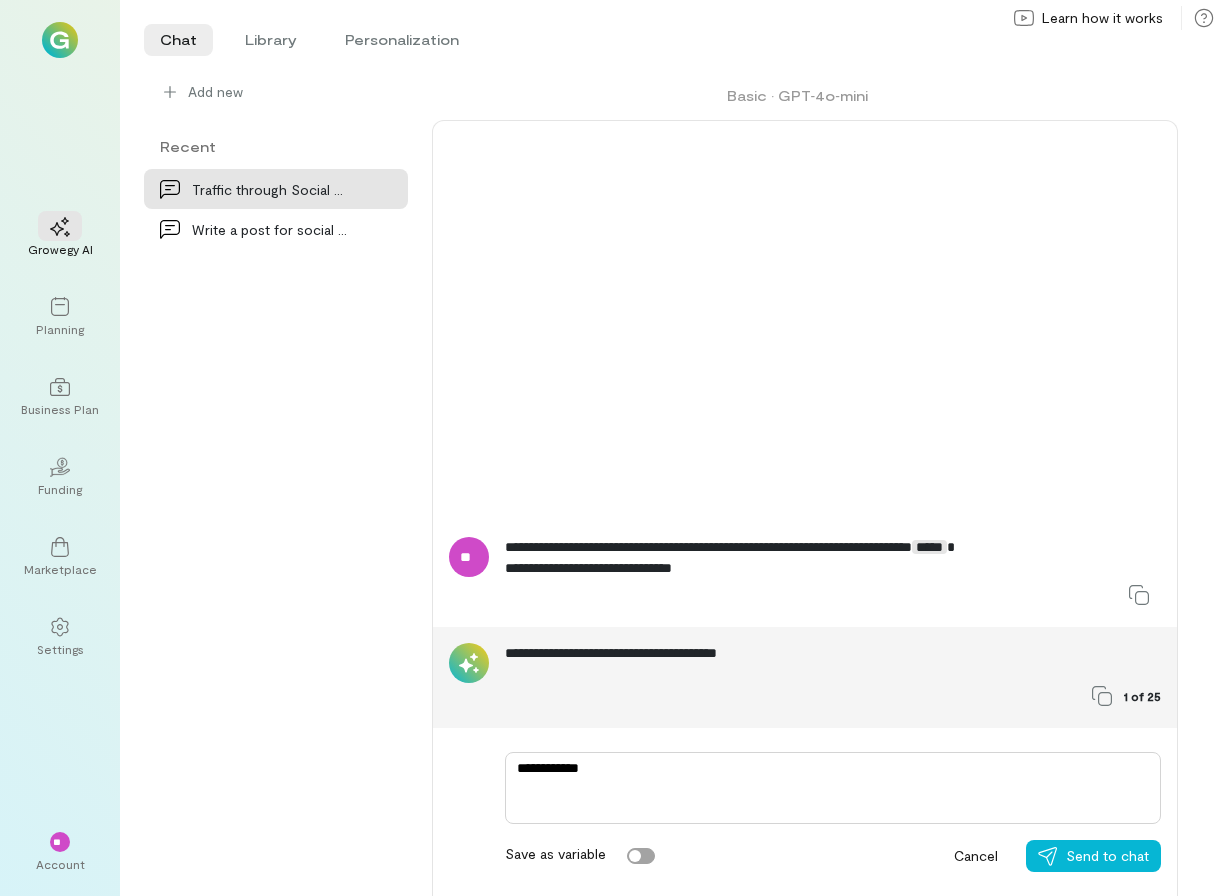 type on "*" 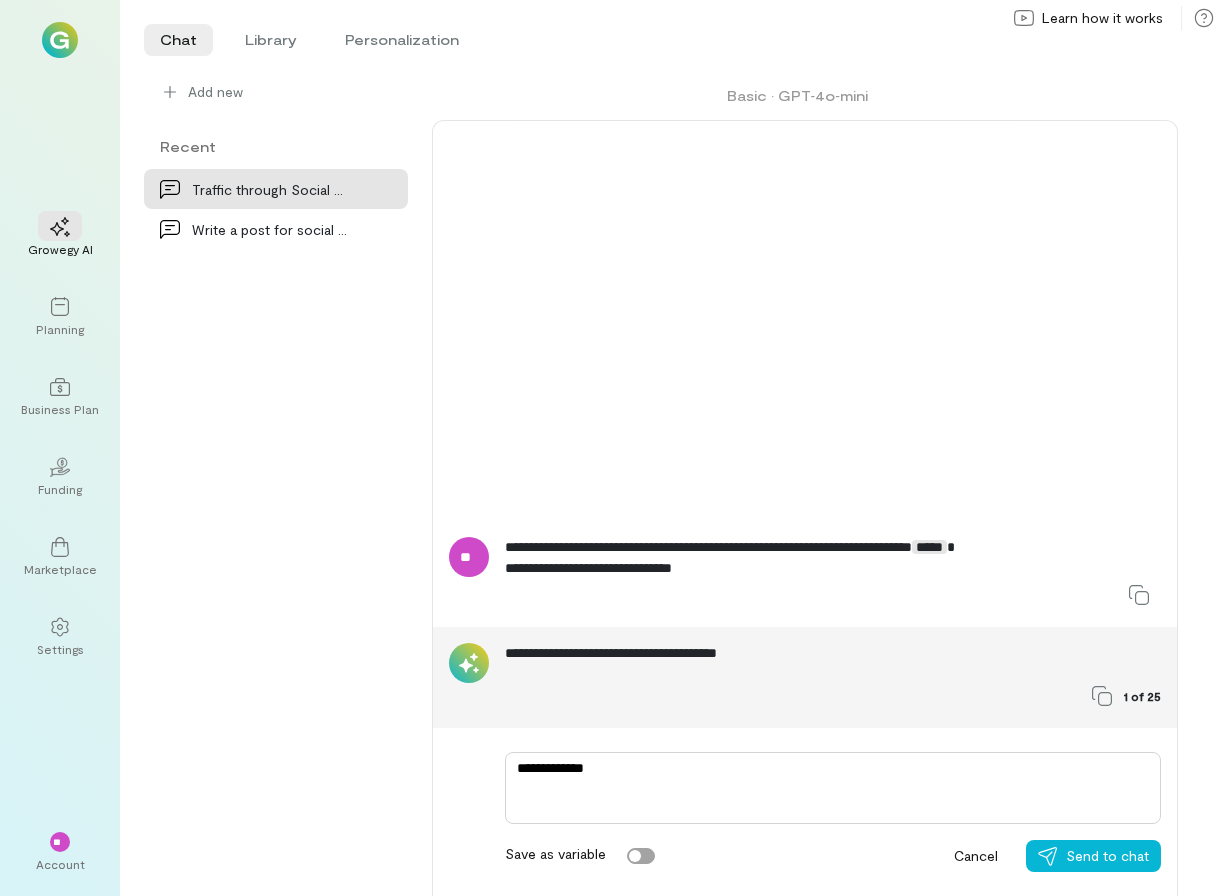 type on "*" 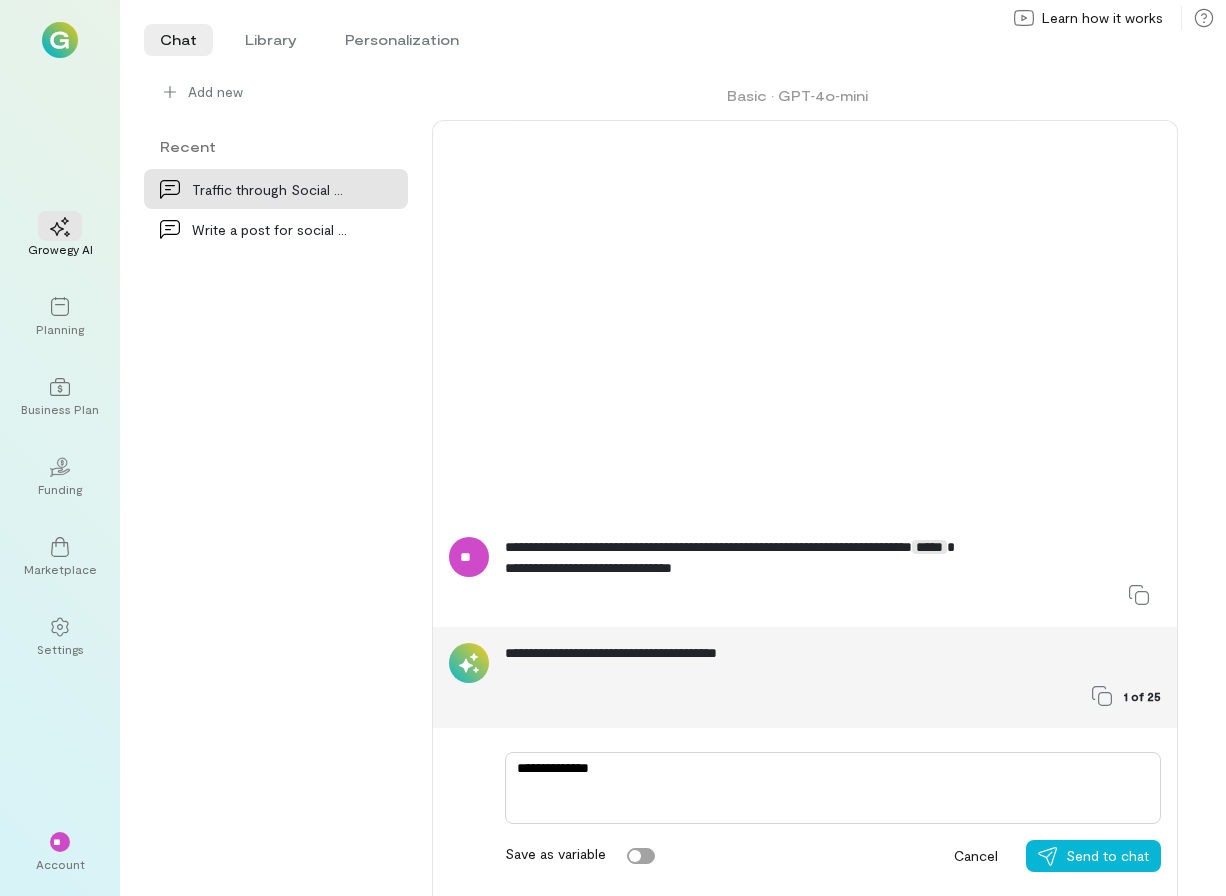 type on "*" 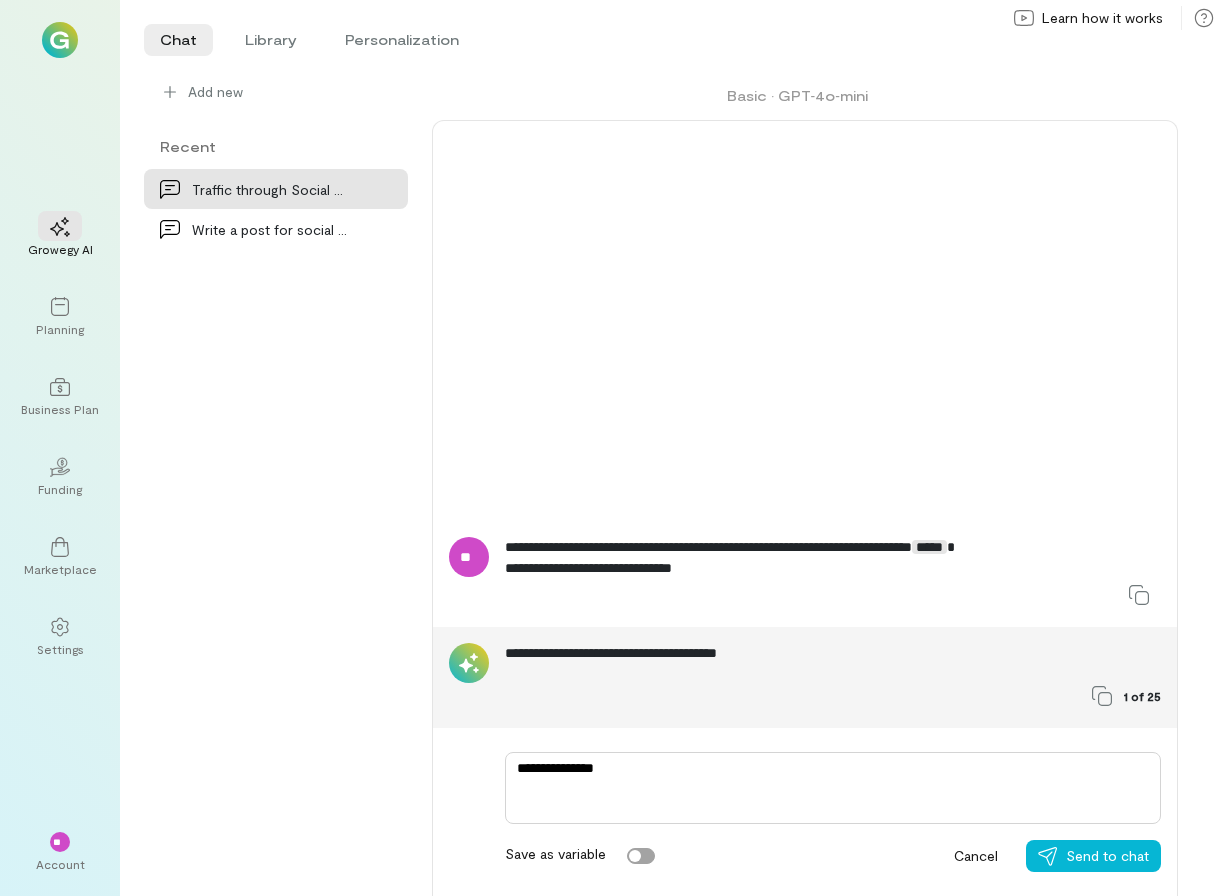type on "*" 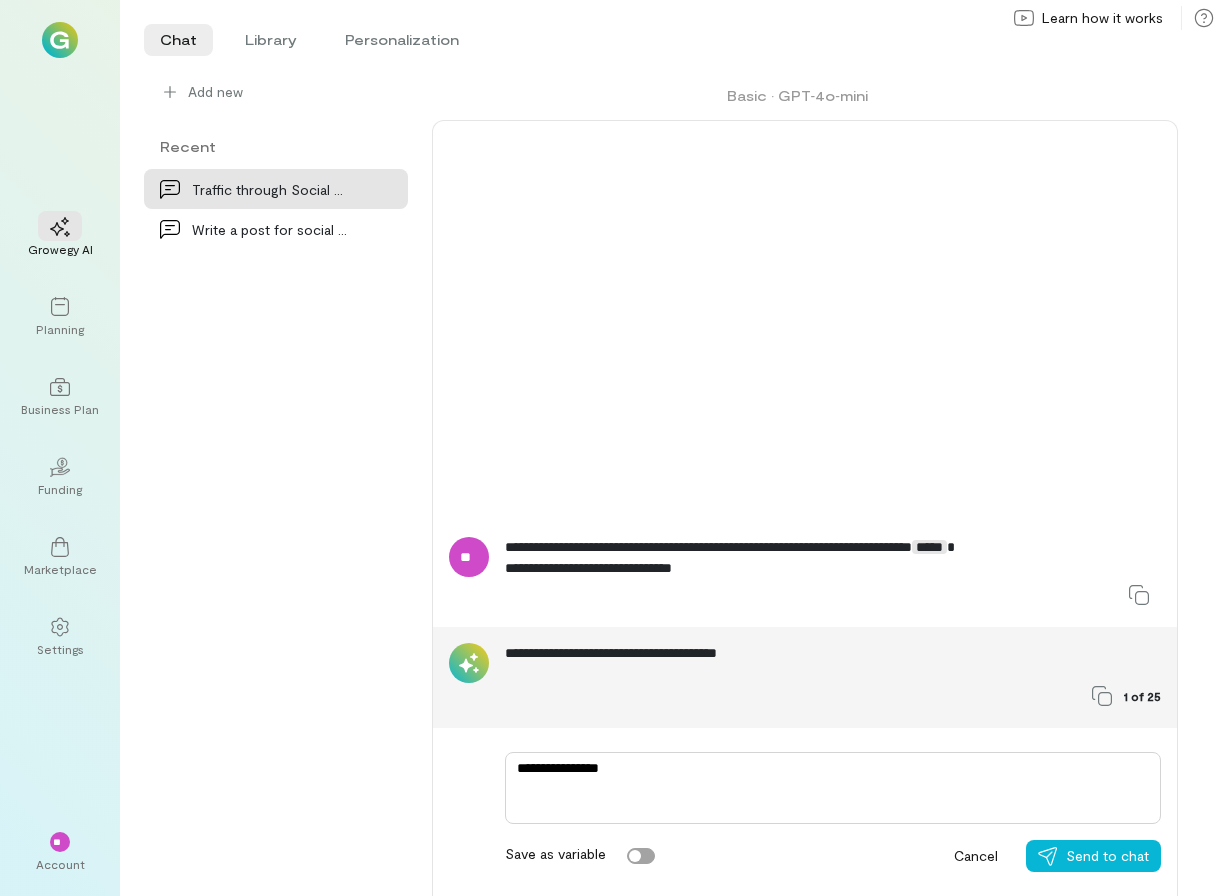 type on "*" 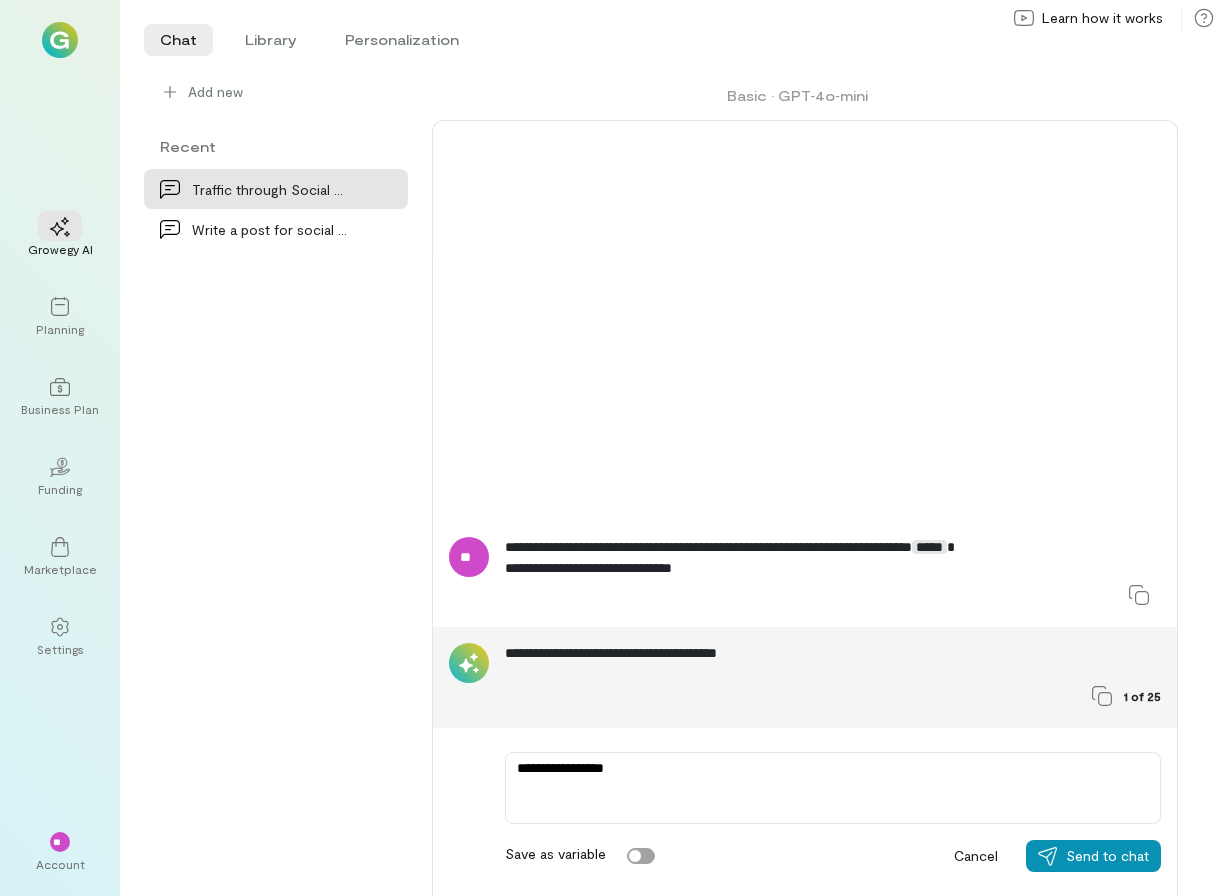 type on "**********" 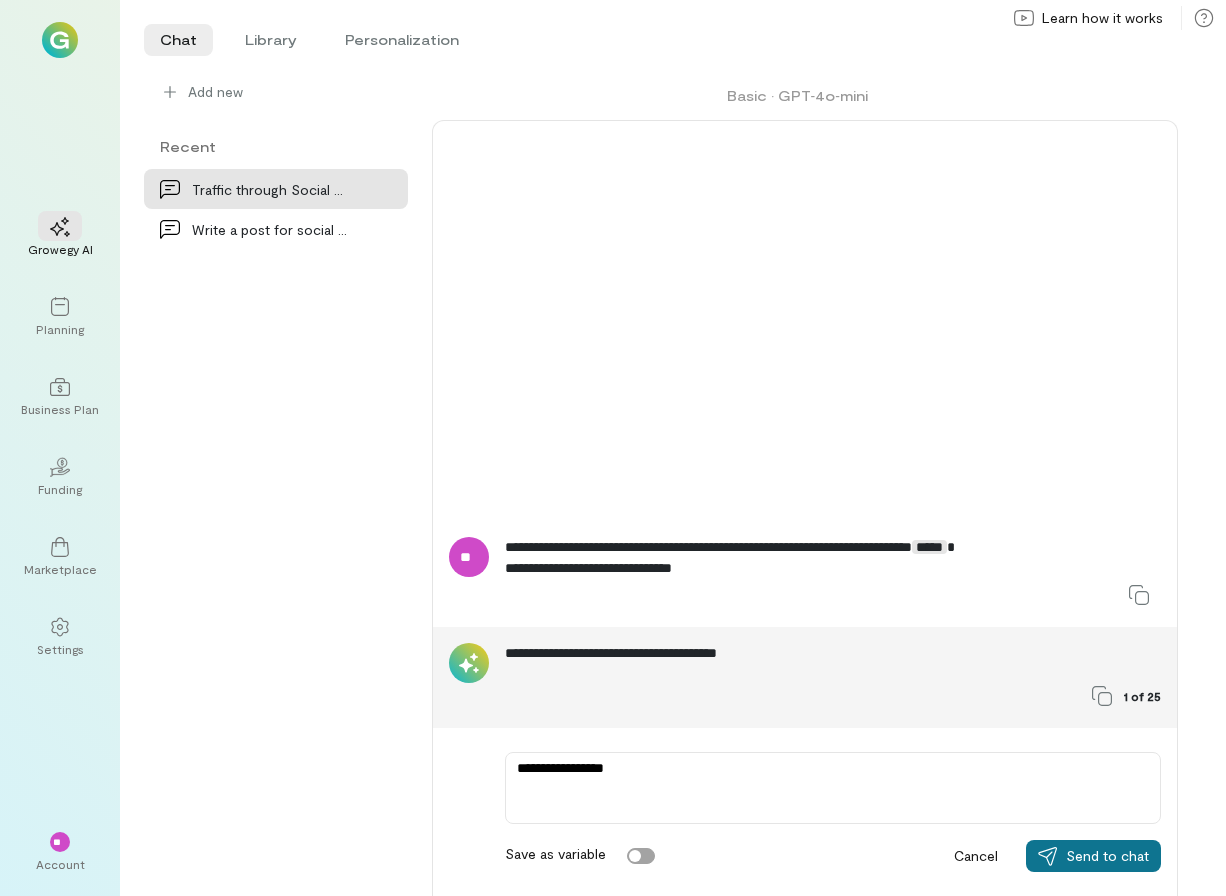 click on "Send to chat" at bounding box center (1107, 856) 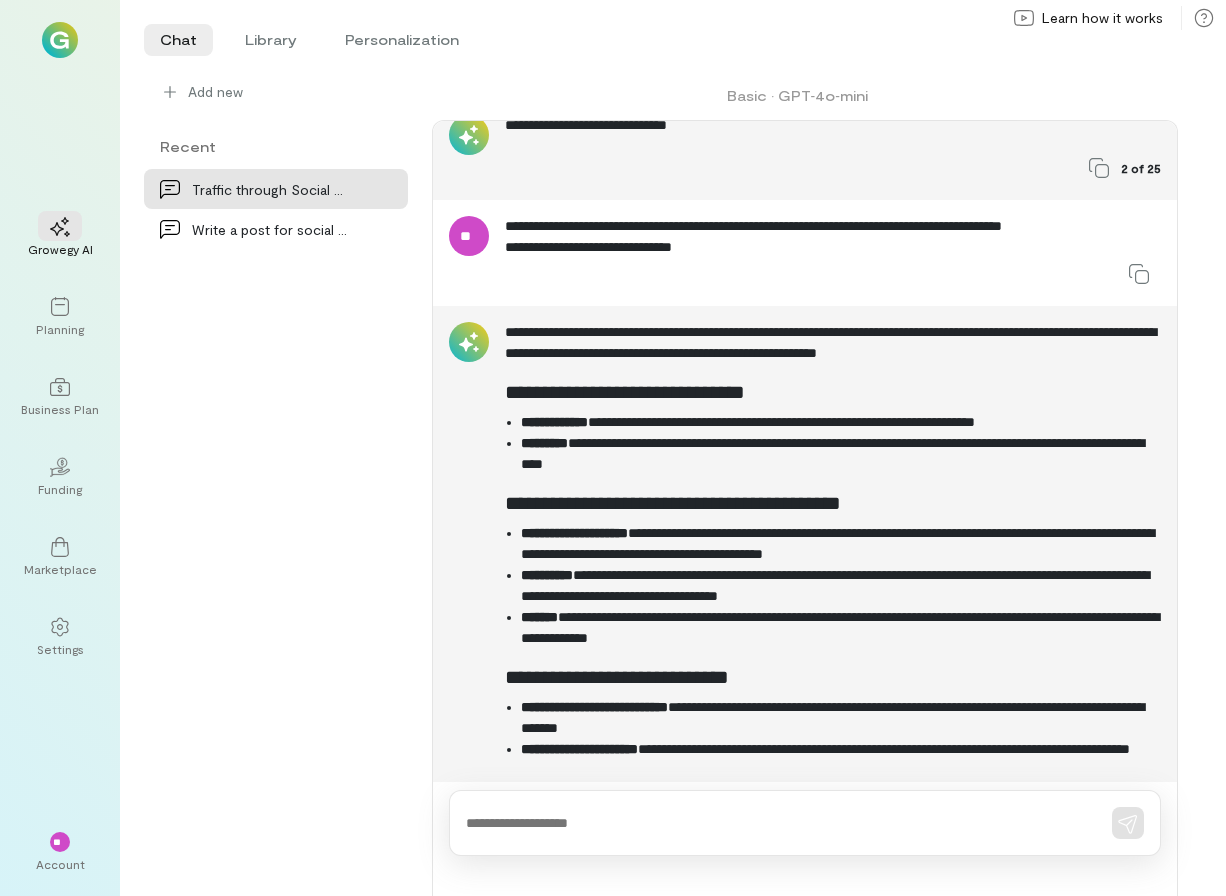 scroll, scrollTop: 272, scrollLeft: 0, axis: vertical 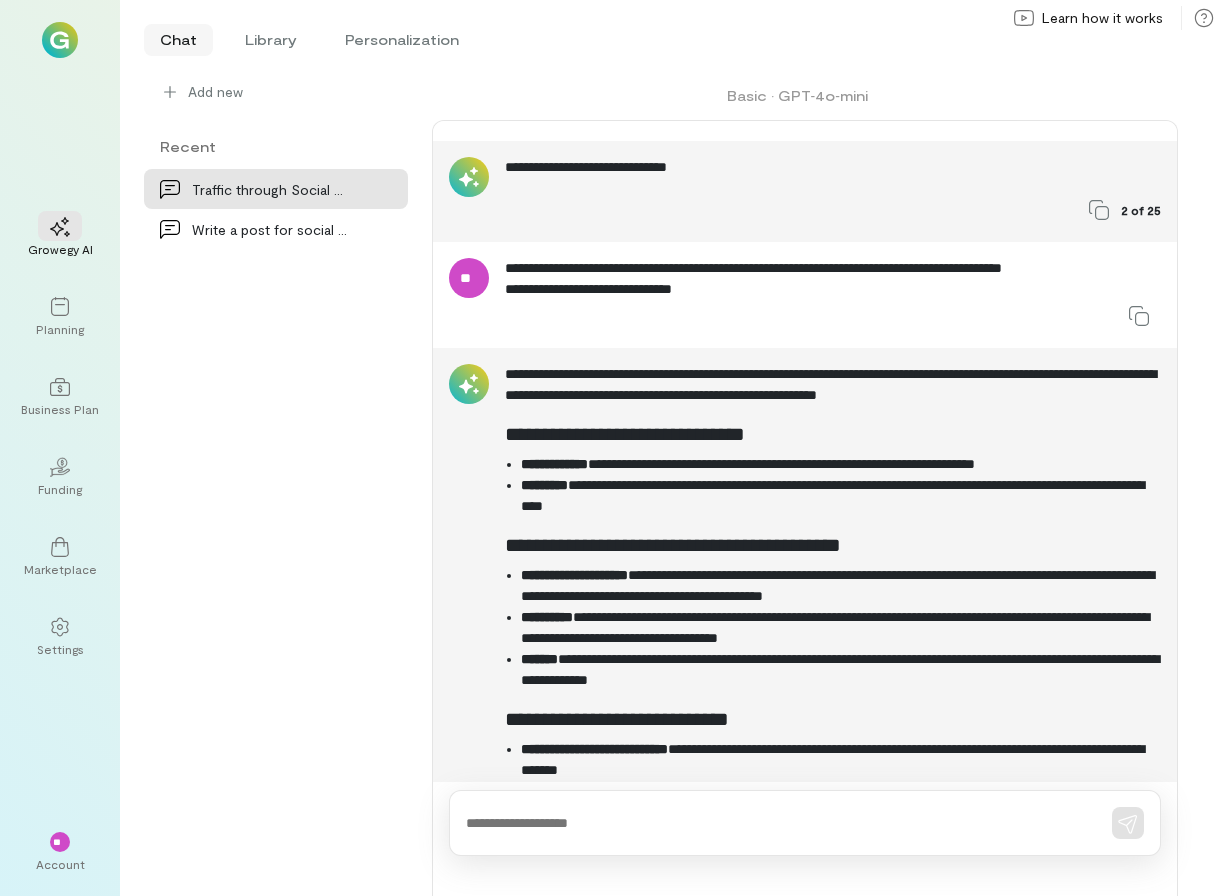click on "Chat" at bounding box center [178, 40] 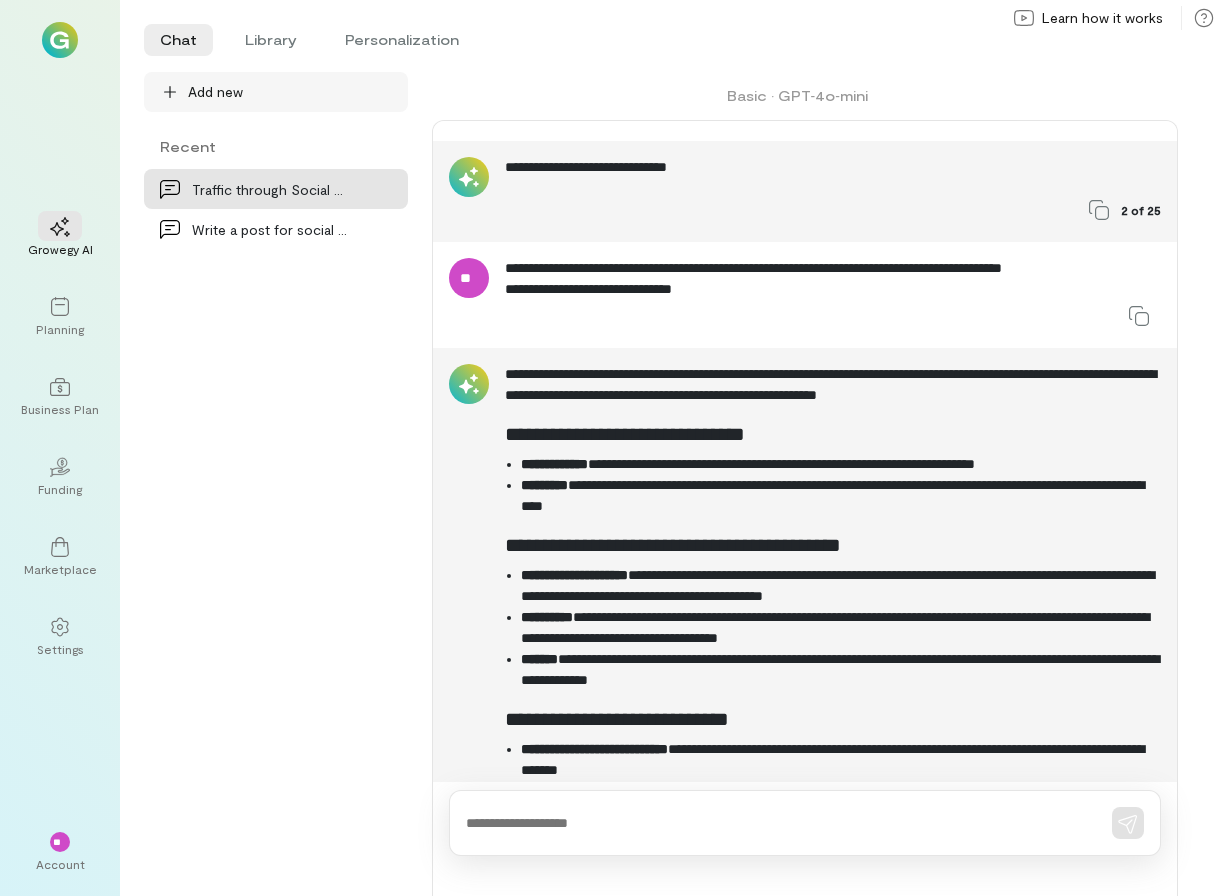 click 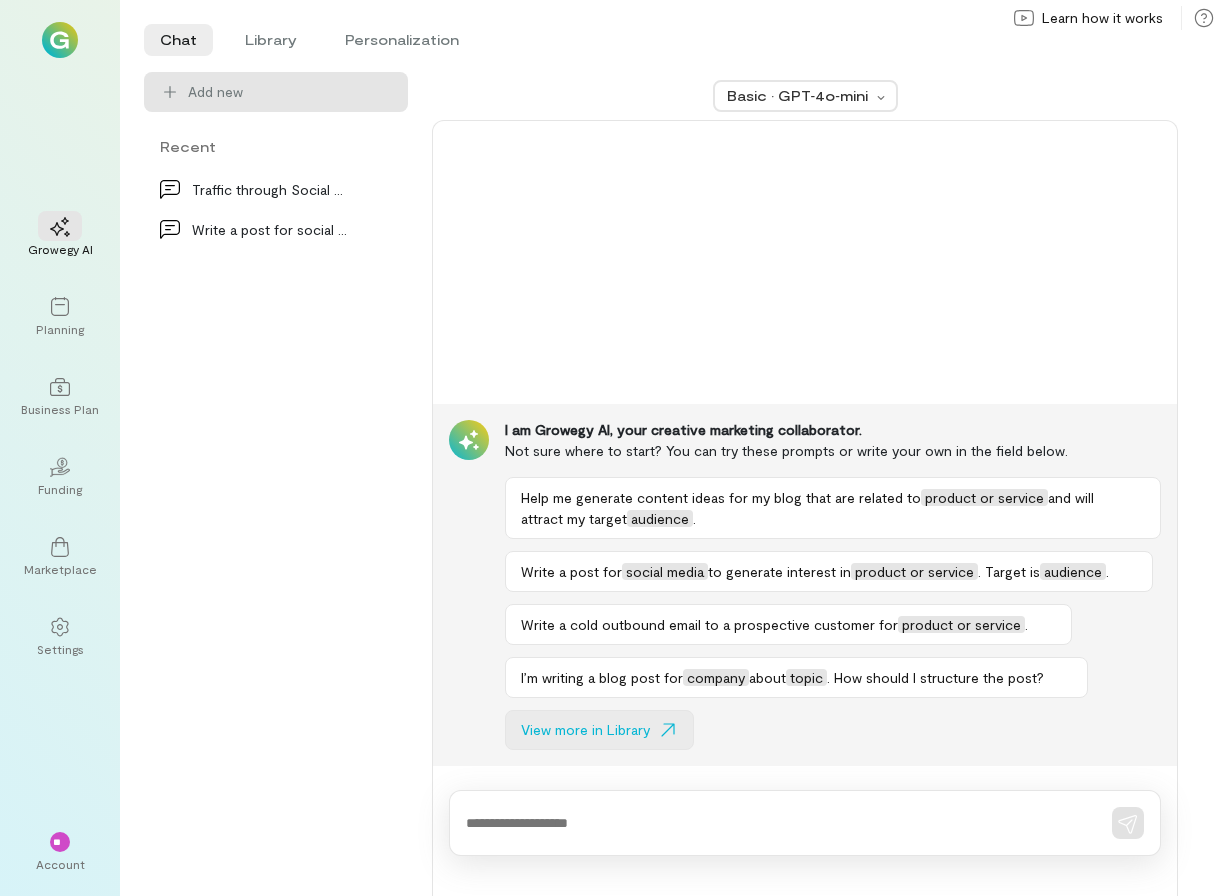 click on "View more in Library" at bounding box center [599, 730] 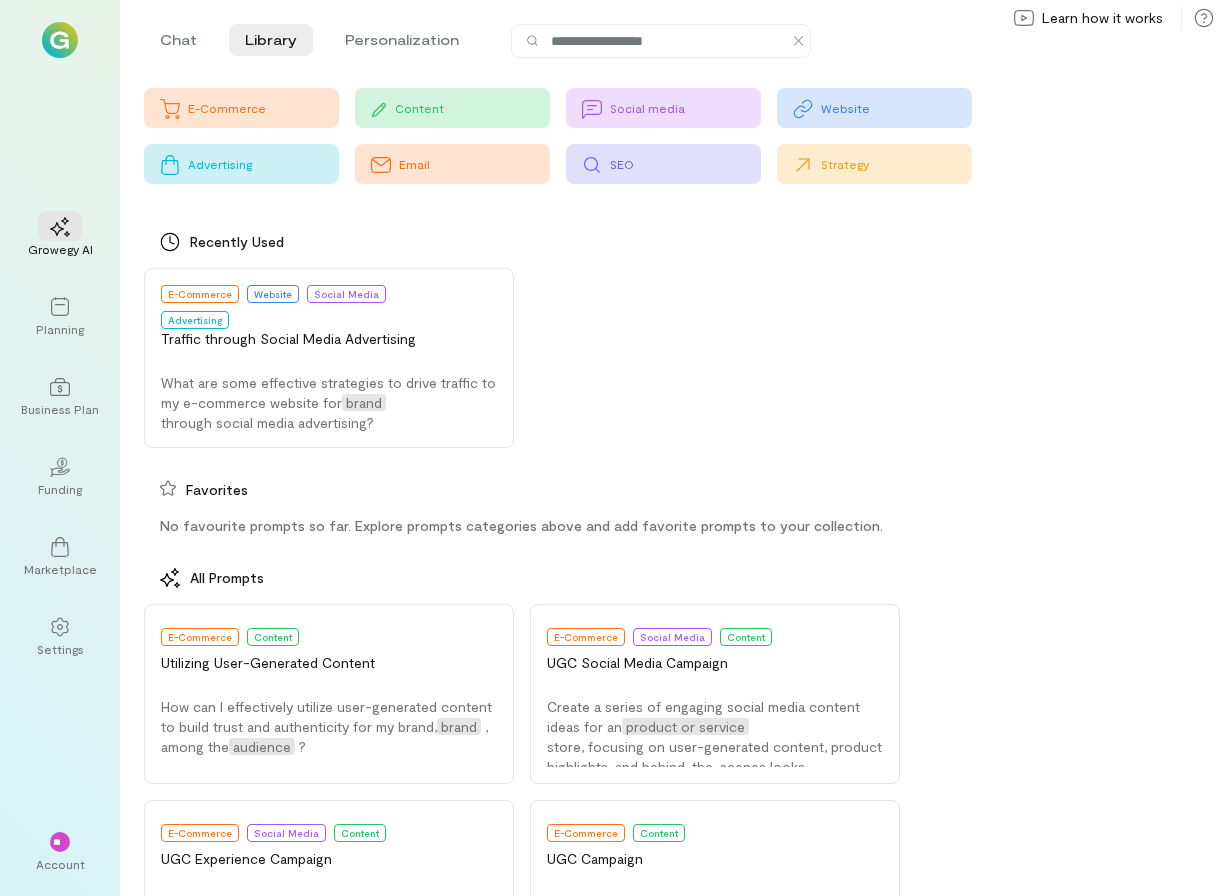 click on "Advertising" at bounding box center [263, 164] 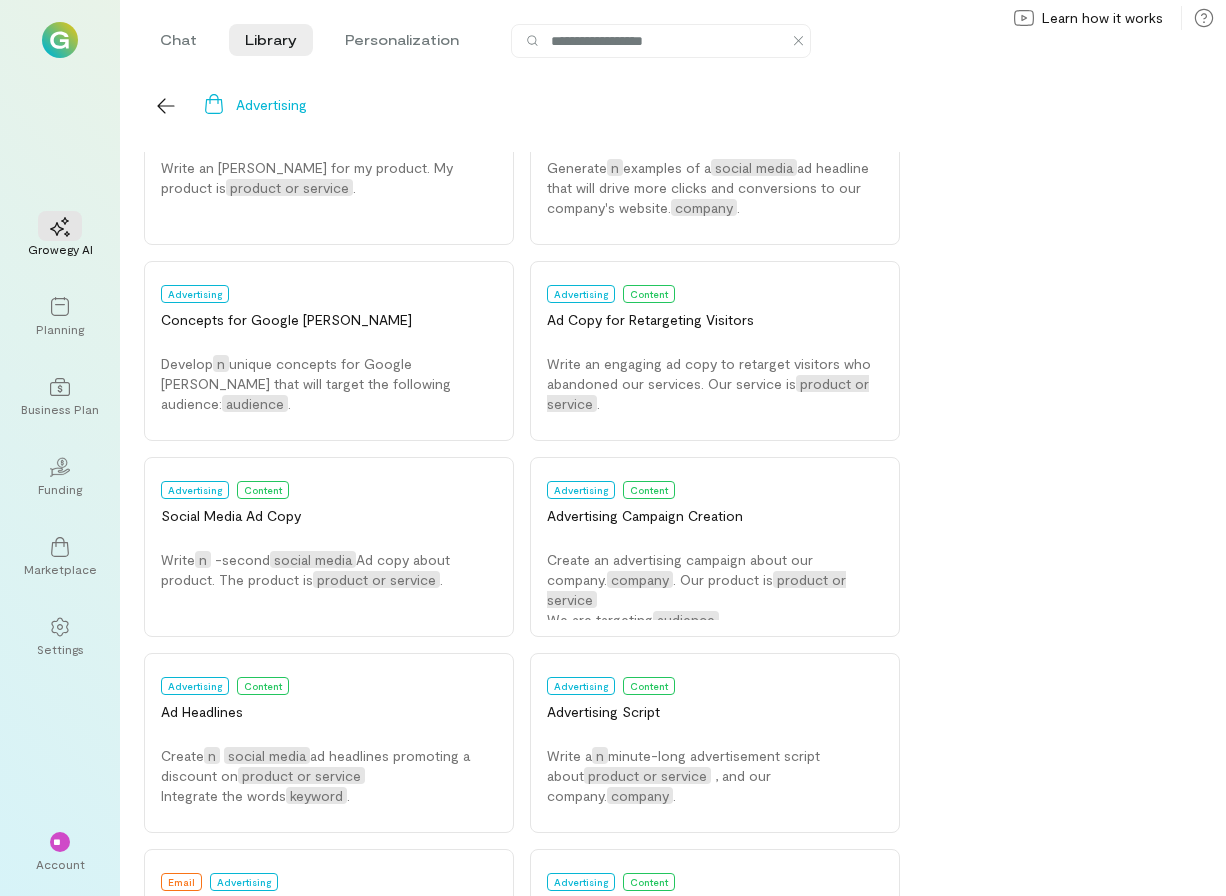 scroll, scrollTop: 1268, scrollLeft: 0, axis: vertical 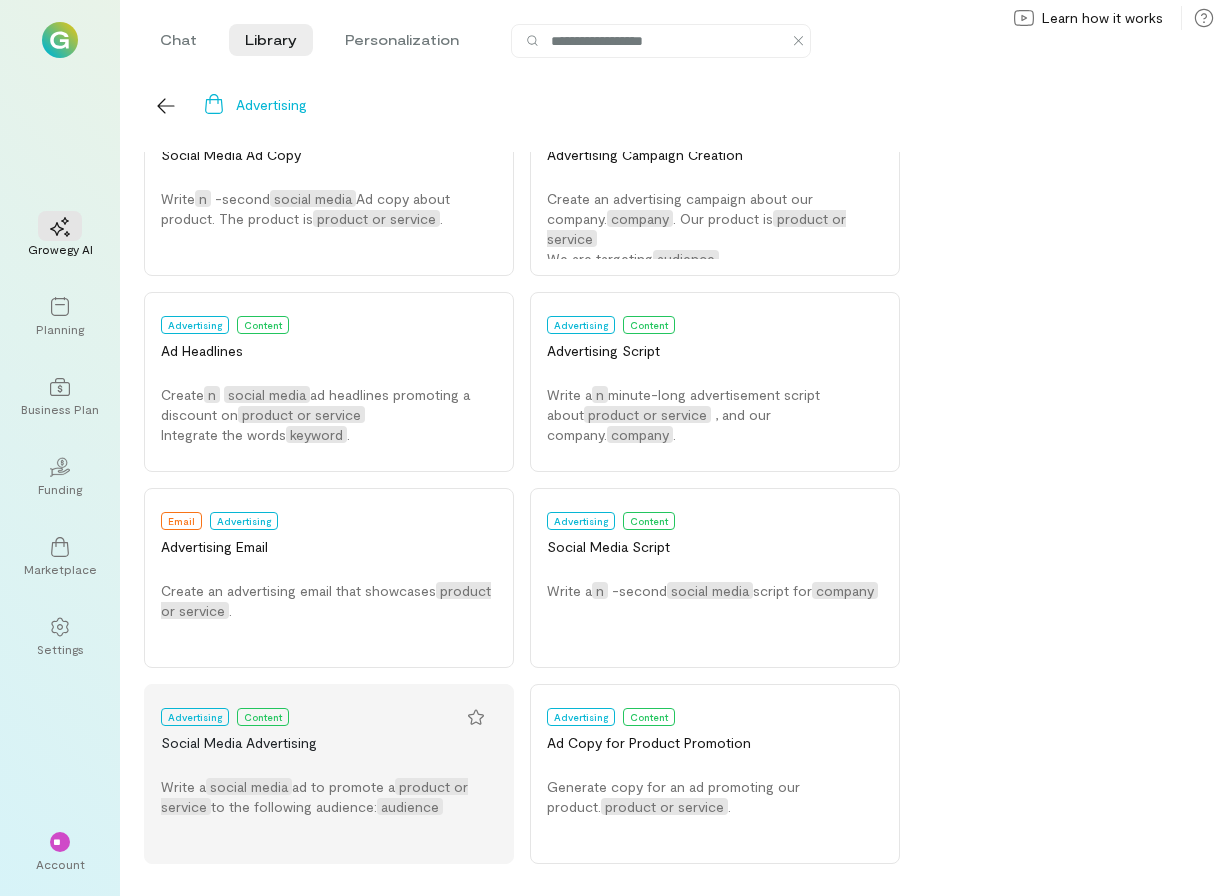 click on "Social Media Advertising" at bounding box center [329, 743] 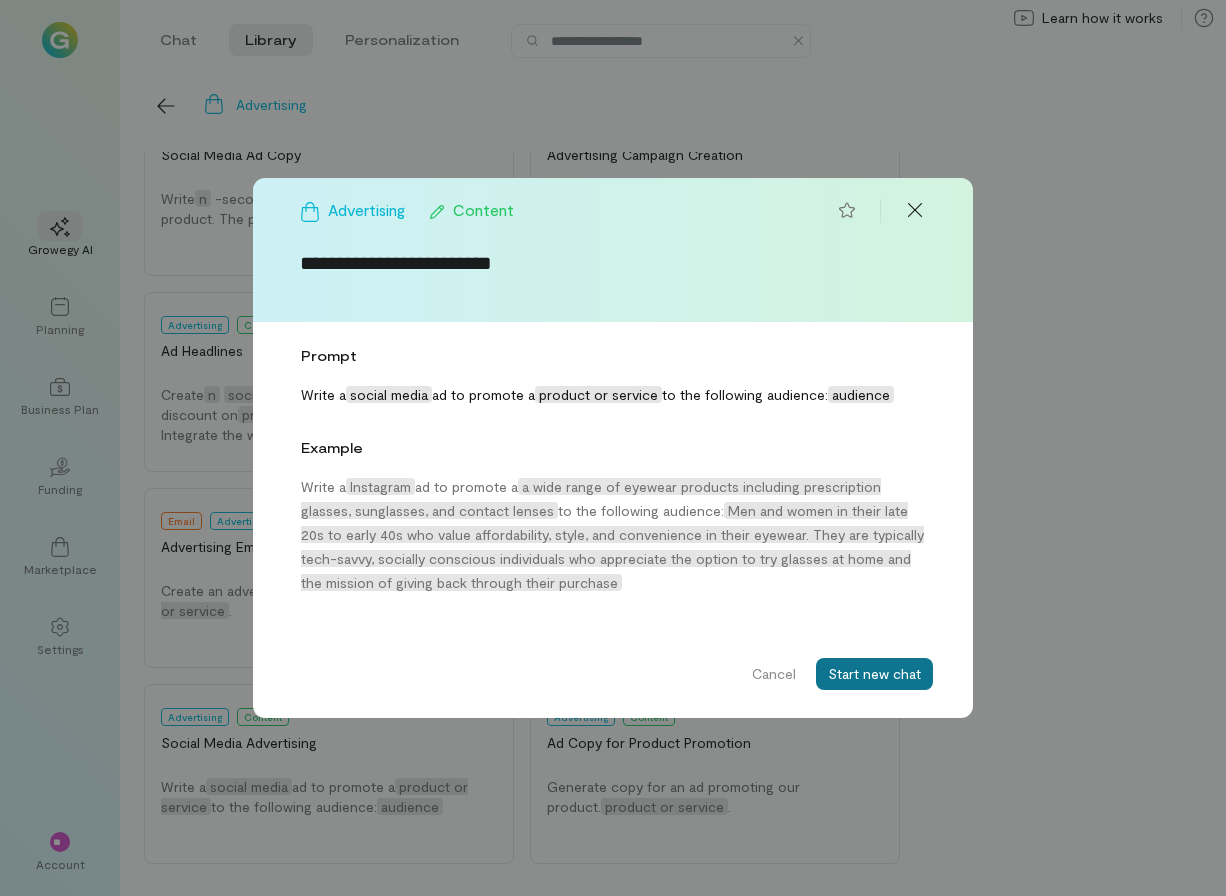 click on "Start new chat" at bounding box center [874, 674] 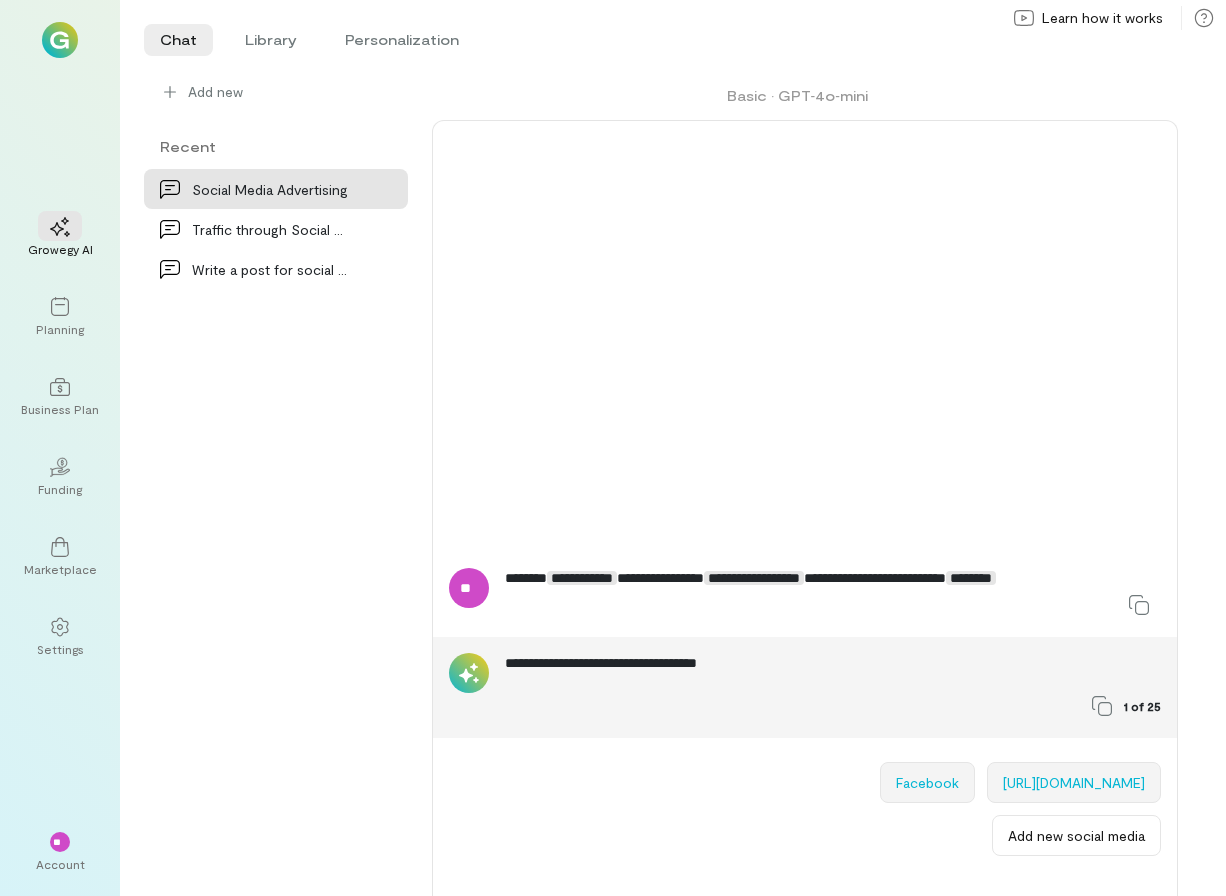 drag, startPoint x: 781, startPoint y: 773, endPoint x: 959, endPoint y: 786, distance: 178.47409 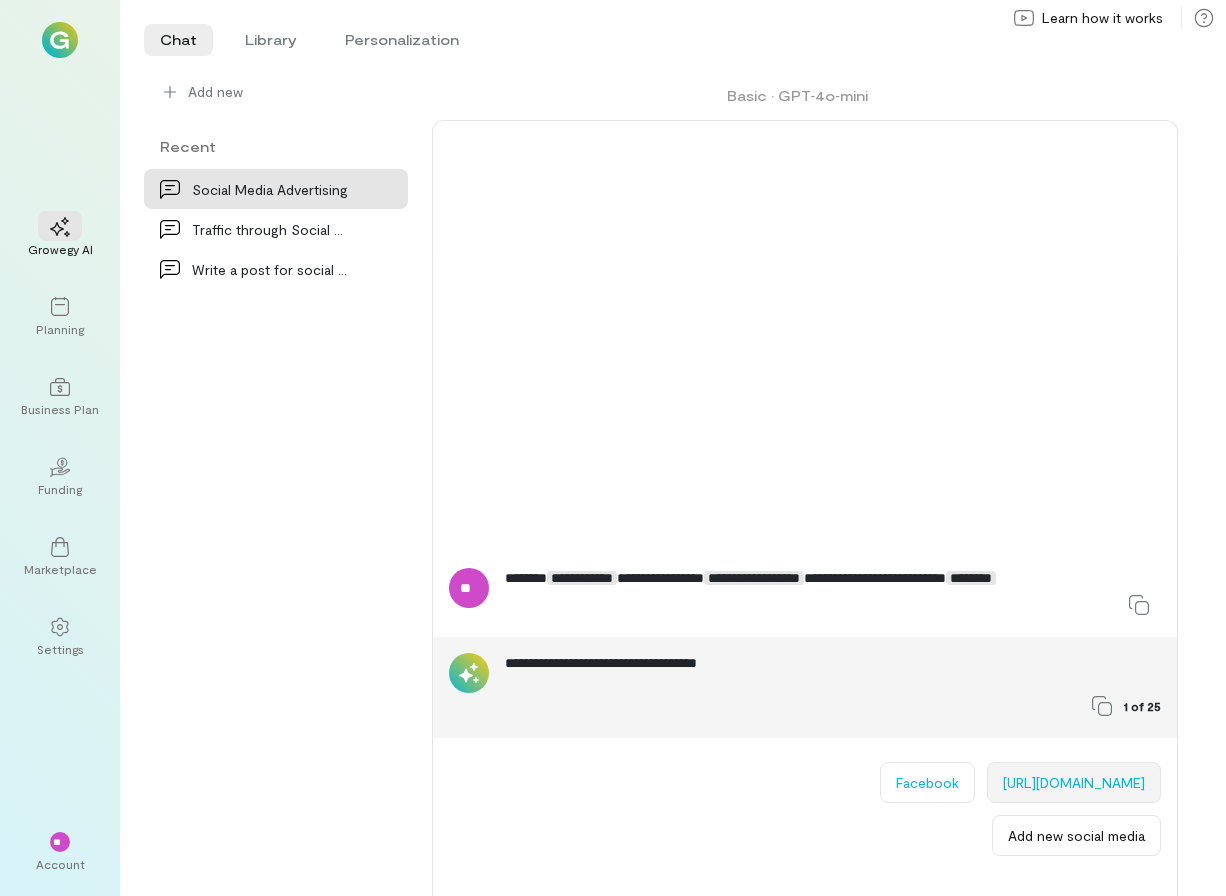 click on "[URL][DOMAIN_NAME]" at bounding box center [1074, 782] 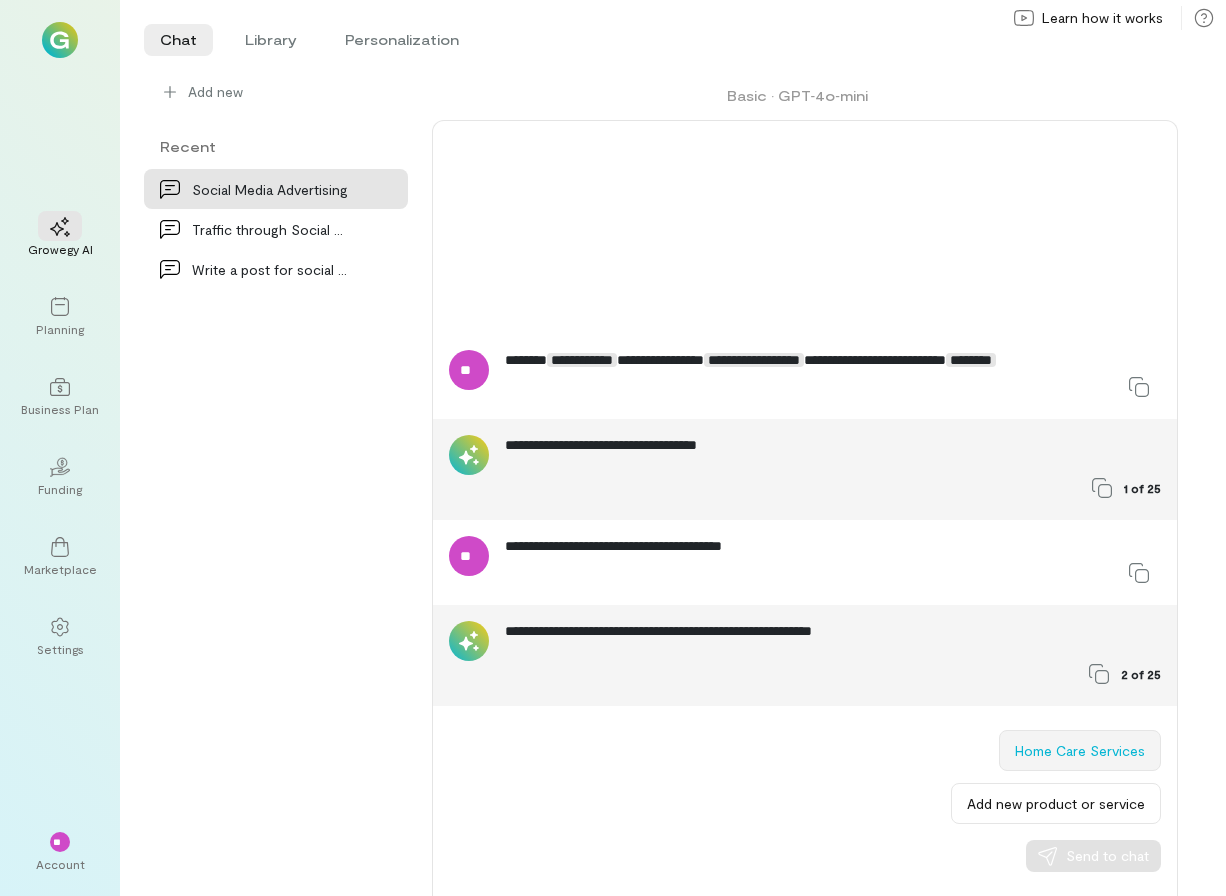 click on "Home Care Services" at bounding box center [1080, 750] 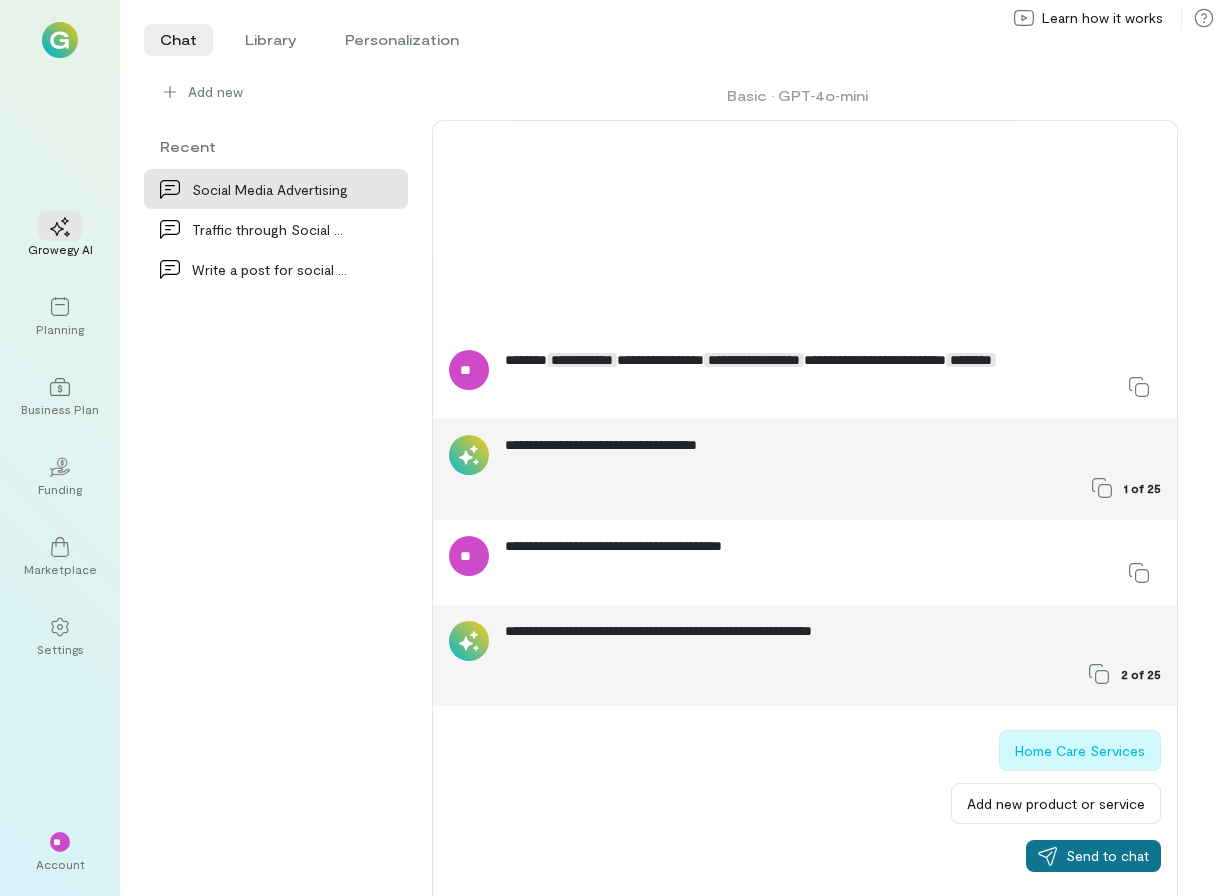 click on "Send to chat" at bounding box center [1107, 856] 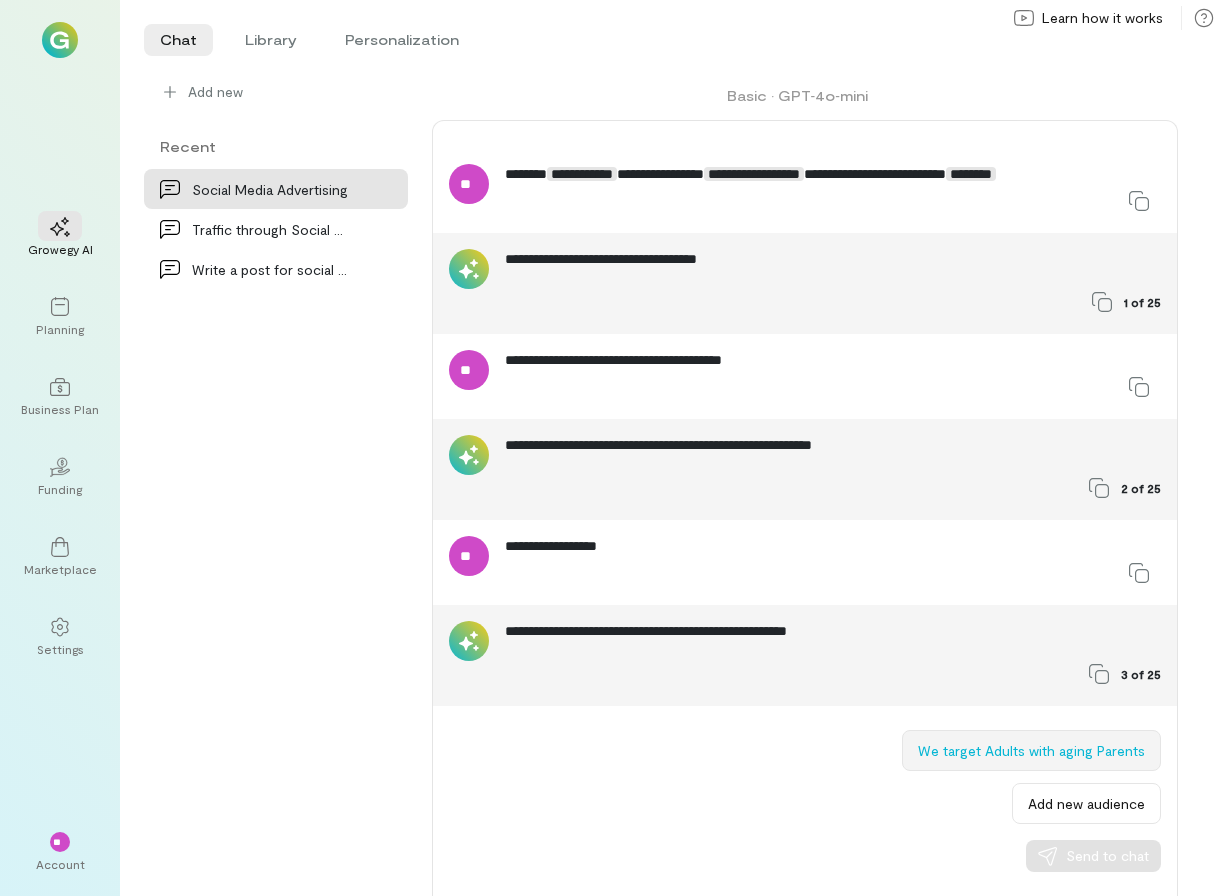 click on "We target Adults with aging Parents" at bounding box center [1031, 750] 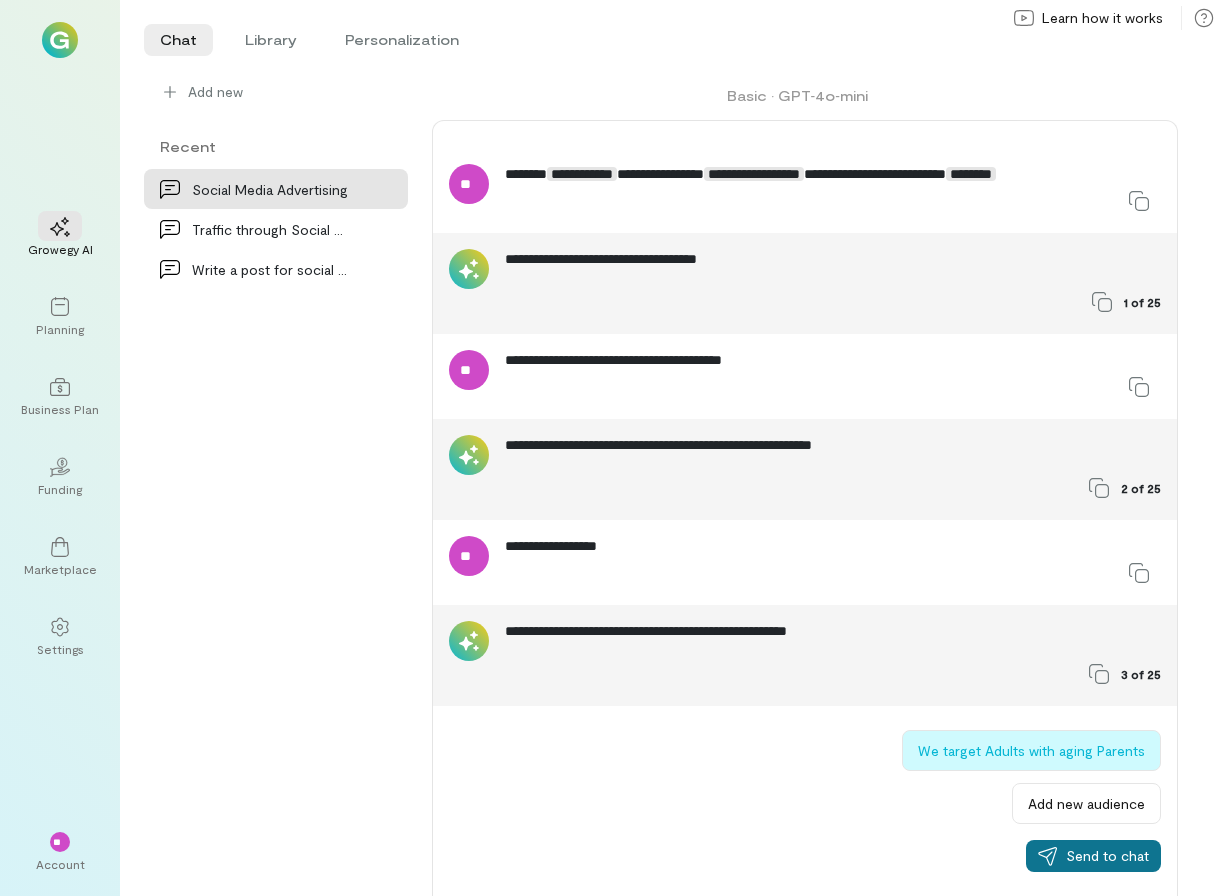 click on "Send to chat" at bounding box center (1107, 856) 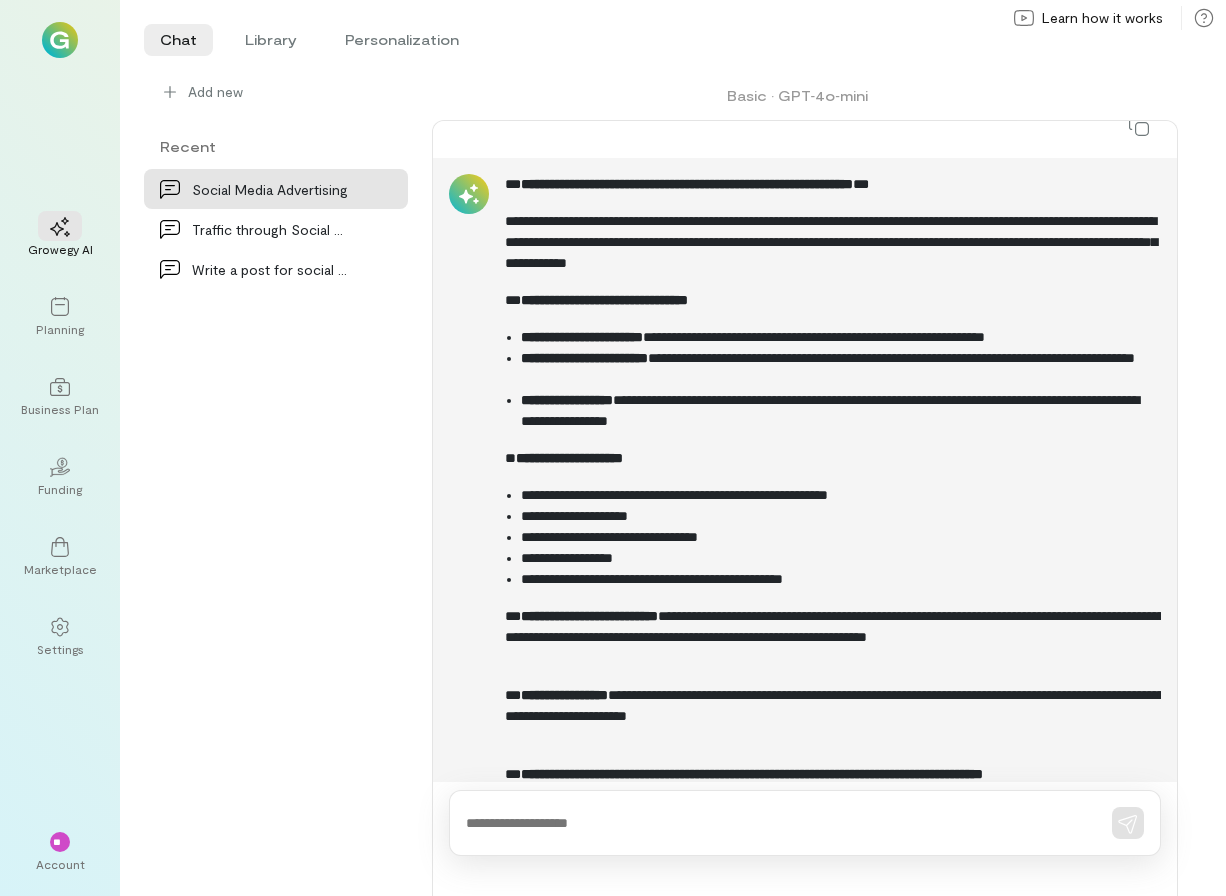 scroll, scrollTop: 808, scrollLeft: 0, axis: vertical 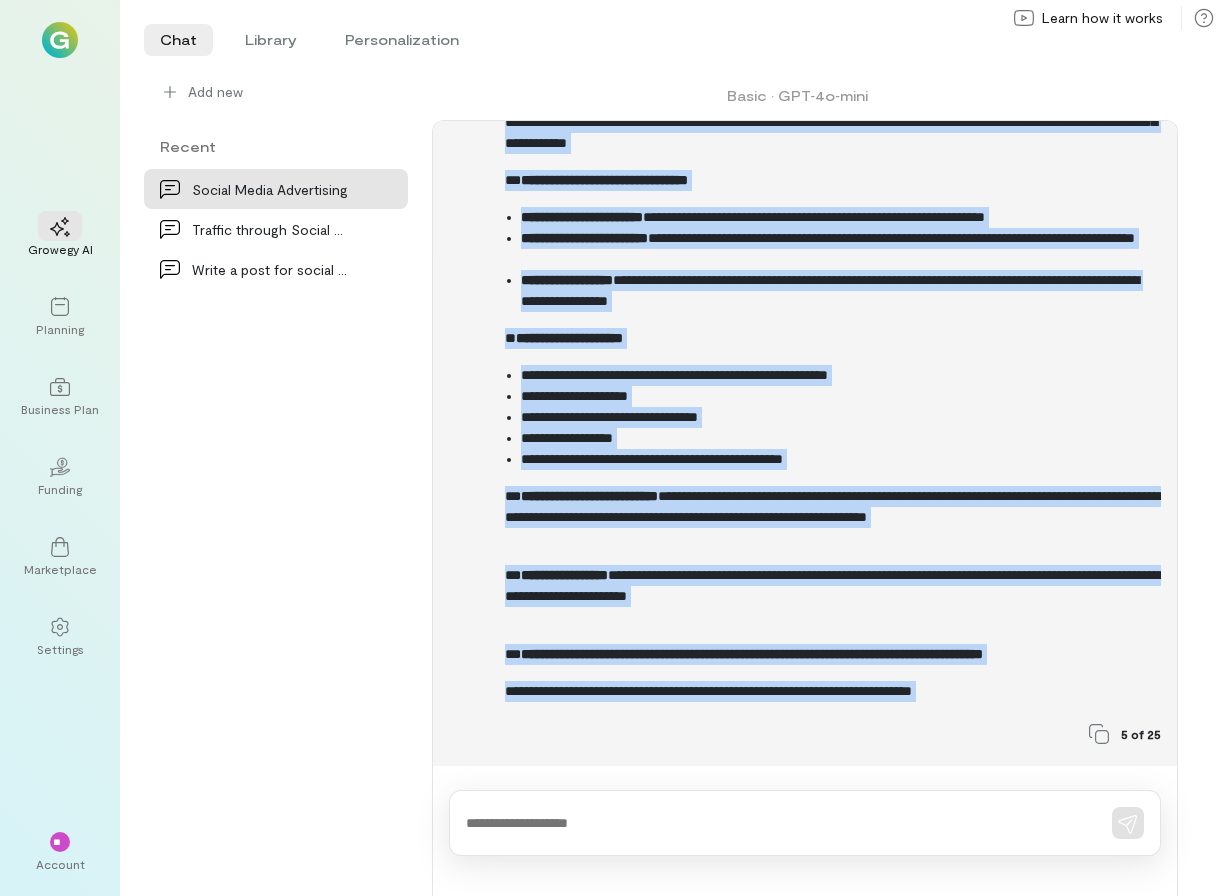 drag, startPoint x: 507, startPoint y: 185, endPoint x: 1044, endPoint y: 712, distance: 752.39484 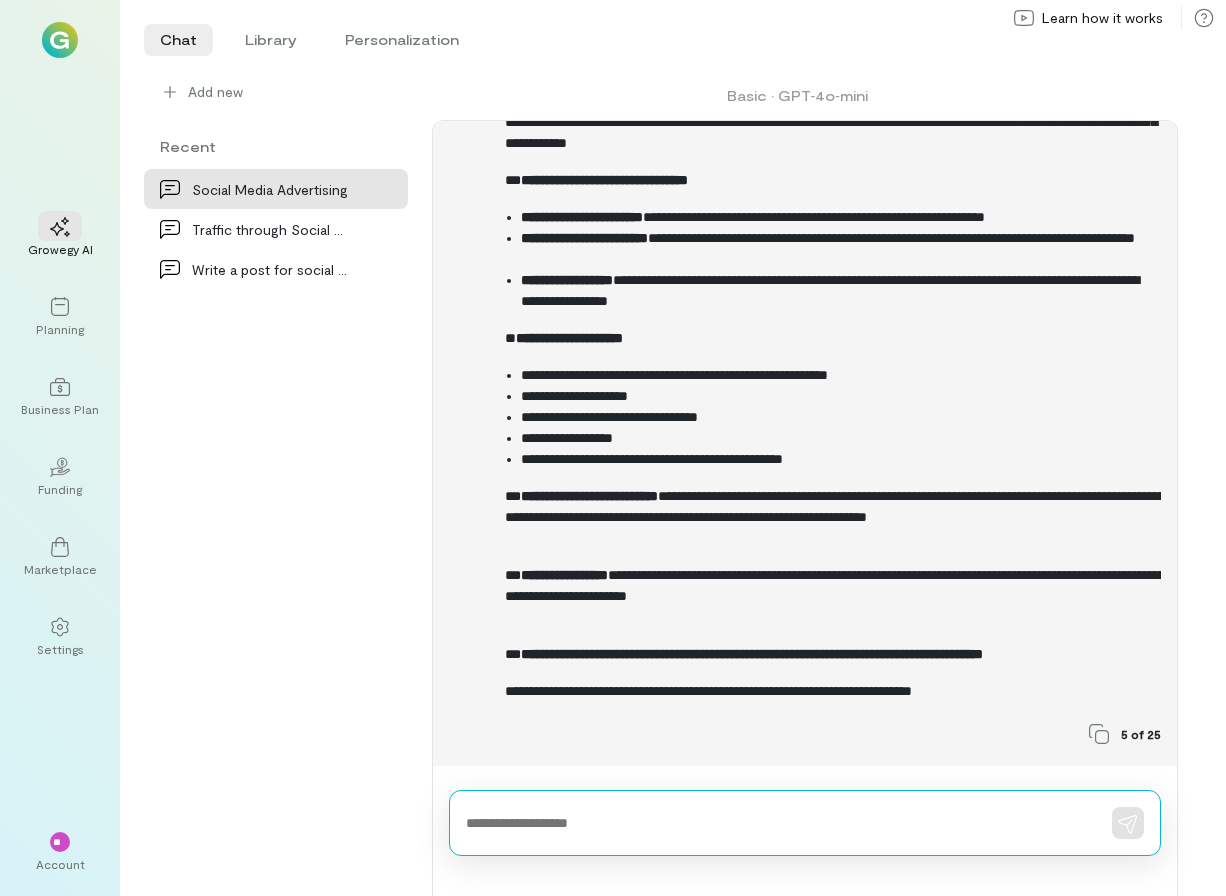click at bounding box center [777, 823] 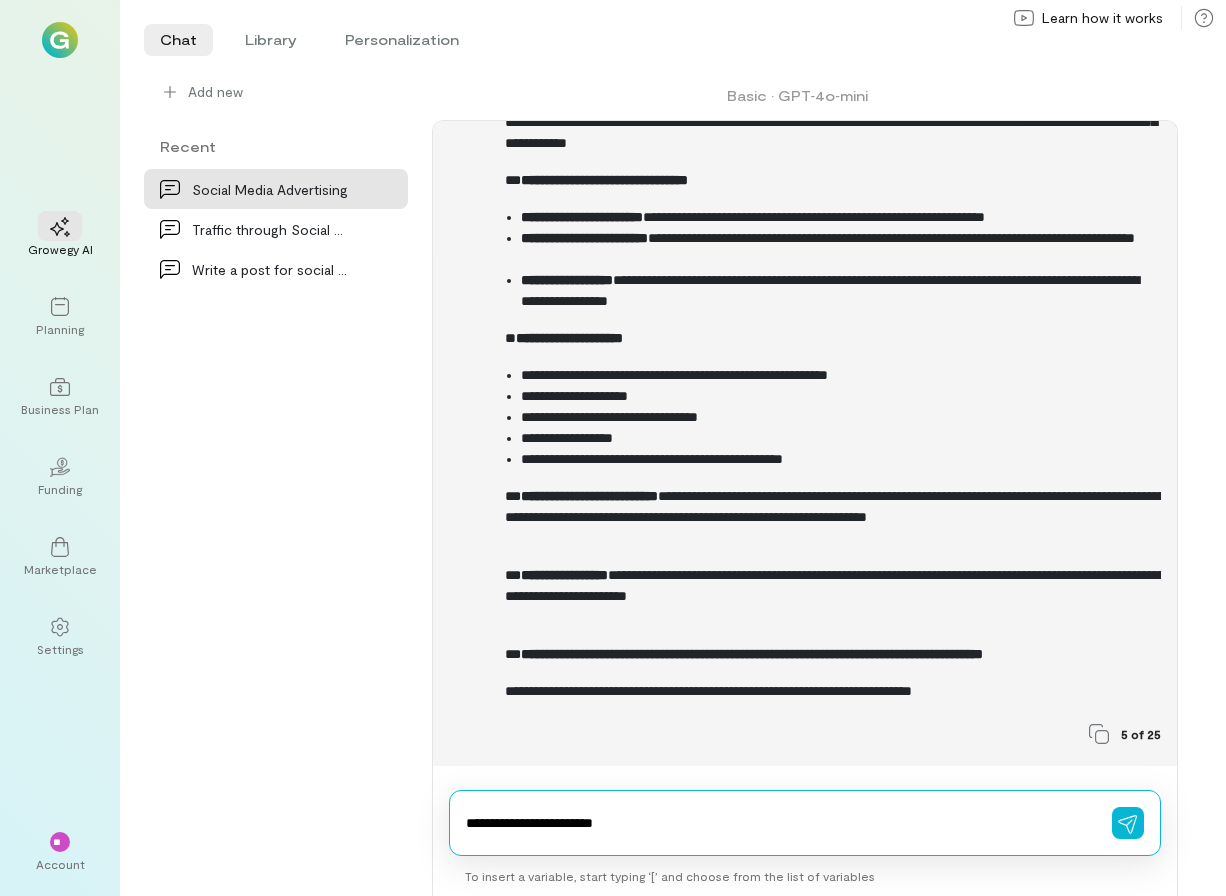 type on "**********" 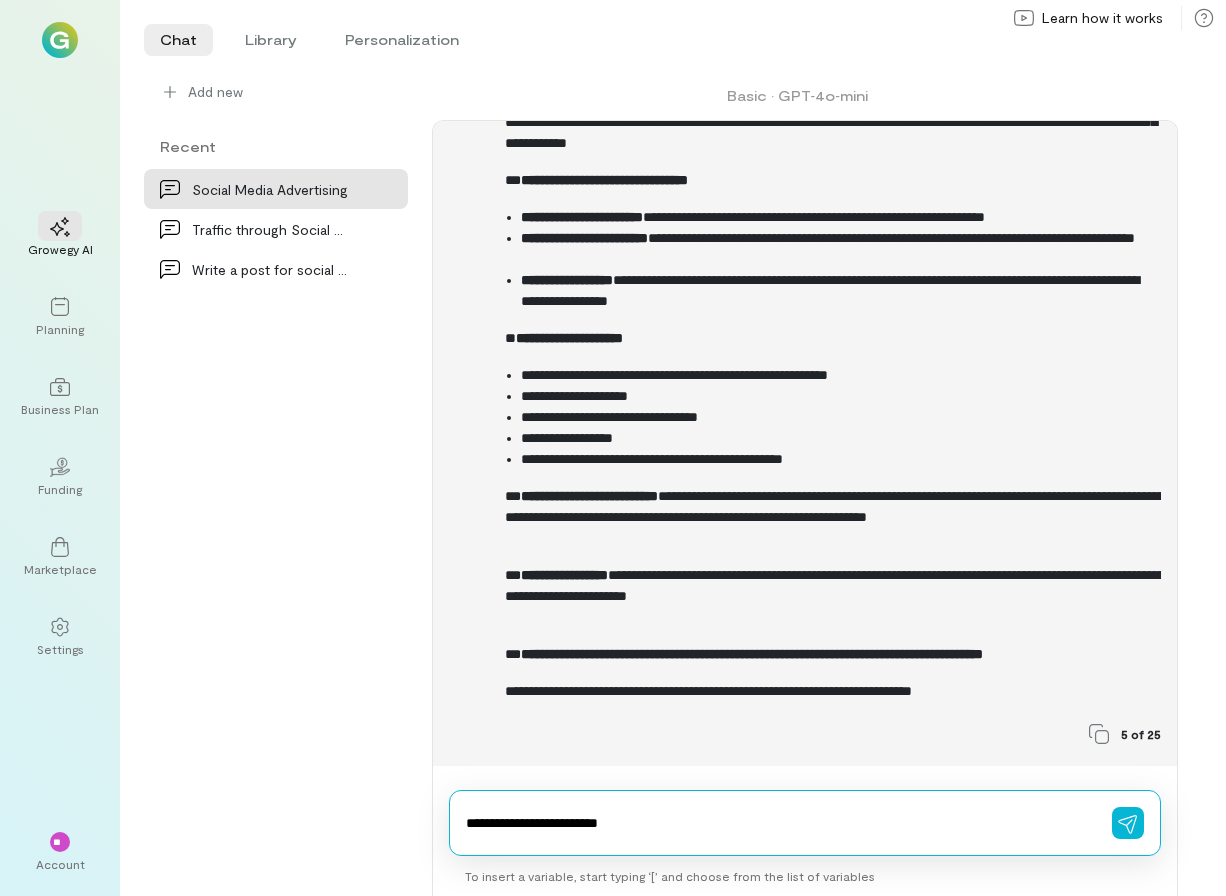 type 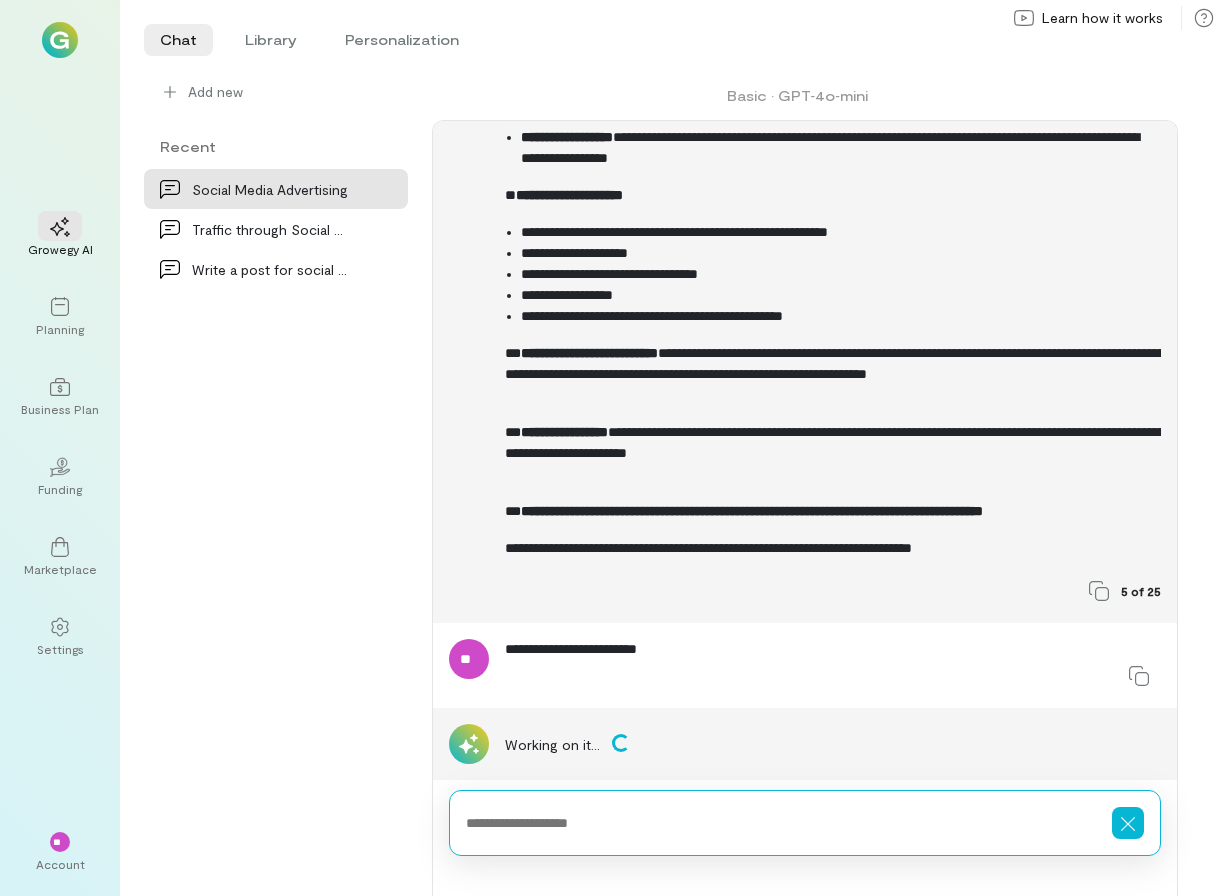 scroll, scrollTop: 1091, scrollLeft: 0, axis: vertical 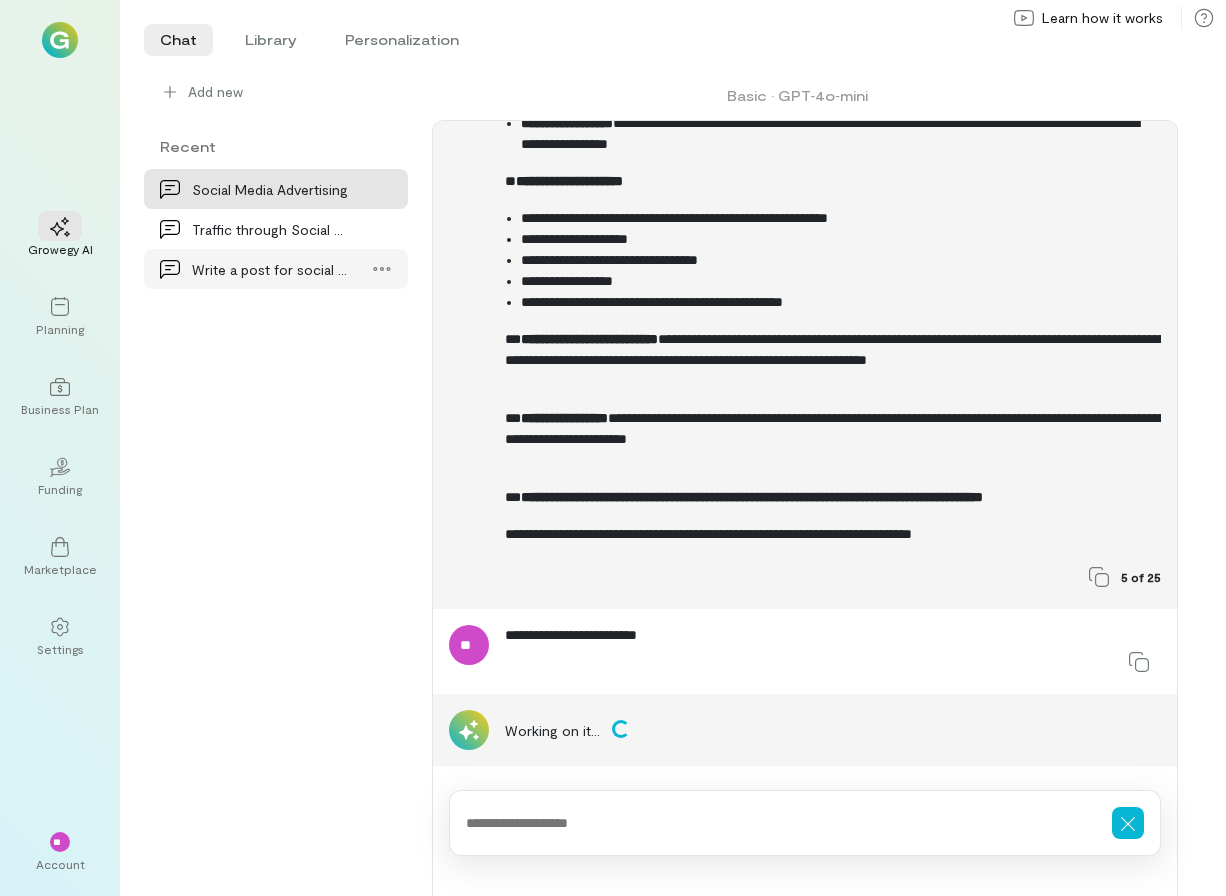 click on "Write a post for social media to generate interes…" at bounding box center [270, 269] 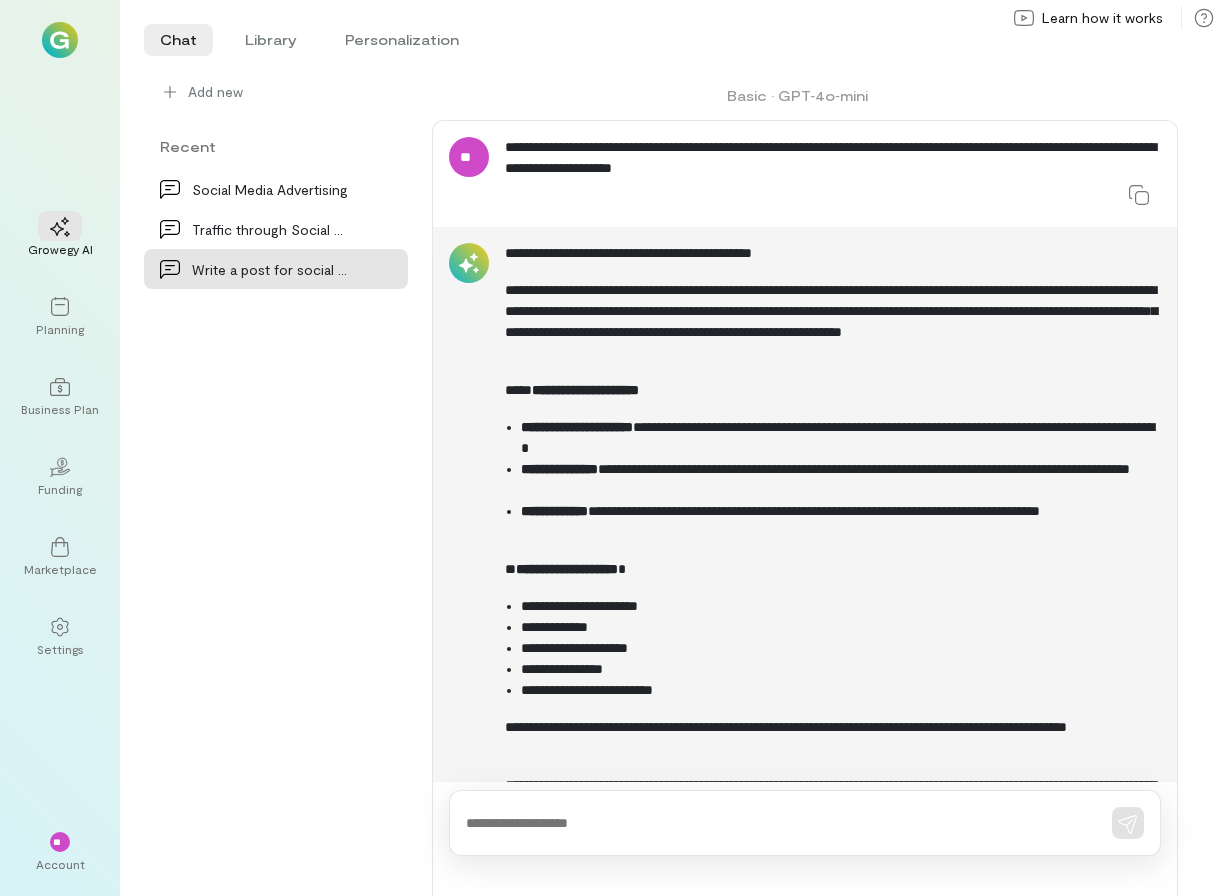 scroll, scrollTop: 10692, scrollLeft: 0, axis: vertical 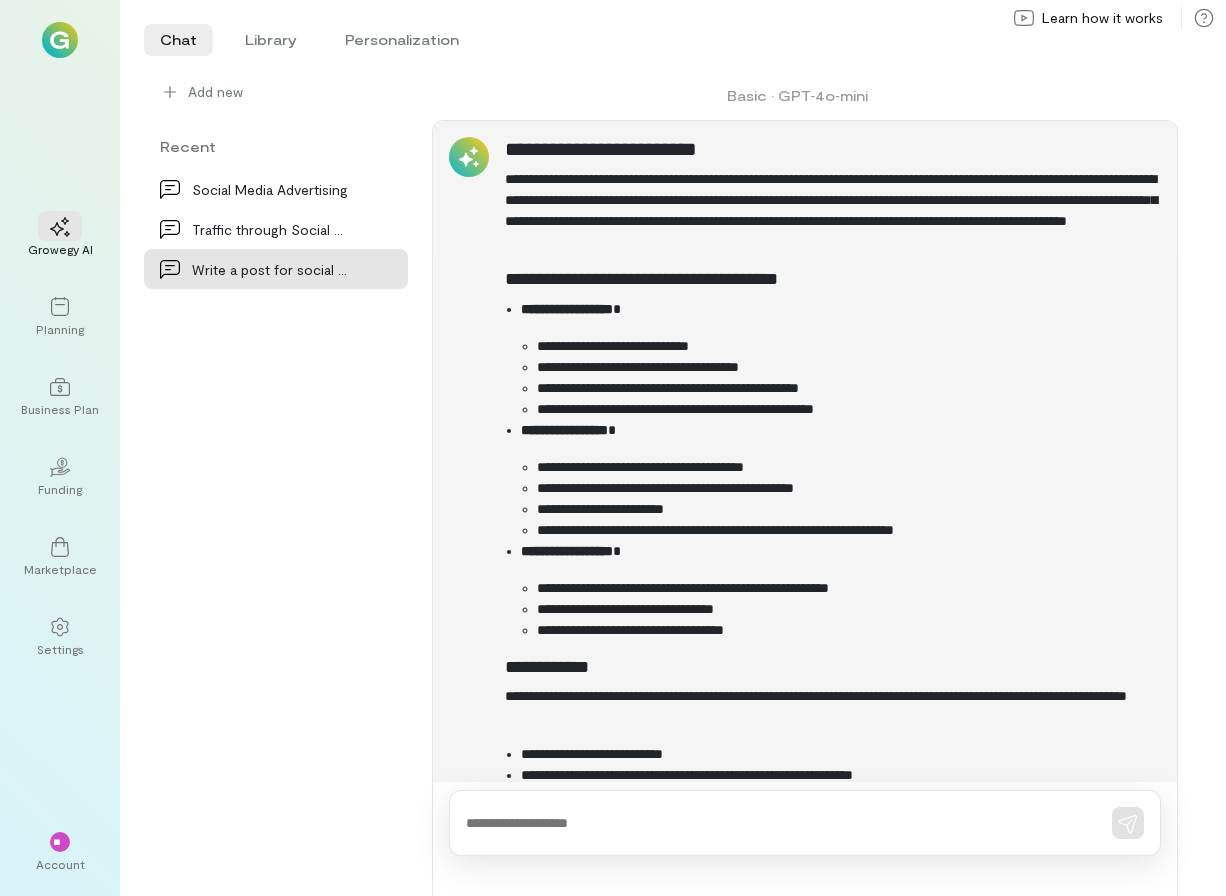 click at bounding box center [805, 823] 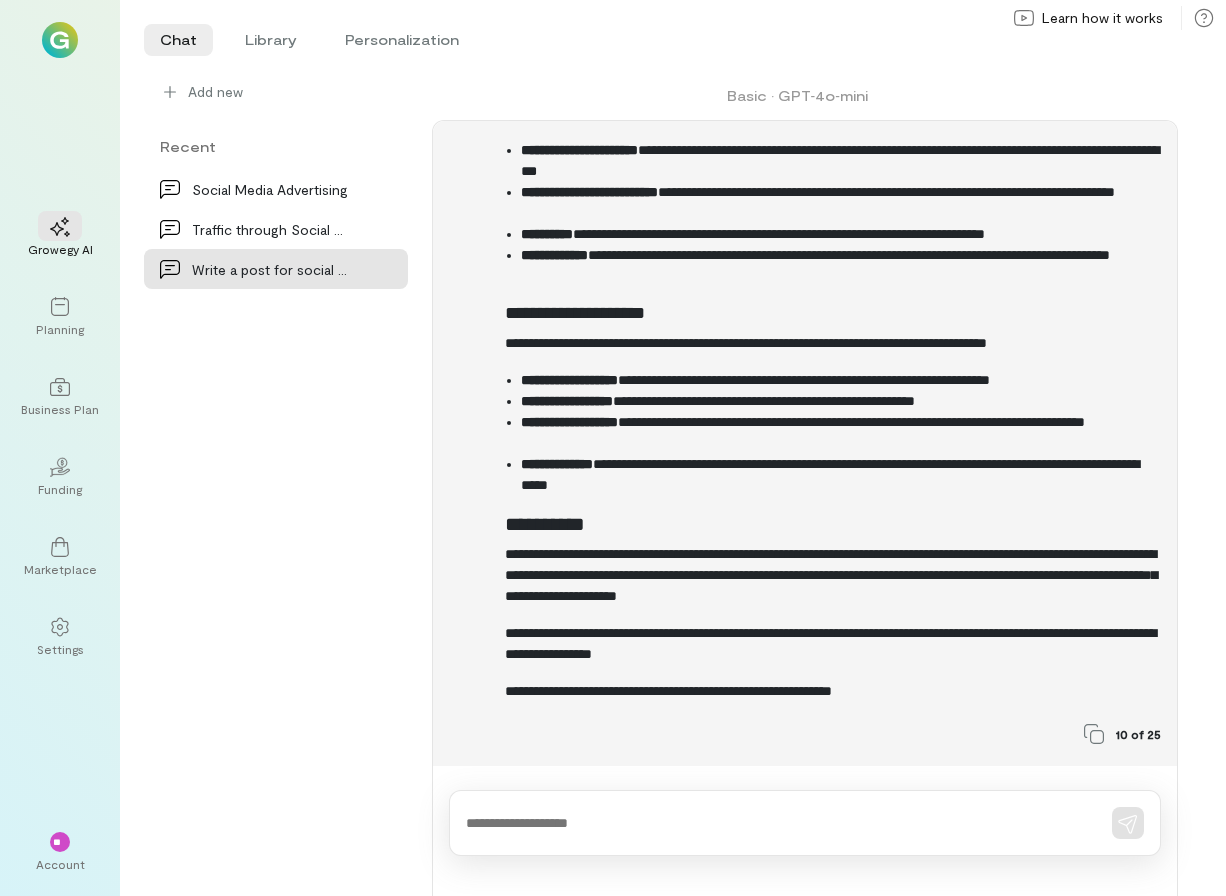 click at bounding box center [805, 823] 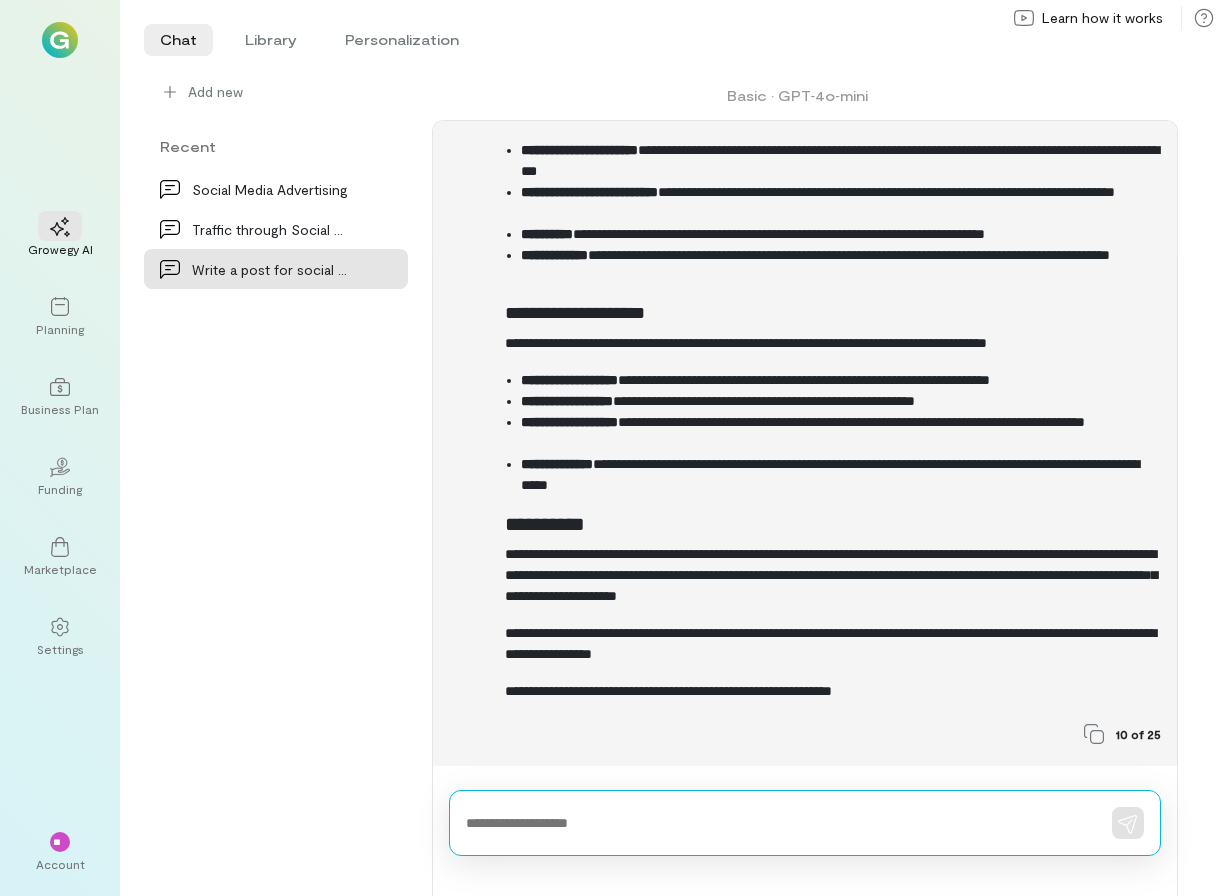 click at bounding box center [777, 823] 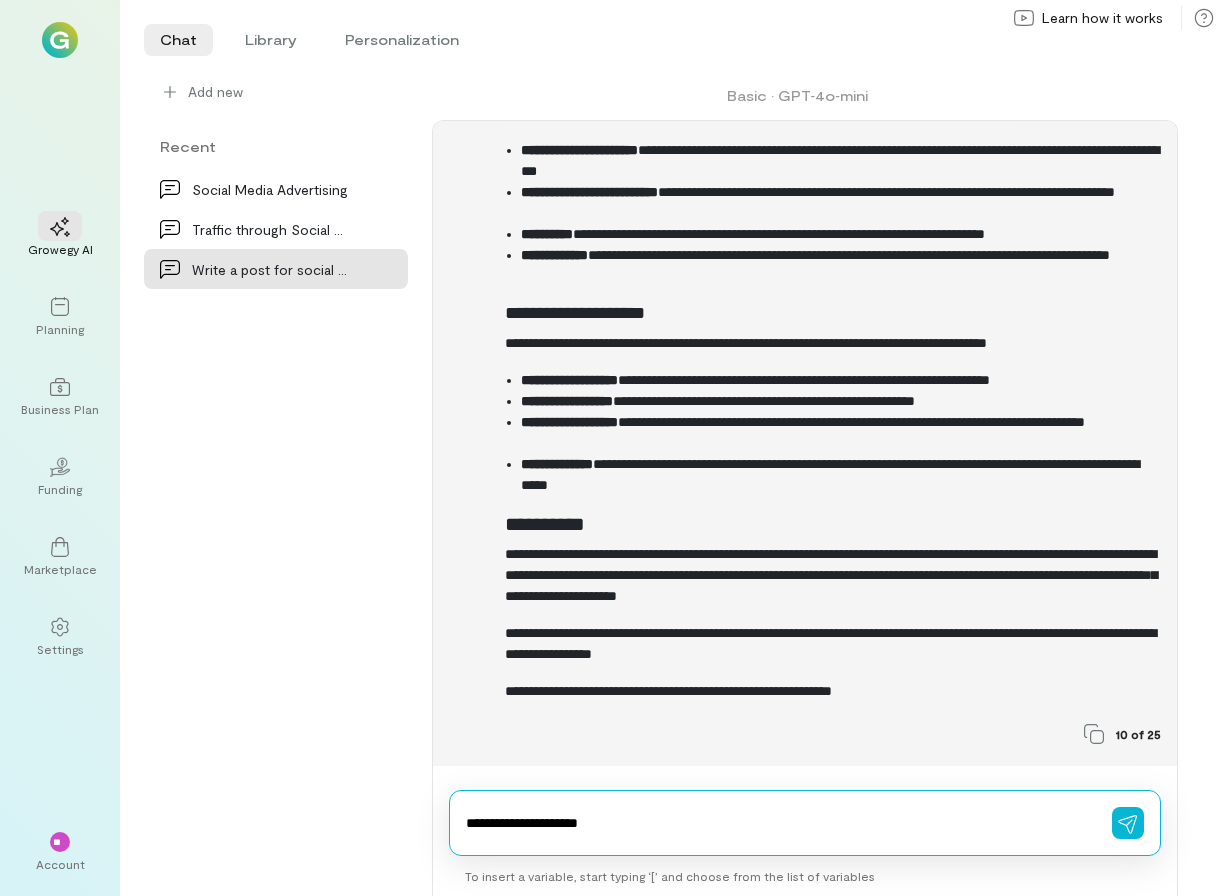 click on "**********" at bounding box center [776, 823] 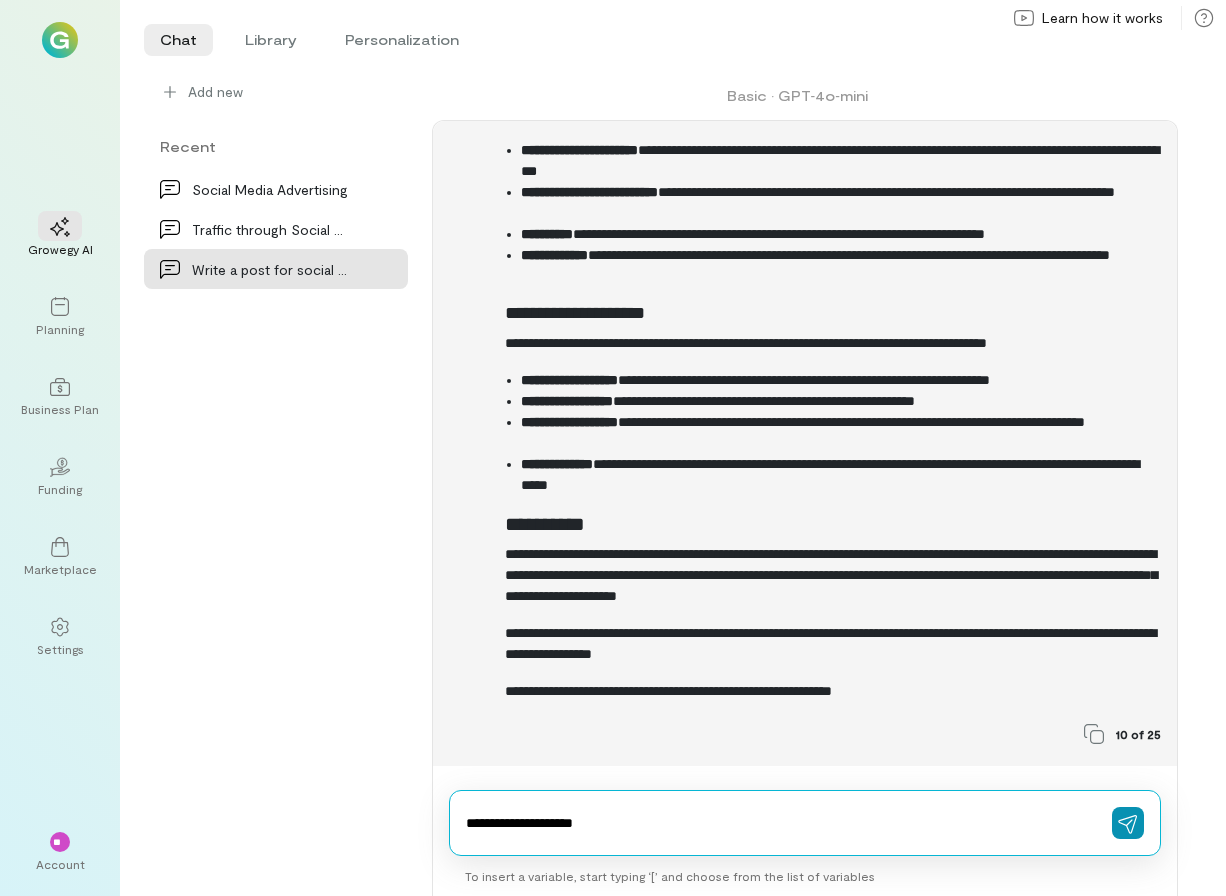 type on "**********" 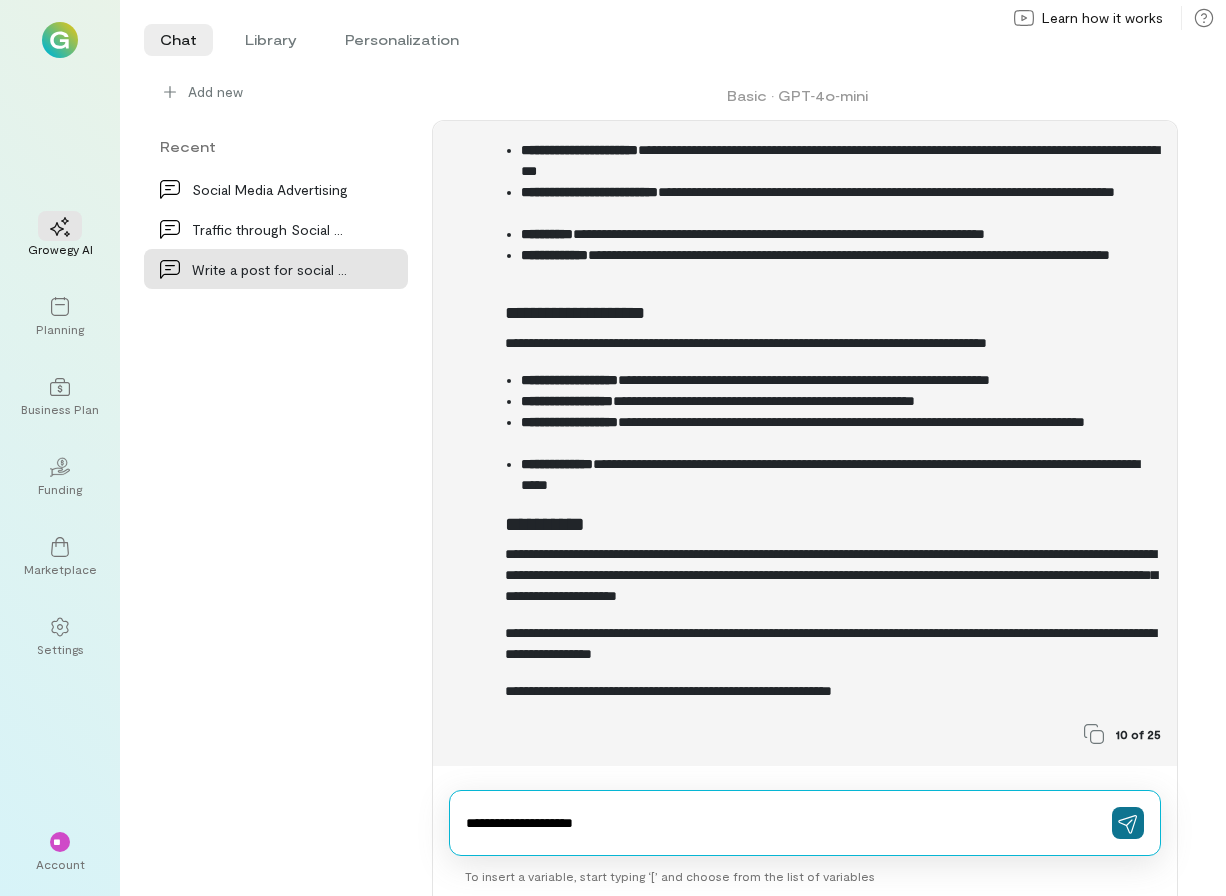 click 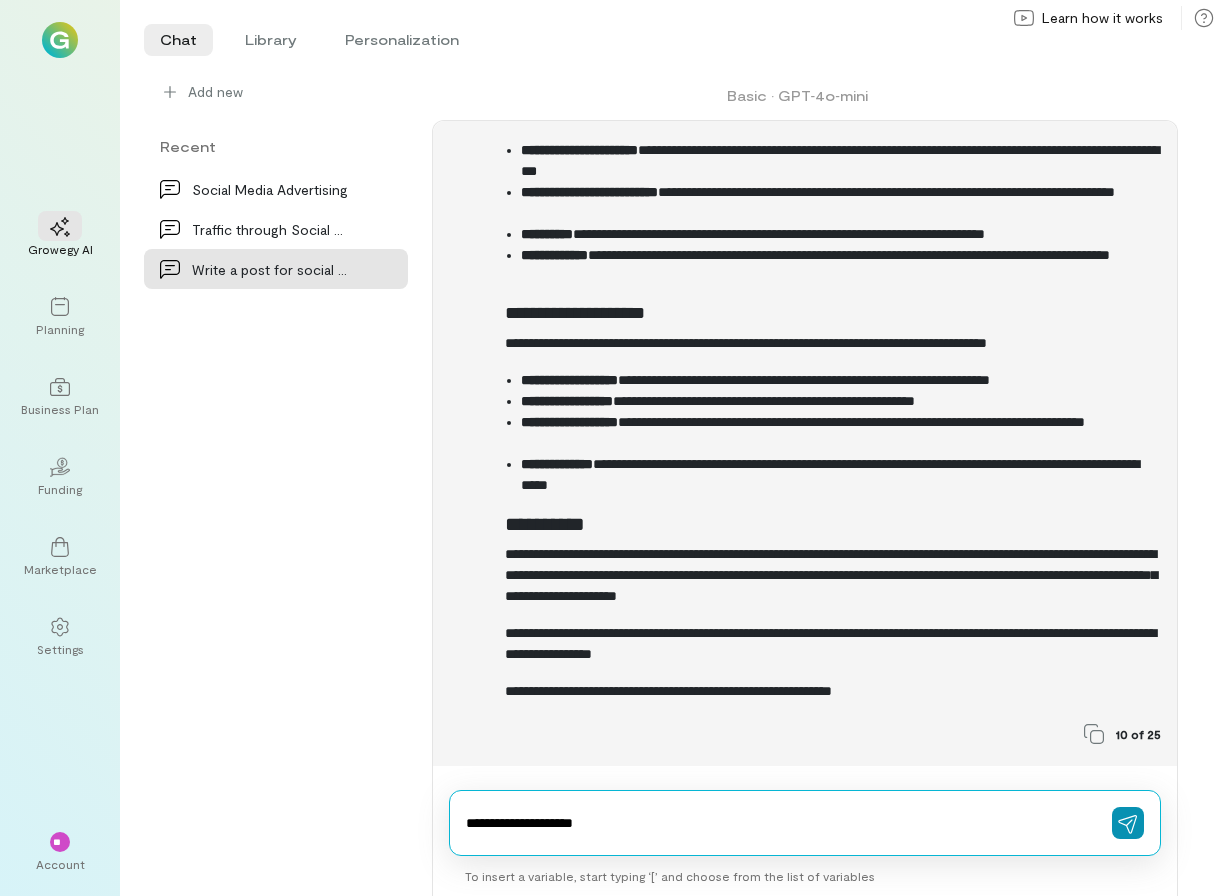 type 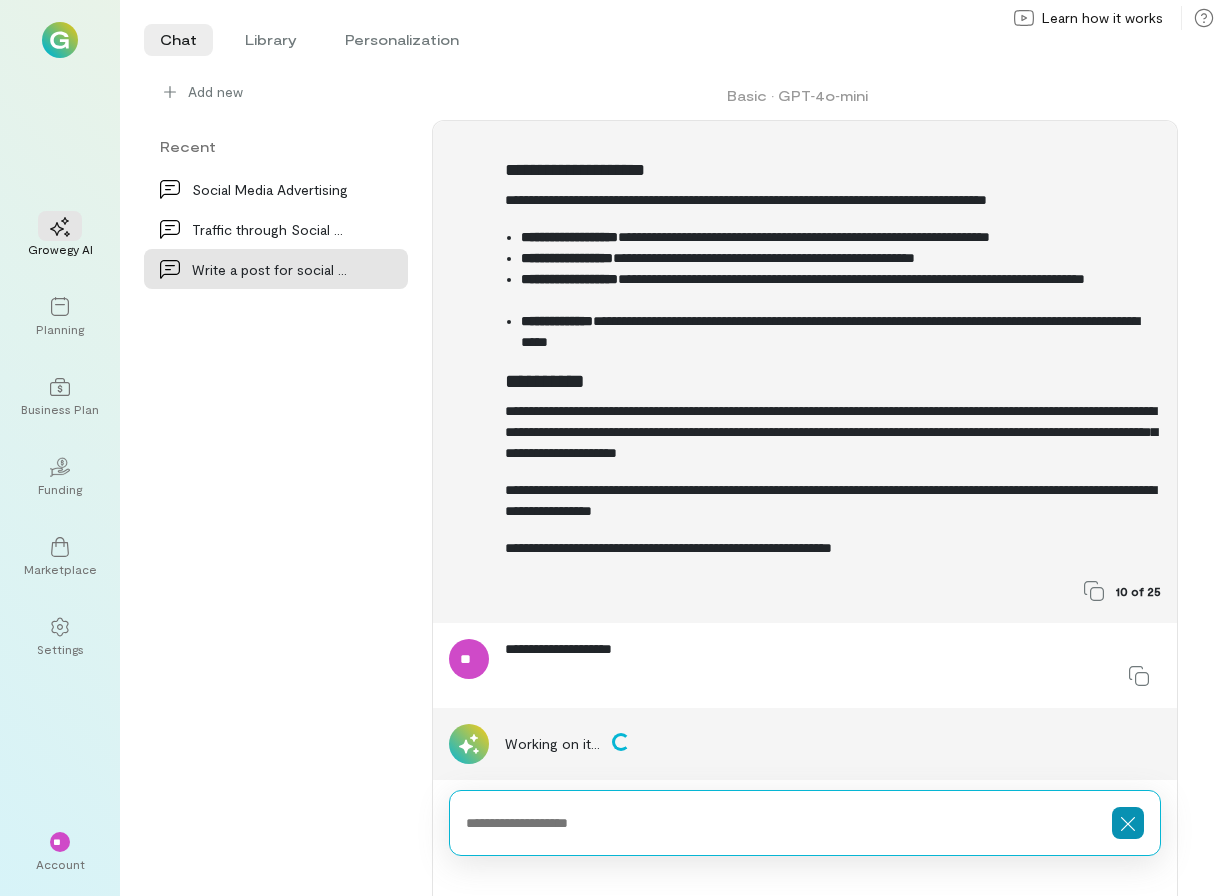 scroll, scrollTop: 11850, scrollLeft: 0, axis: vertical 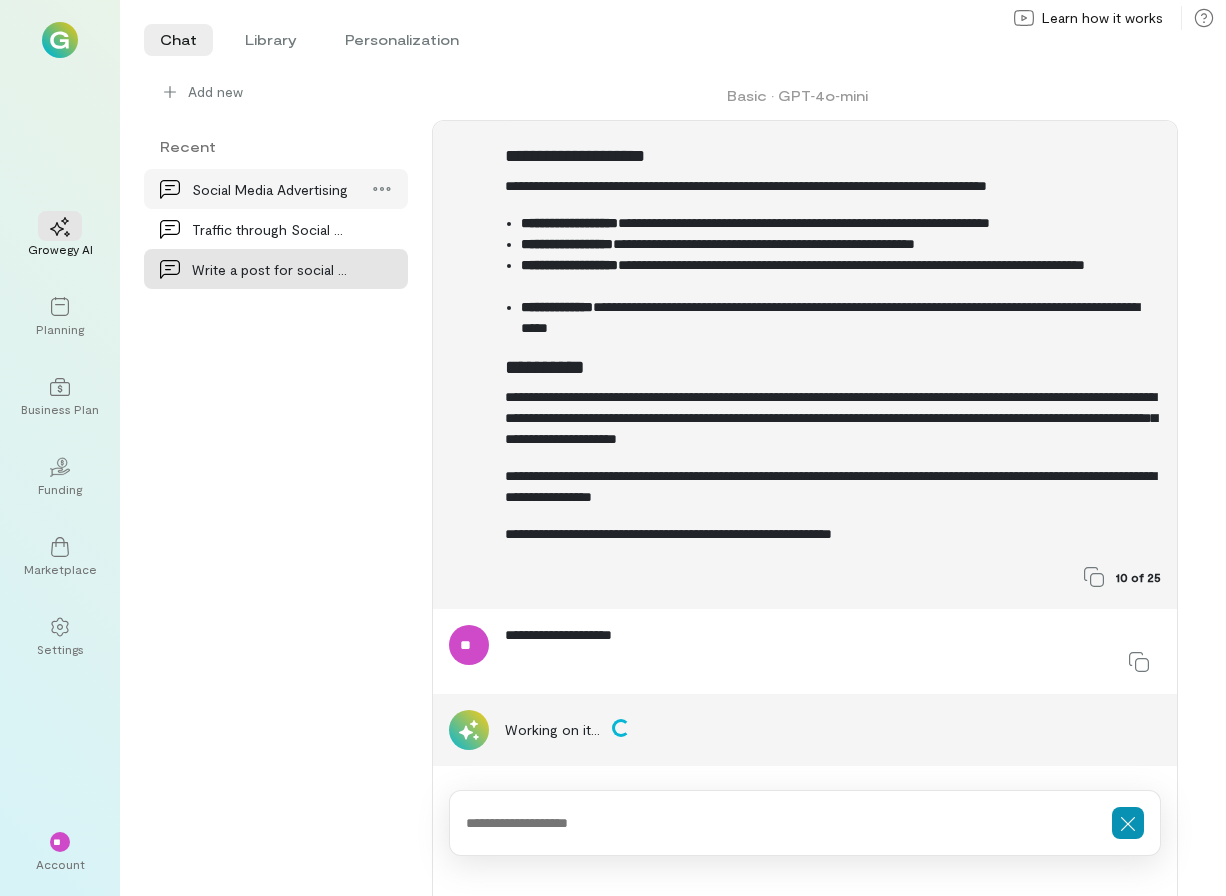 click on "Social Media Advertising" at bounding box center [270, 189] 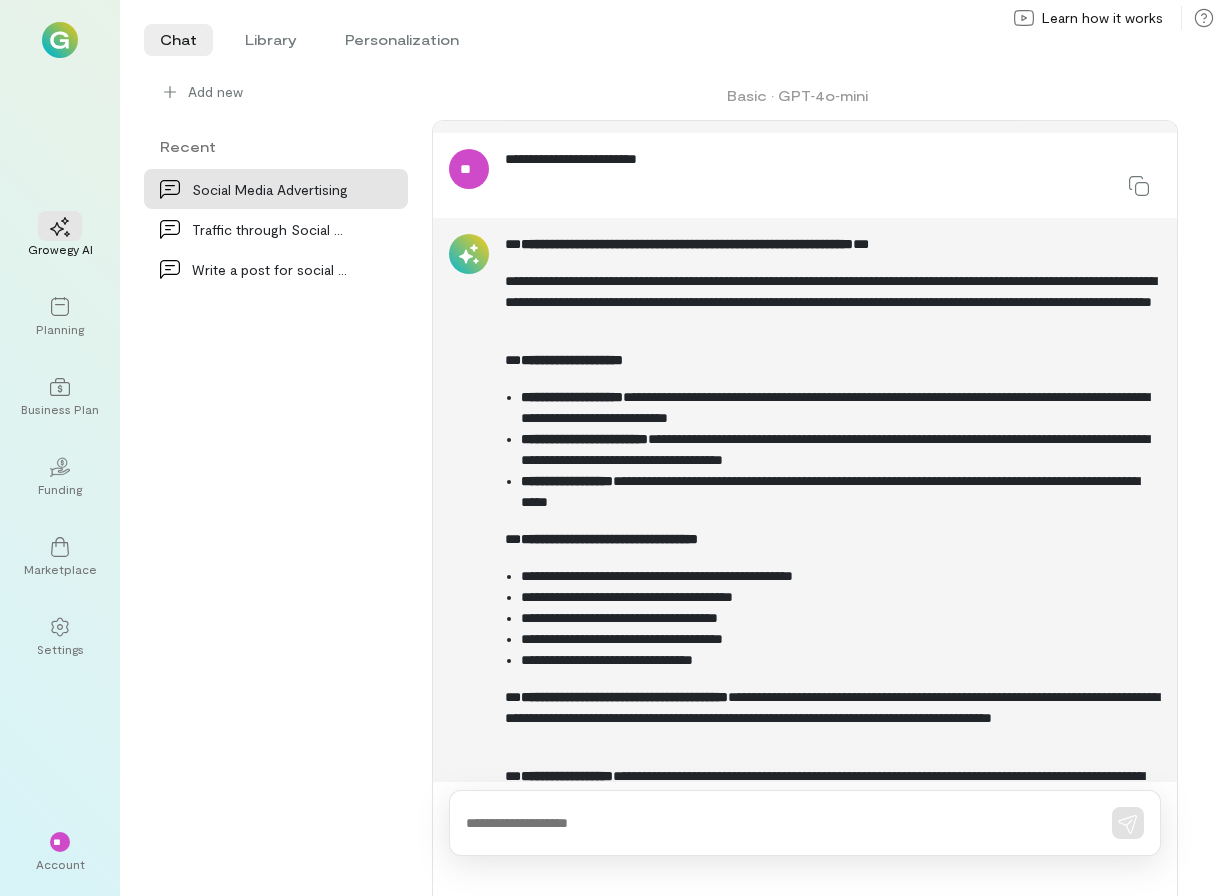 scroll, scrollTop: 1568, scrollLeft: 0, axis: vertical 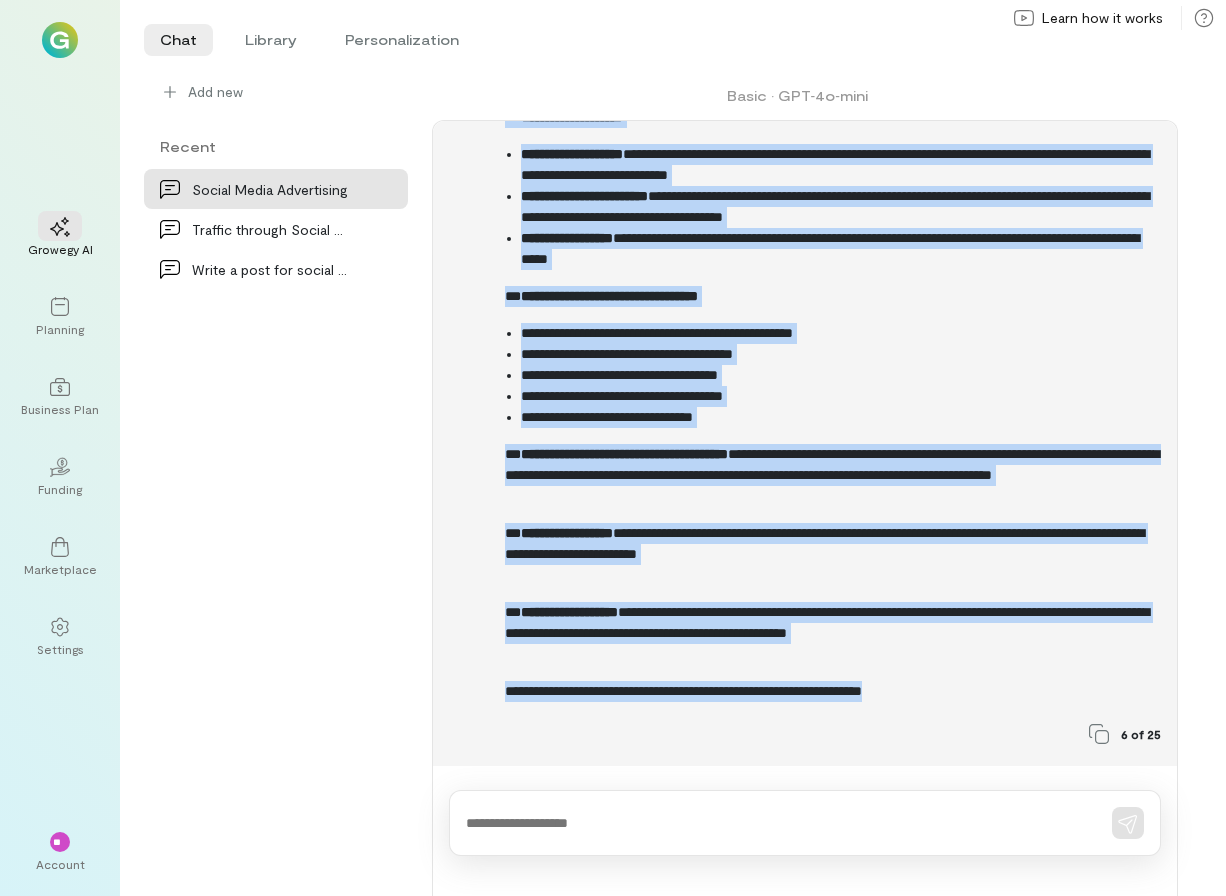 drag, startPoint x: 508, startPoint y: 246, endPoint x: 976, endPoint y: 695, distance: 648.5561 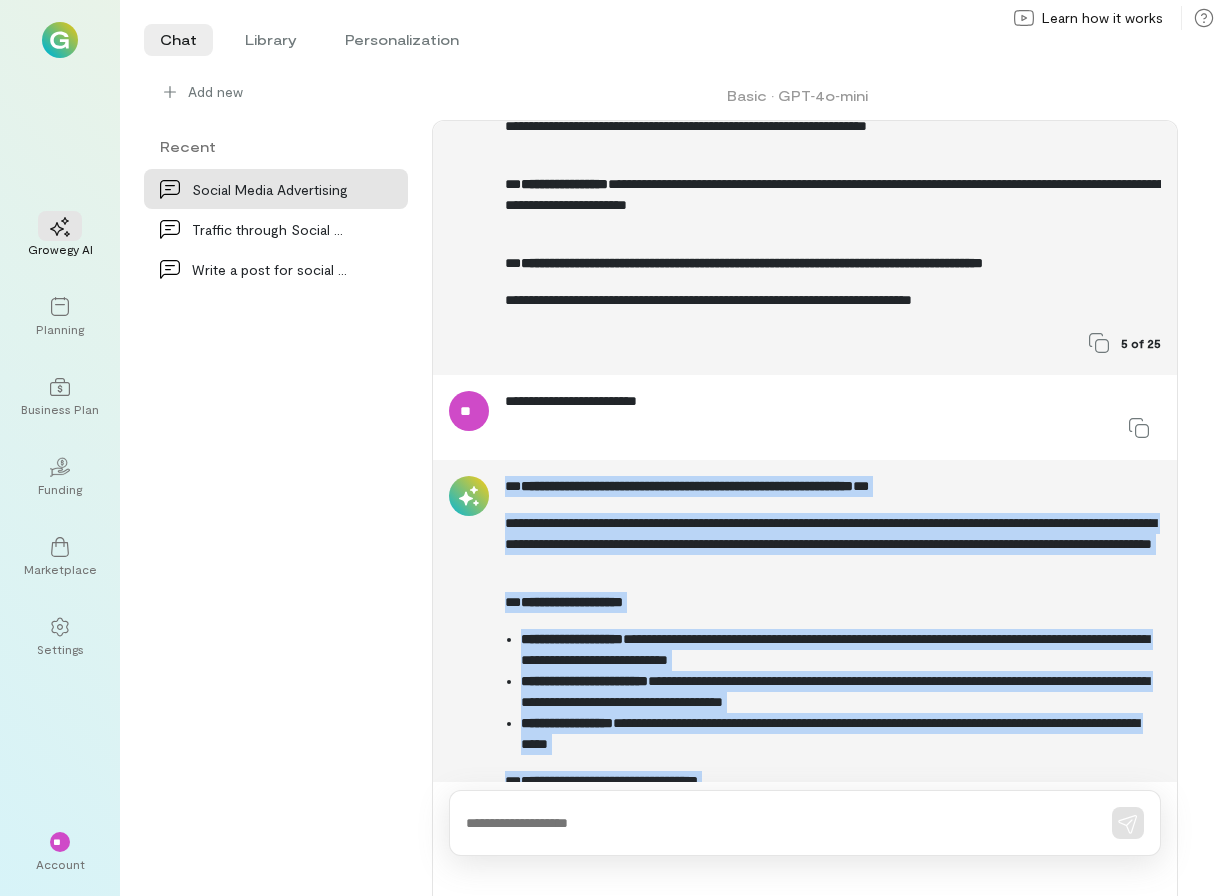 scroll, scrollTop: 1318, scrollLeft: 0, axis: vertical 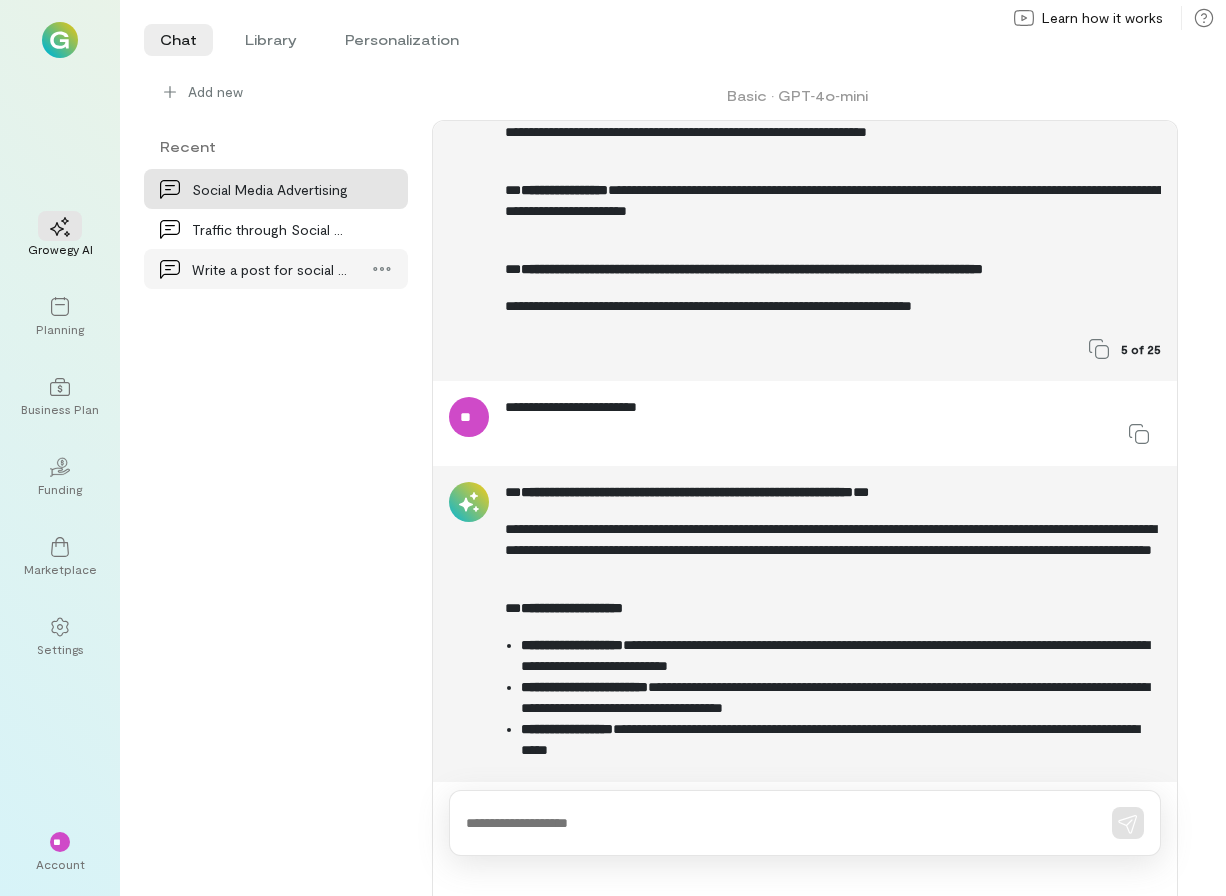 click on "Write a post for social media to generate interes…" at bounding box center (270, 269) 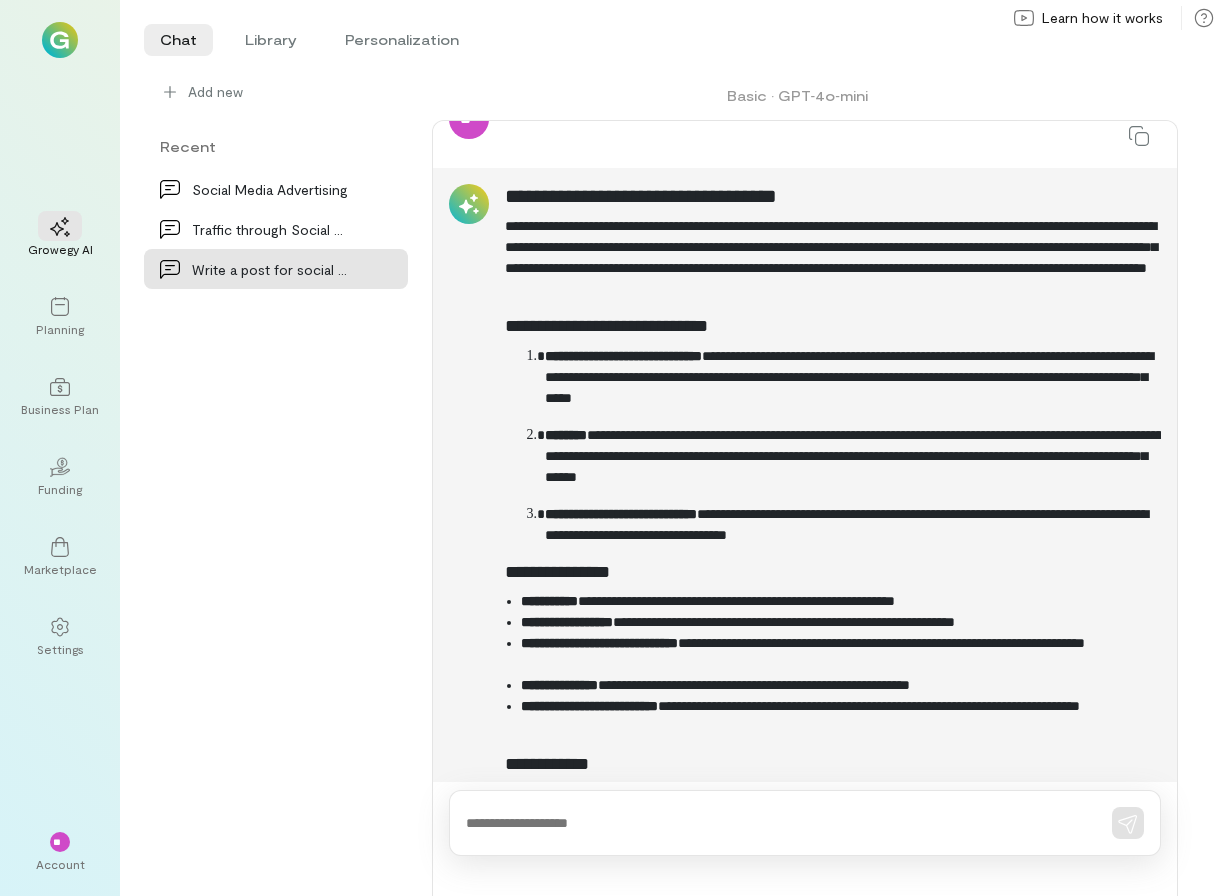 scroll, scrollTop: 12369, scrollLeft: 0, axis: vertical 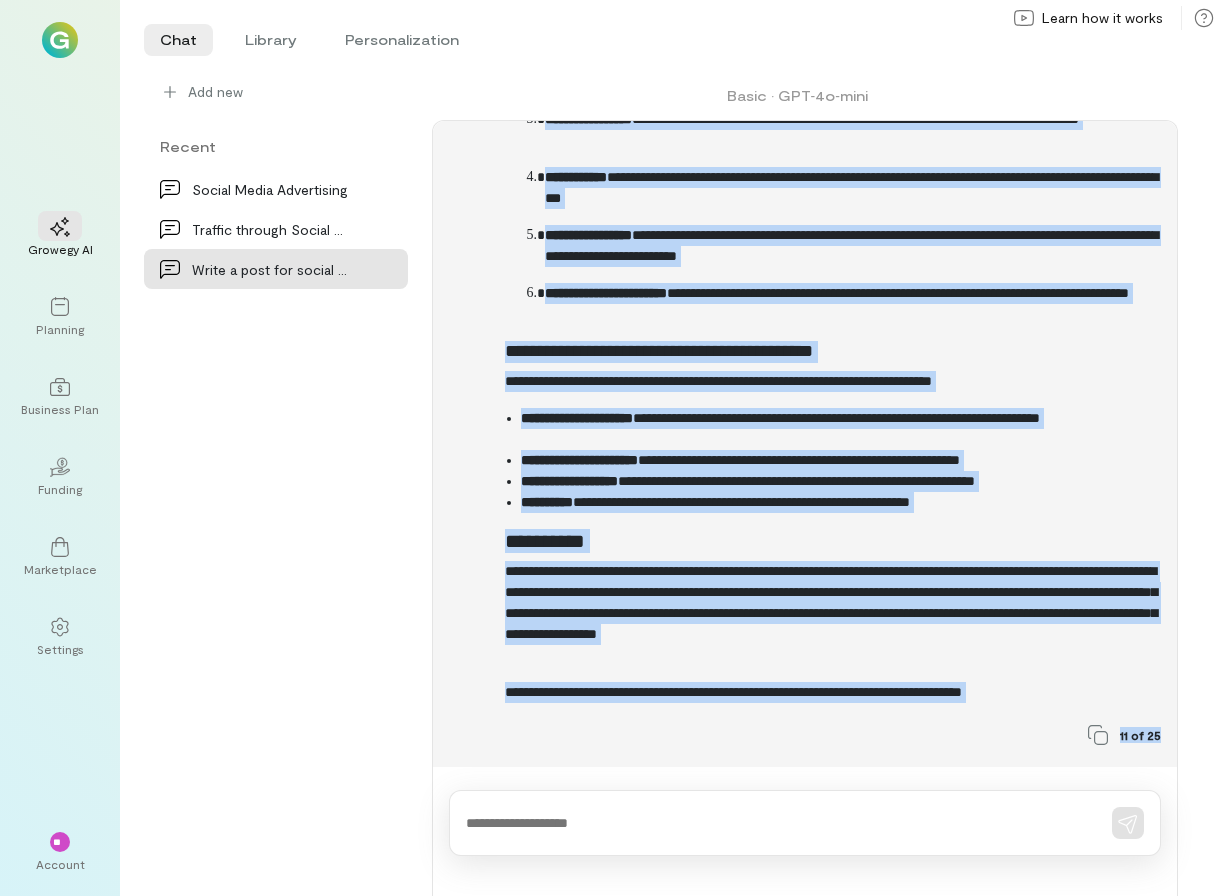 drag, startPoint x: 507, startPoint y: 198, endPoint x: 934, endPoint y: 784, distance: 725.069 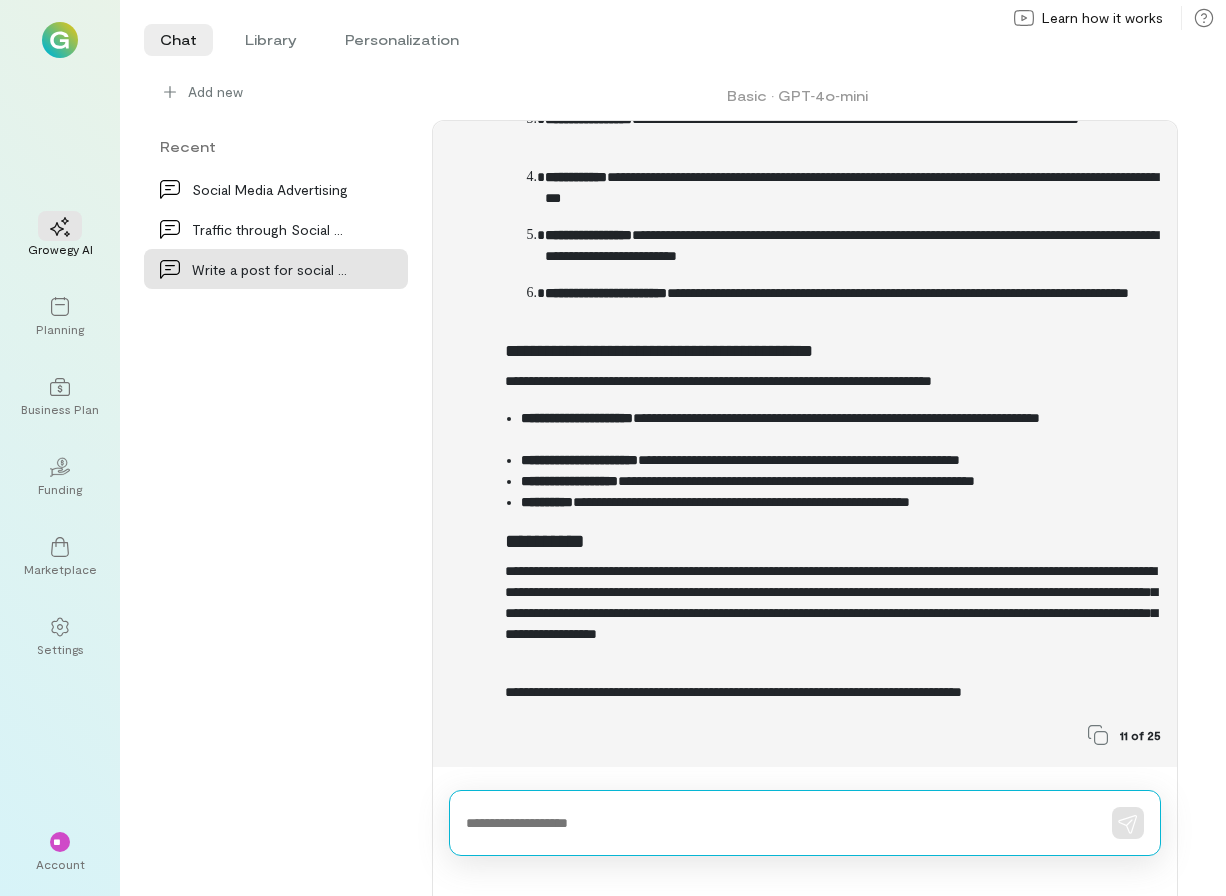 click at bounding box center [777, 823] 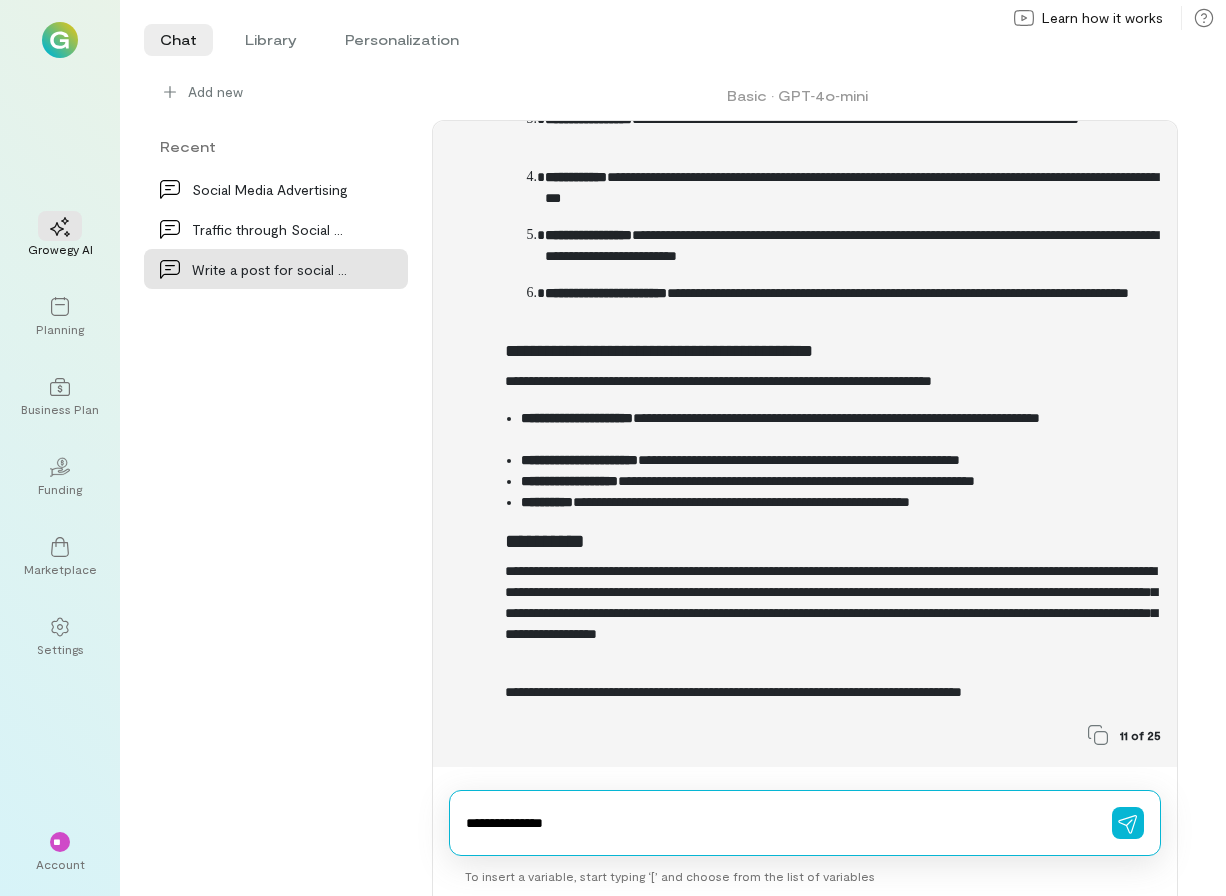 type on "**********" 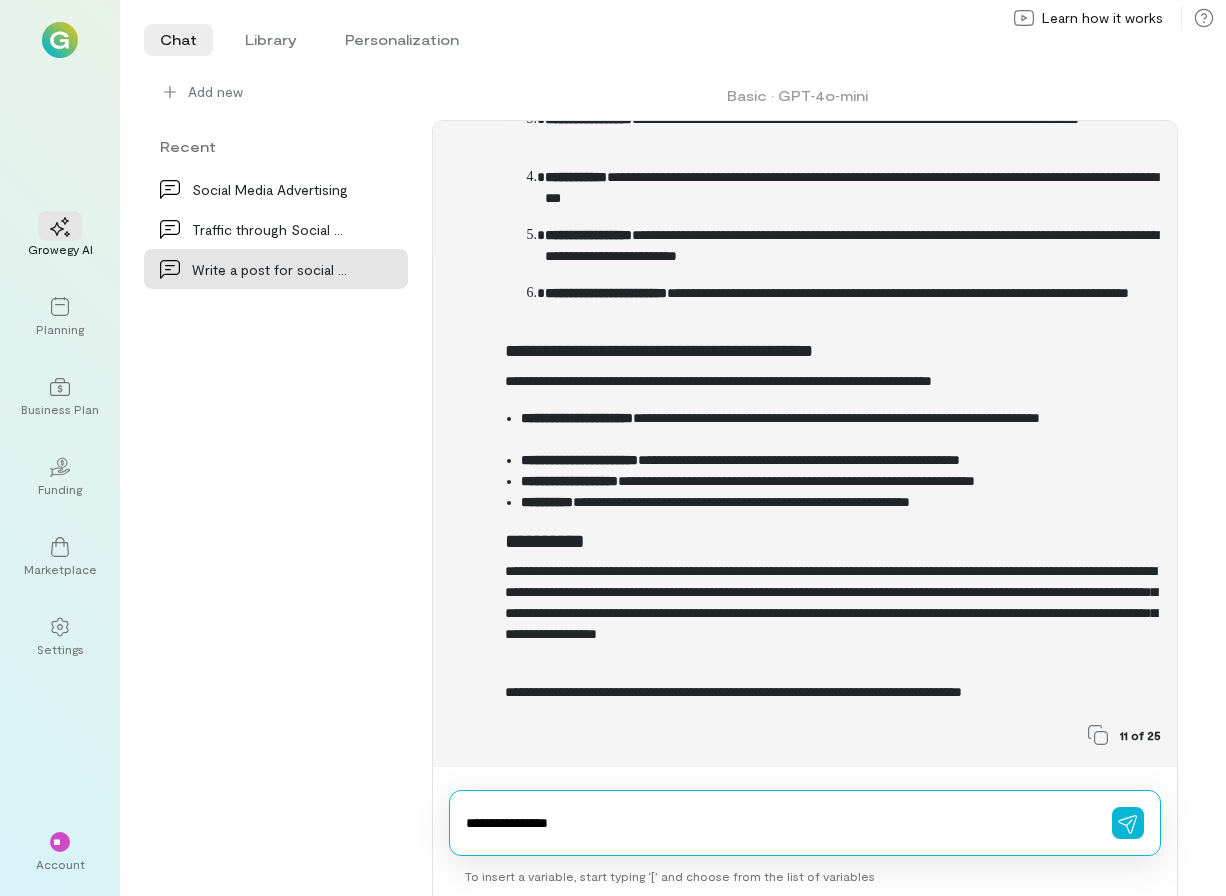 type 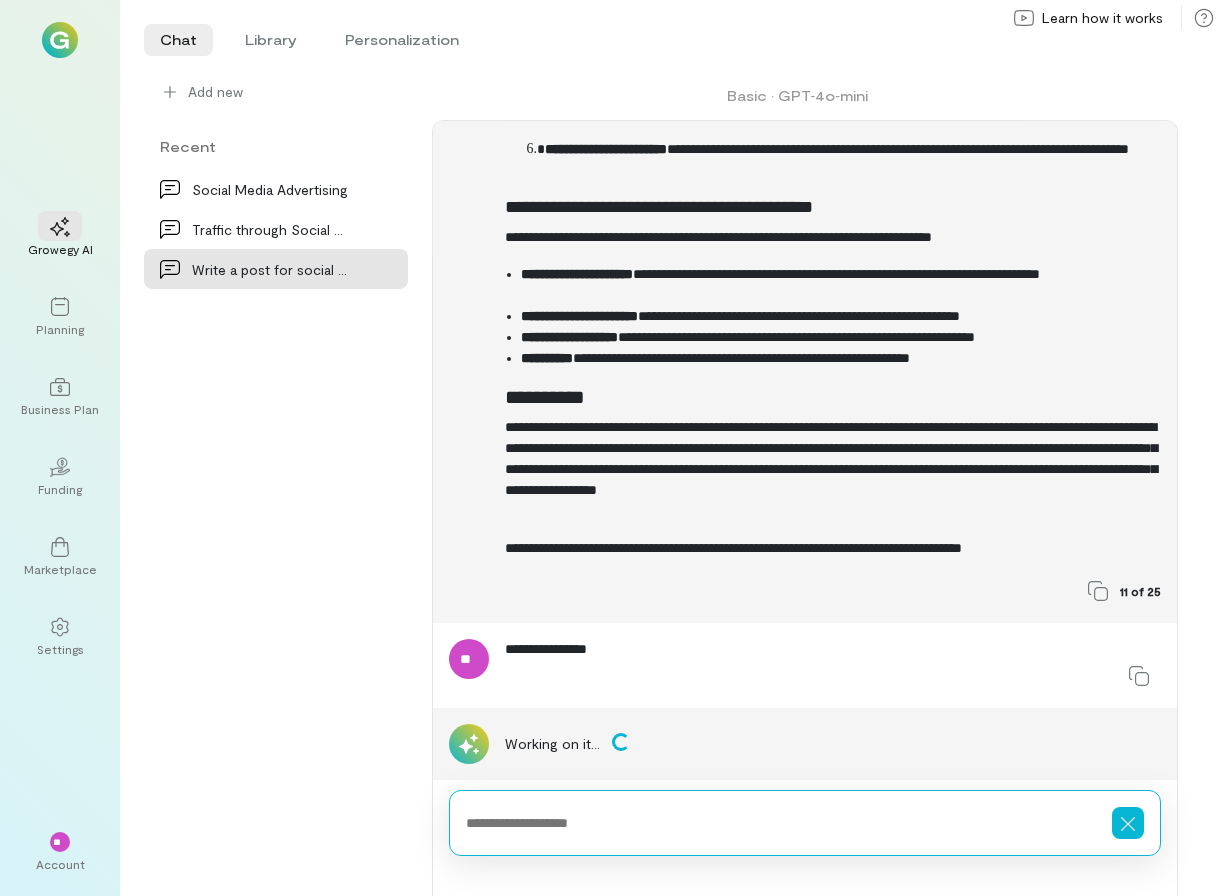 scroll, scrollTop: 13820, scrollLeft: 0, axis: vertical 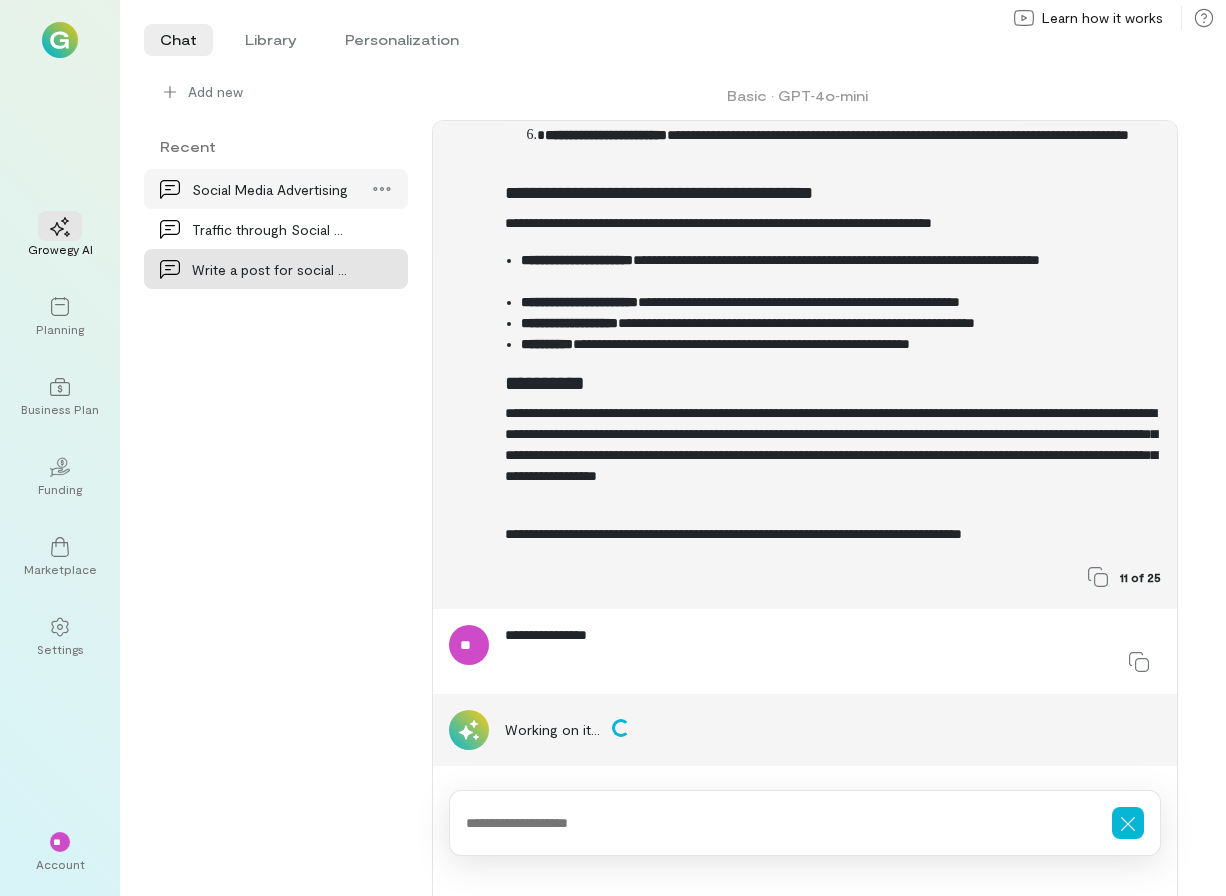click on "Social Media Advertising" at bounding box center [270, 189] 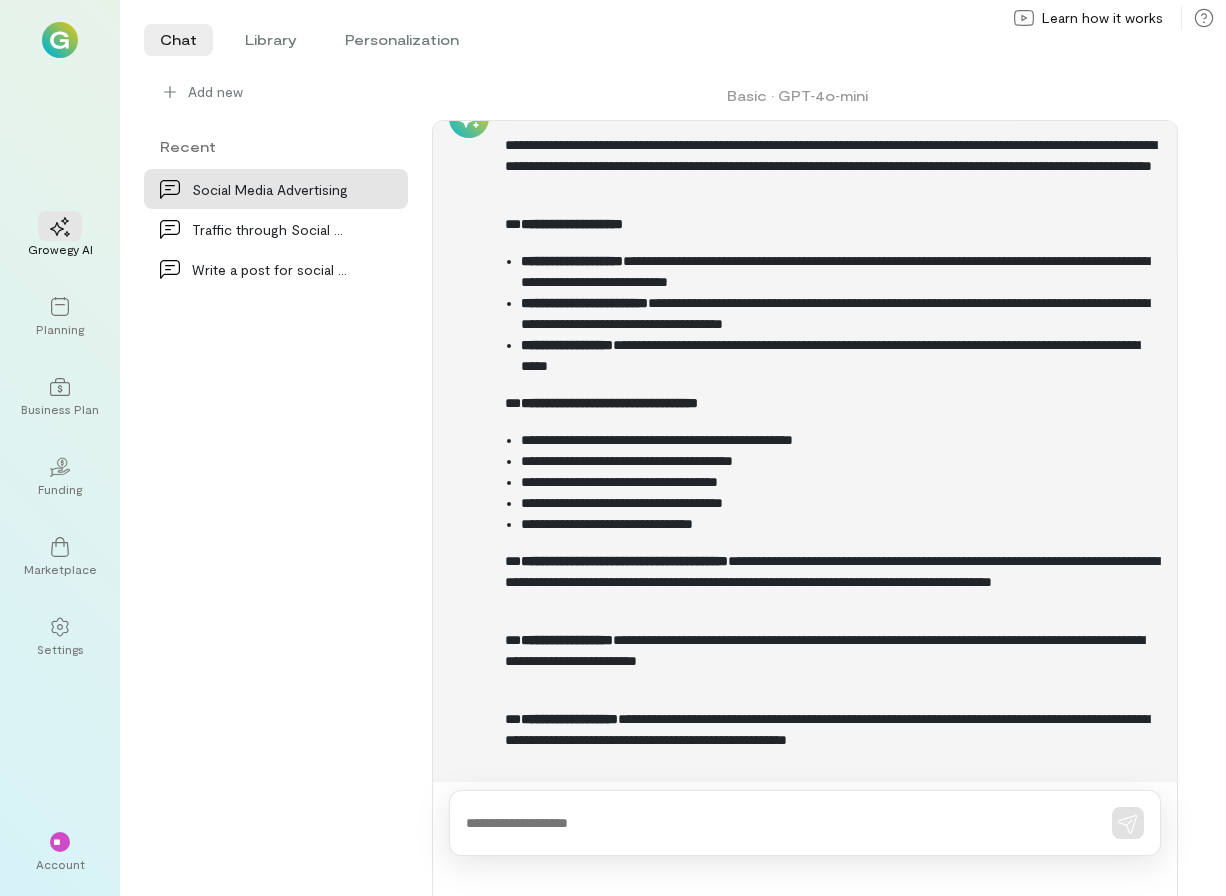 scroll, scrollTop: 1810, scrollLeft: 0, axis: vertical 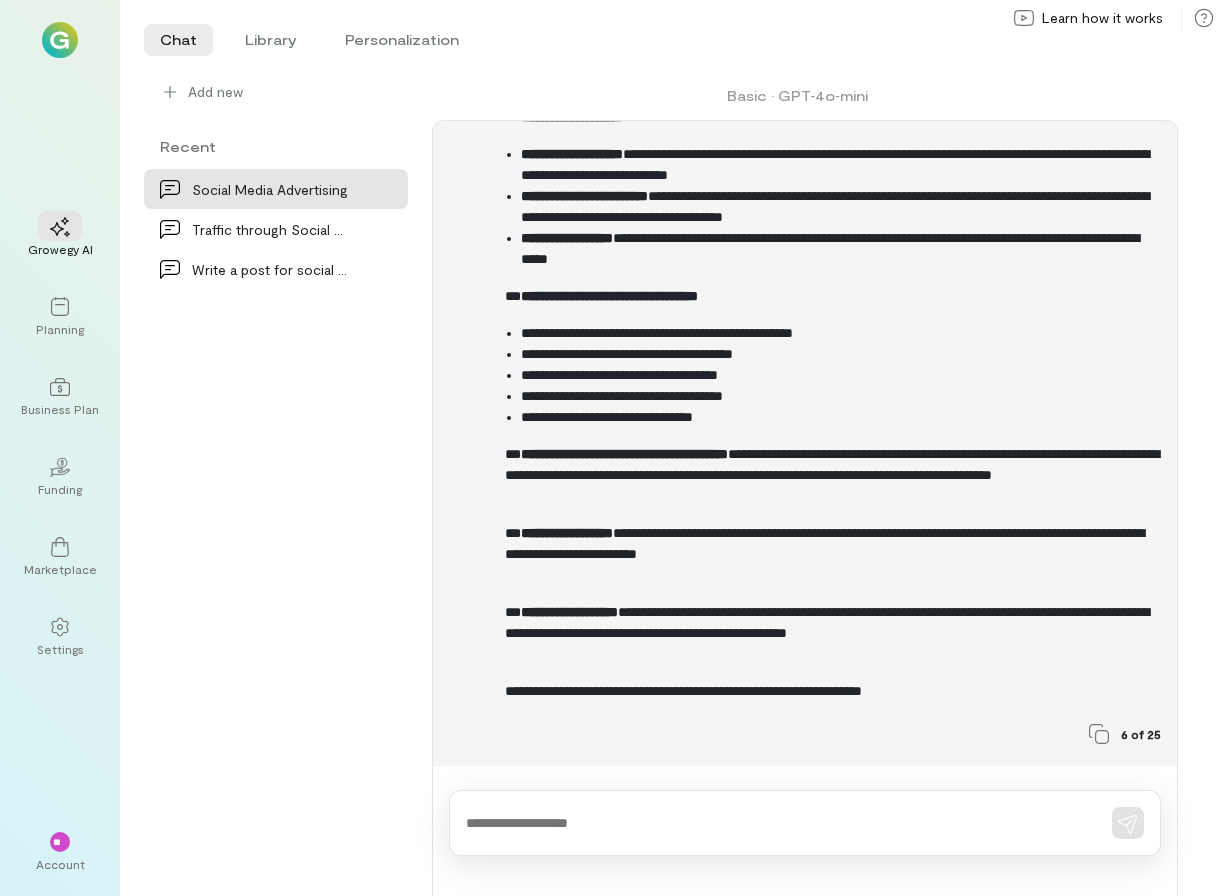 click at bounding box center [777, 823] 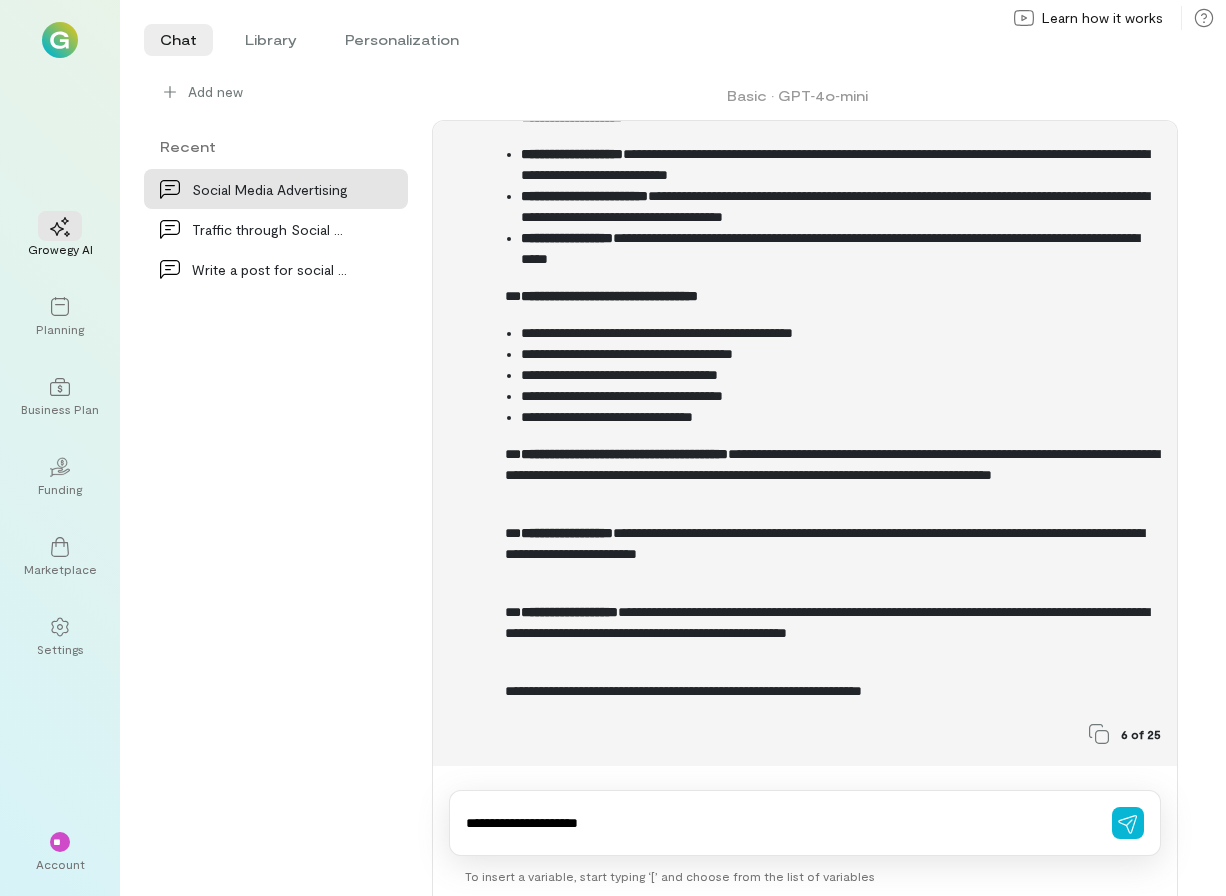 click on "**********" at bounding box center [776, 823] 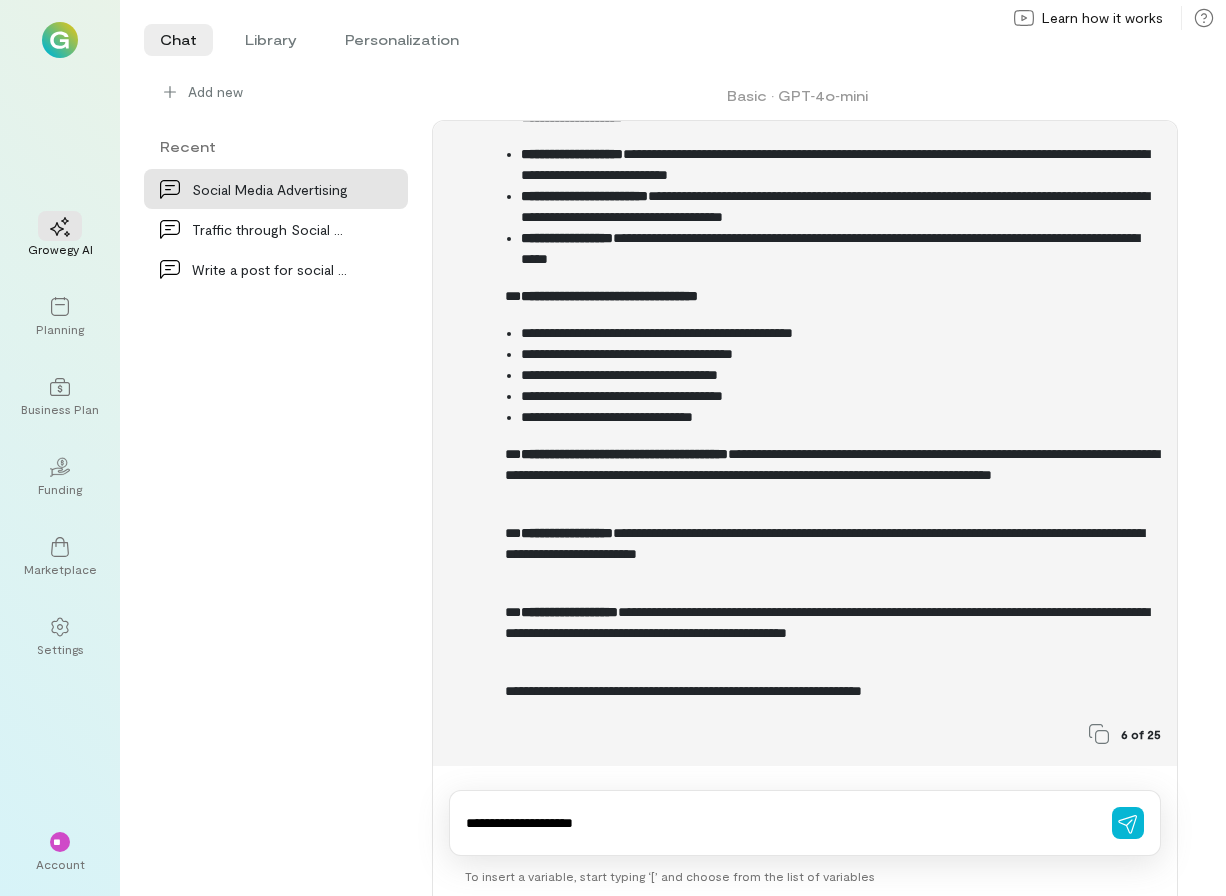 click on "**********" at bounding box center [776, 823] 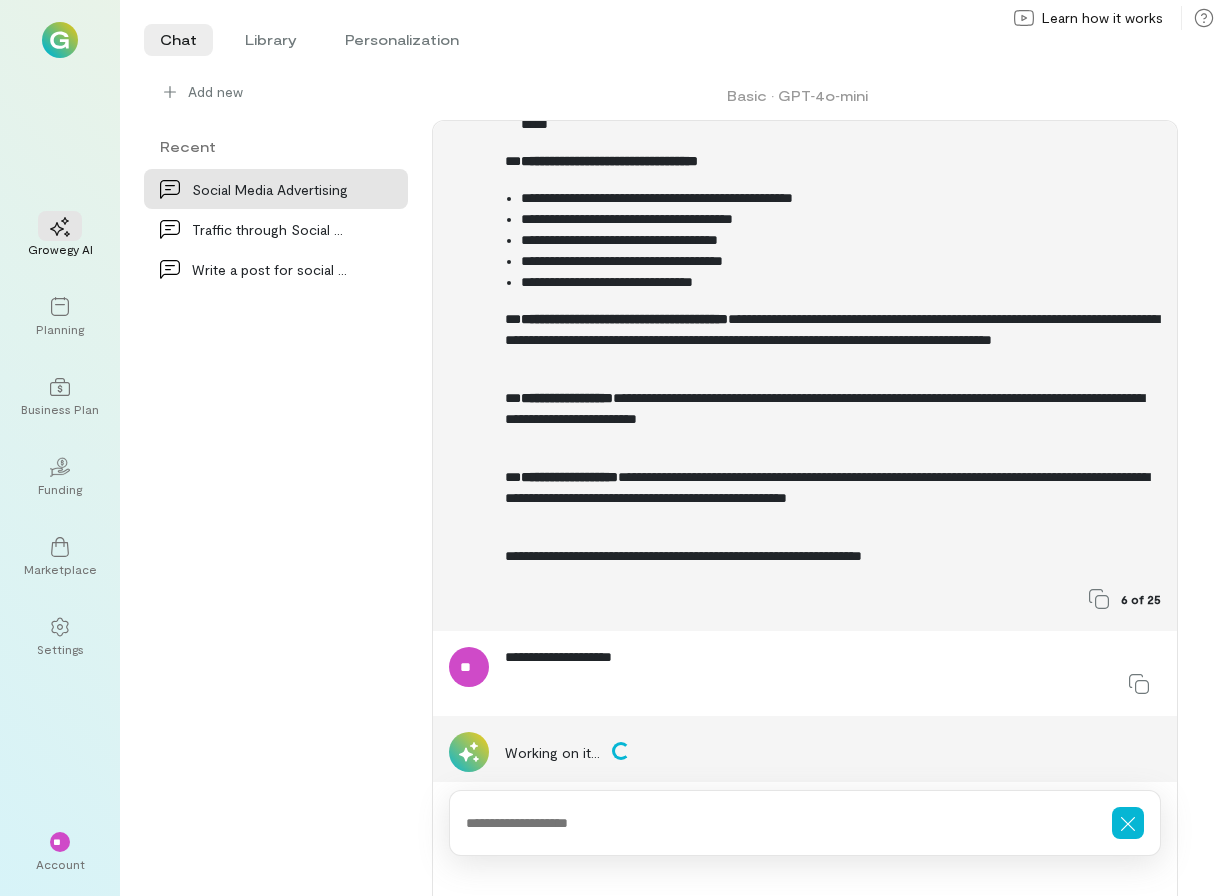 scroll, scrollTop: 1967, scrollLeft: 0, axis: vertical 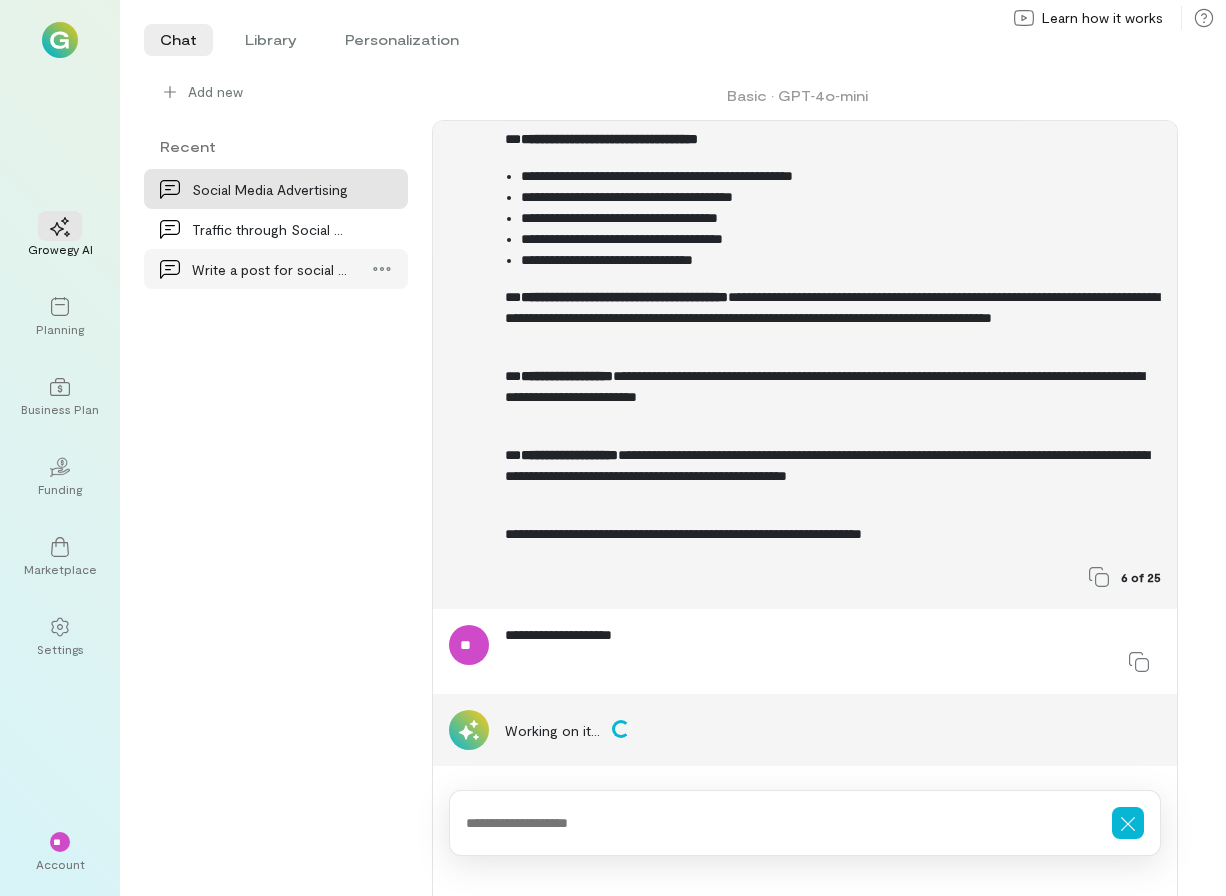 click on "Write a post for social media to generate interes…" at bounding box center [270, 269] 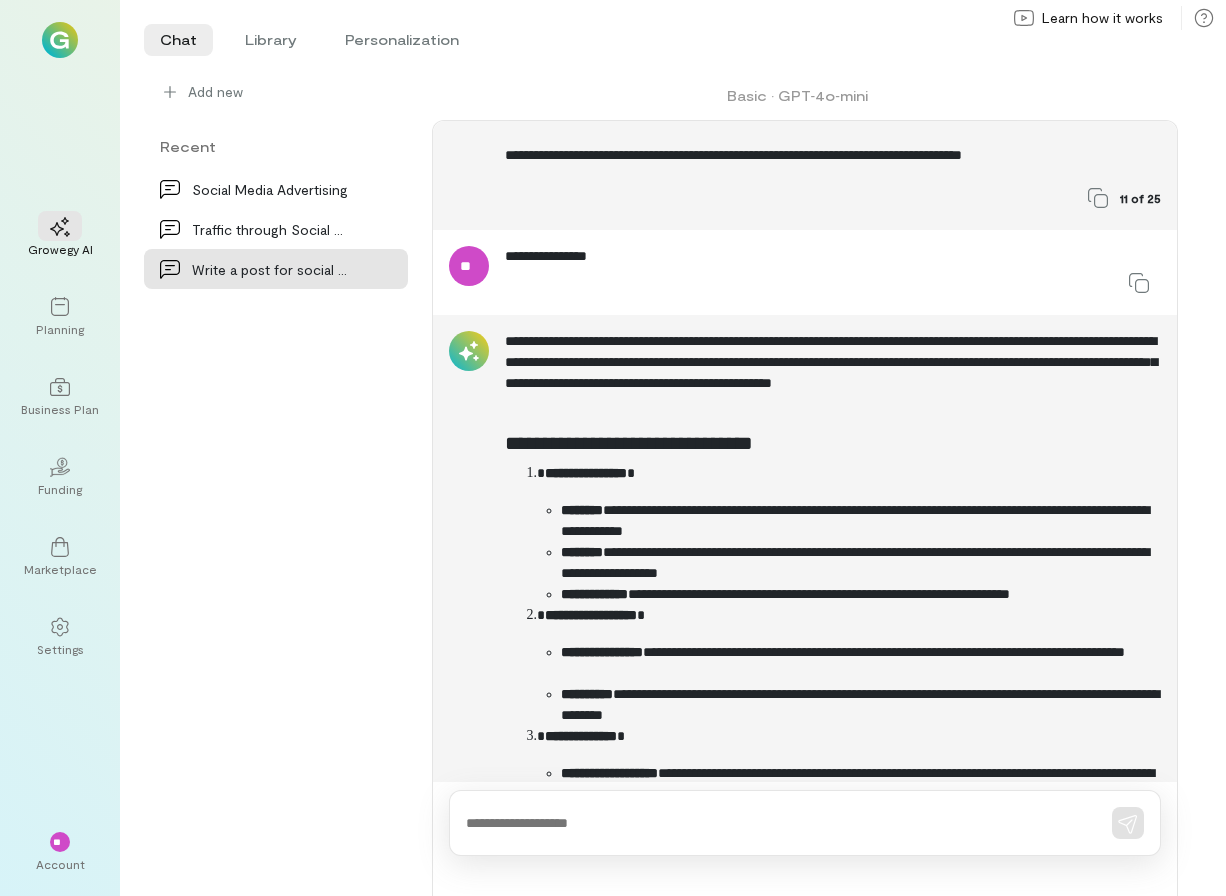 scroll, scrollTop: 14201, scrollLeft: 0, axis: vertical 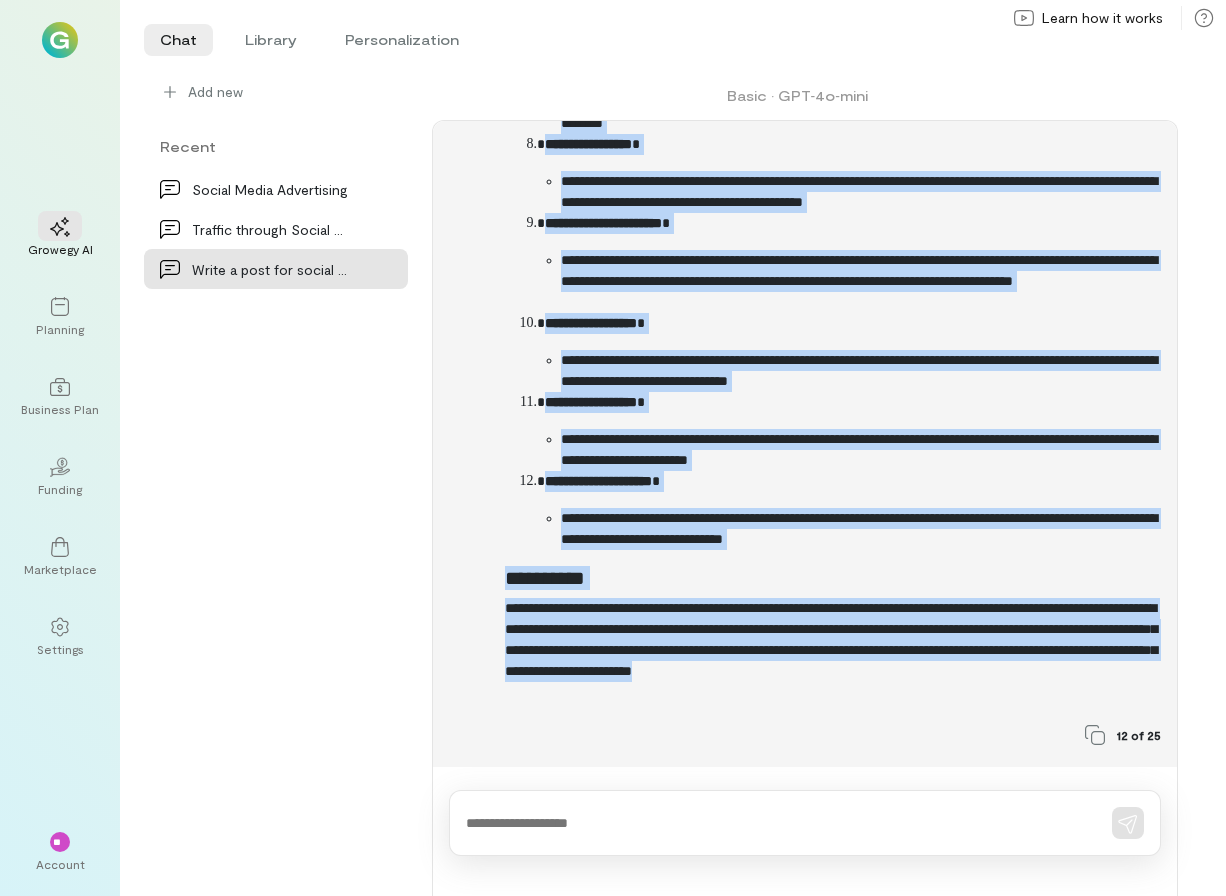 drag, startPoint x: 508, startPoint y: 438, endPoint x: 819, endPoint y: 699, distance: 406.0074 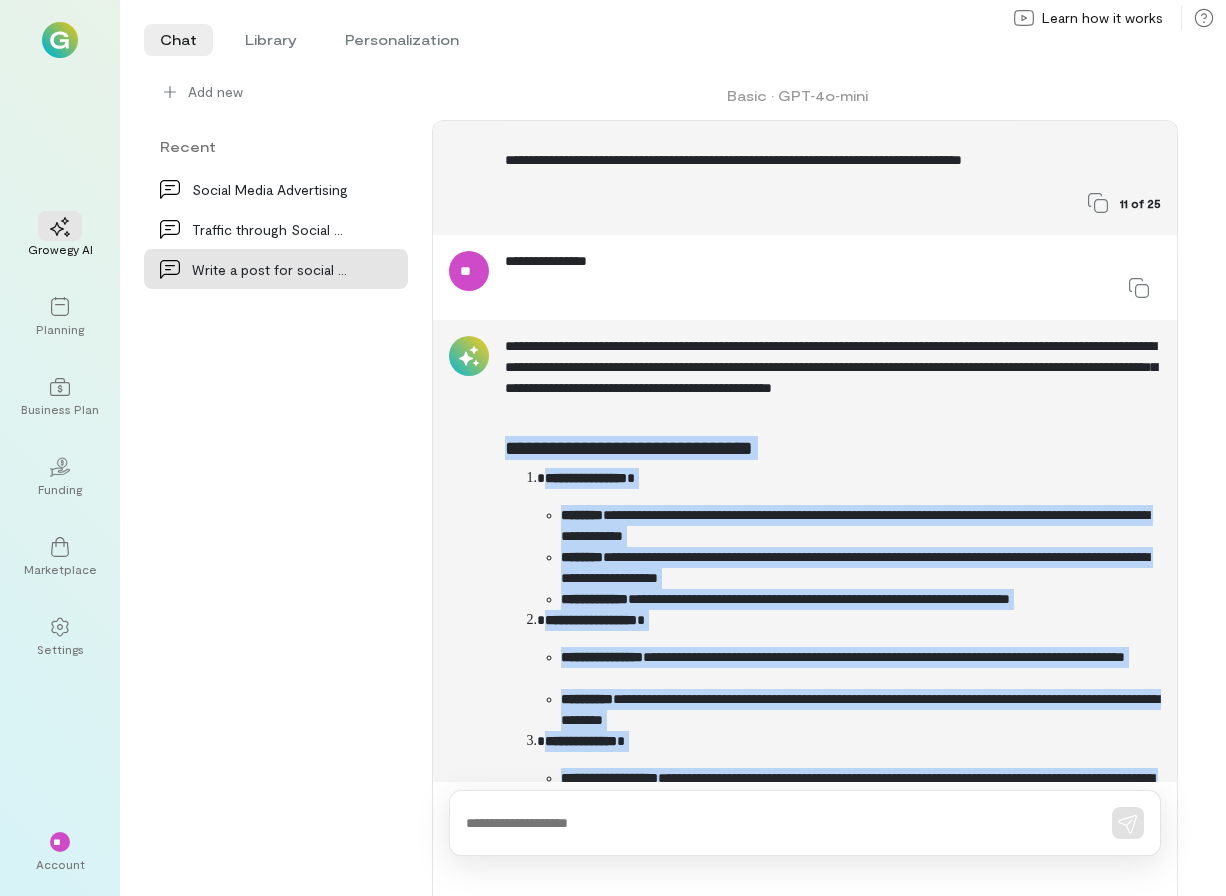scroll, scrollTop: 14203, scrollLeft: 0, axis: vertical 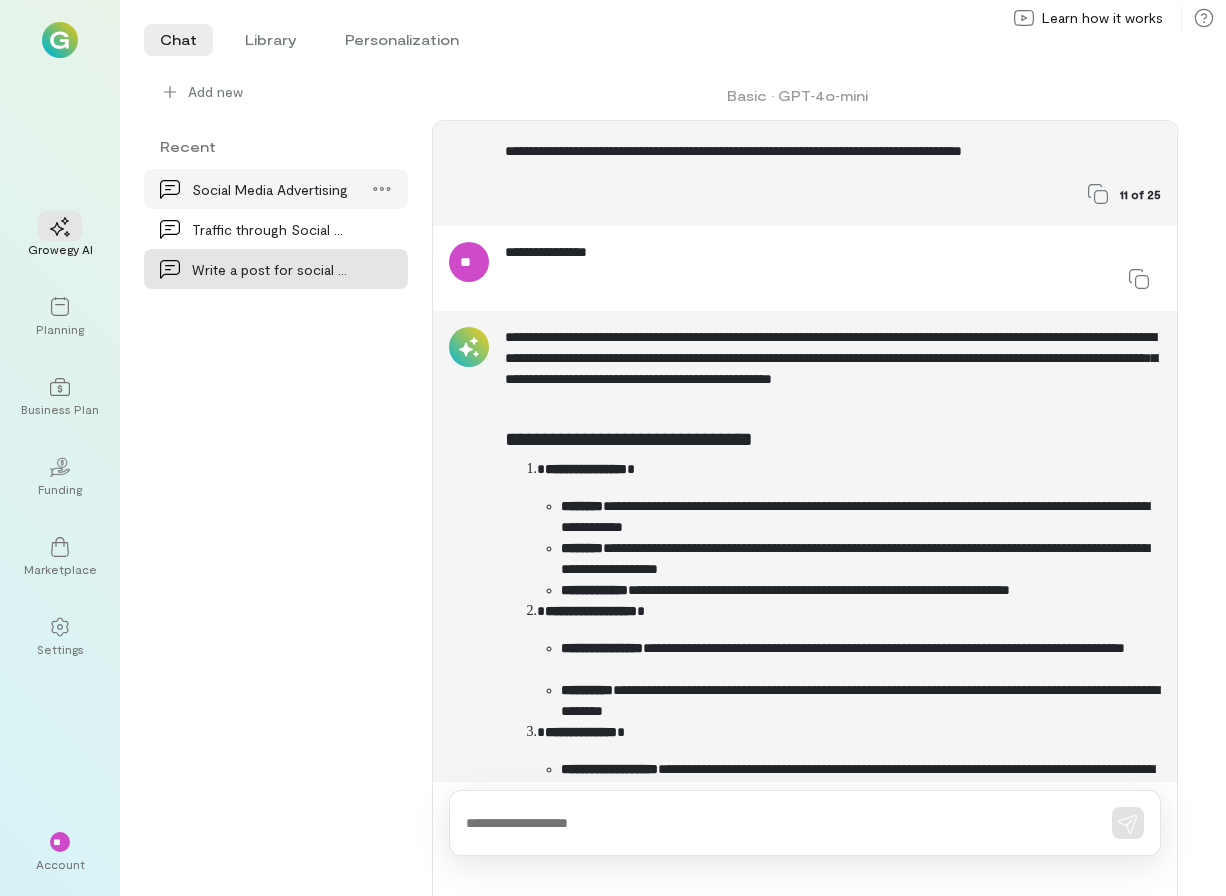 click on "Social Media Advertising" at bounding box center (270, 189) 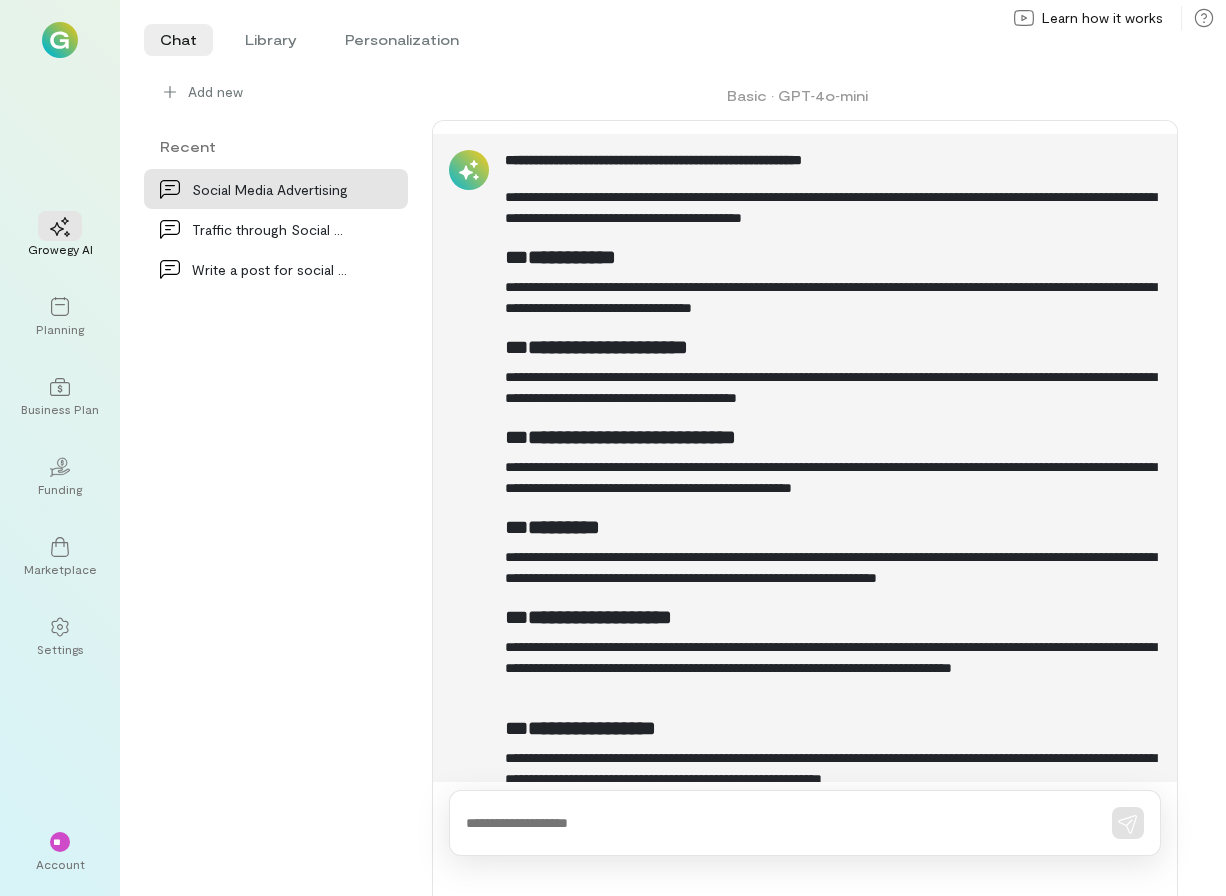 scroll, scrollTop: 1783, scrollLeft: 0, axis: vertical 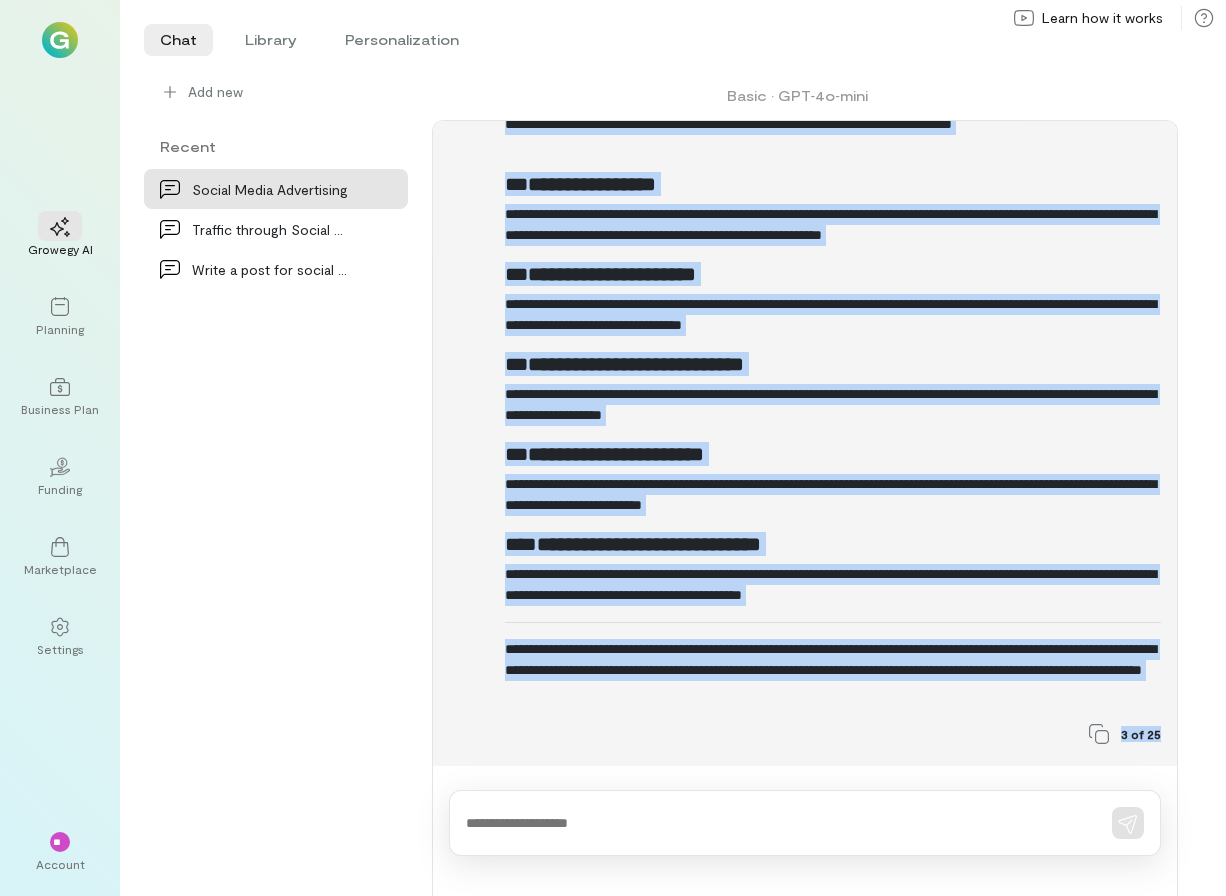 drag, startPoint x: 505, startPoint y: 156, endPoint x: 1001, endPoint y: 805, distance: 816.8335 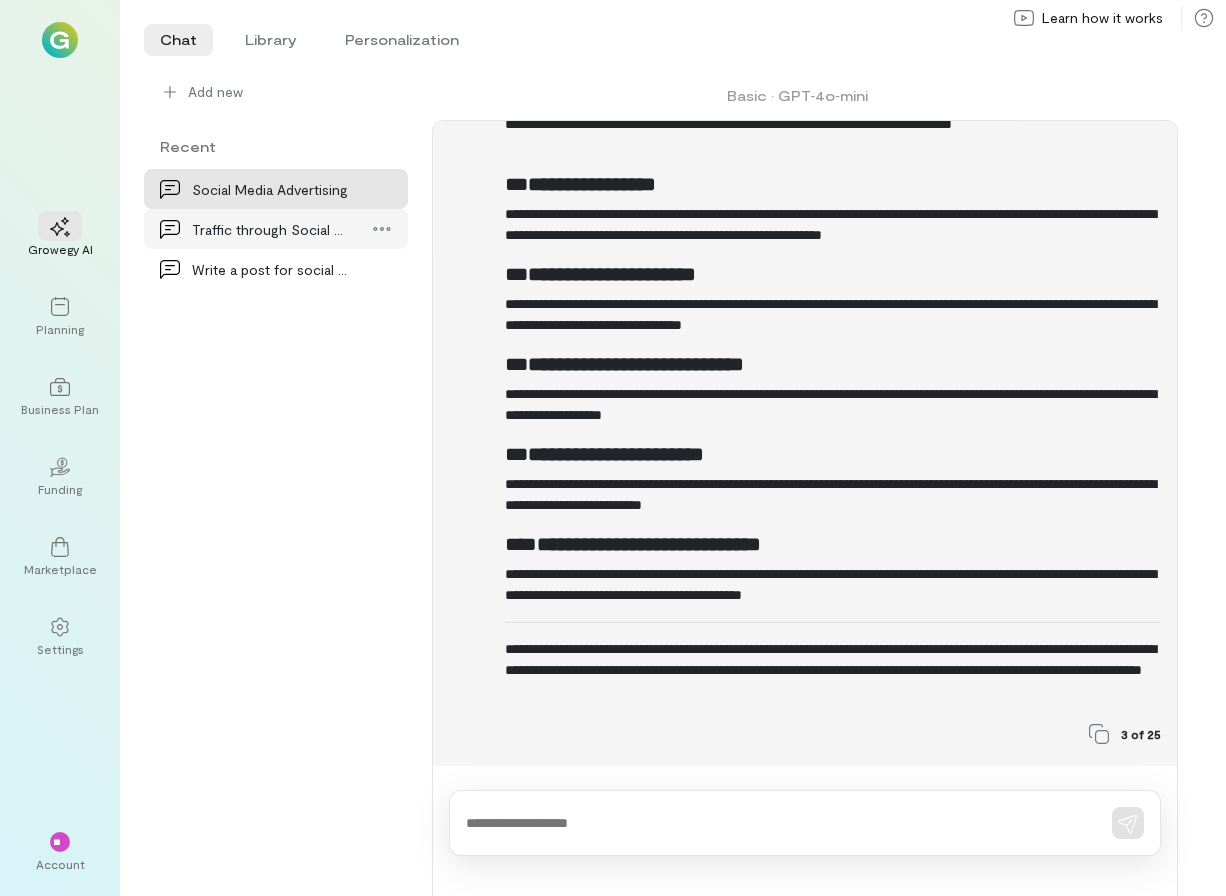 click on "Traffic through Social Media Advertising" at bounding box center [270, 229] 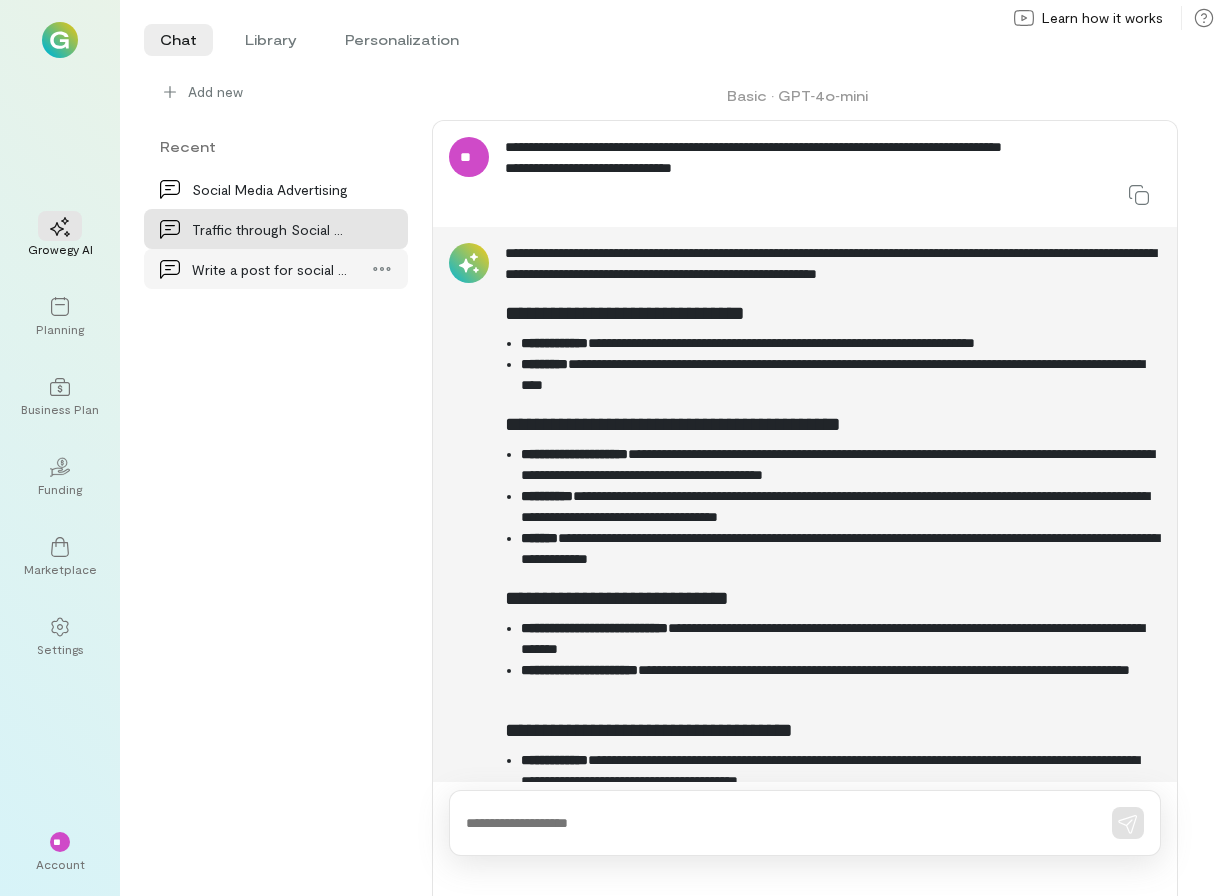 scroll, scrollTop: 106, scrollLeft: 0, axis: vertical 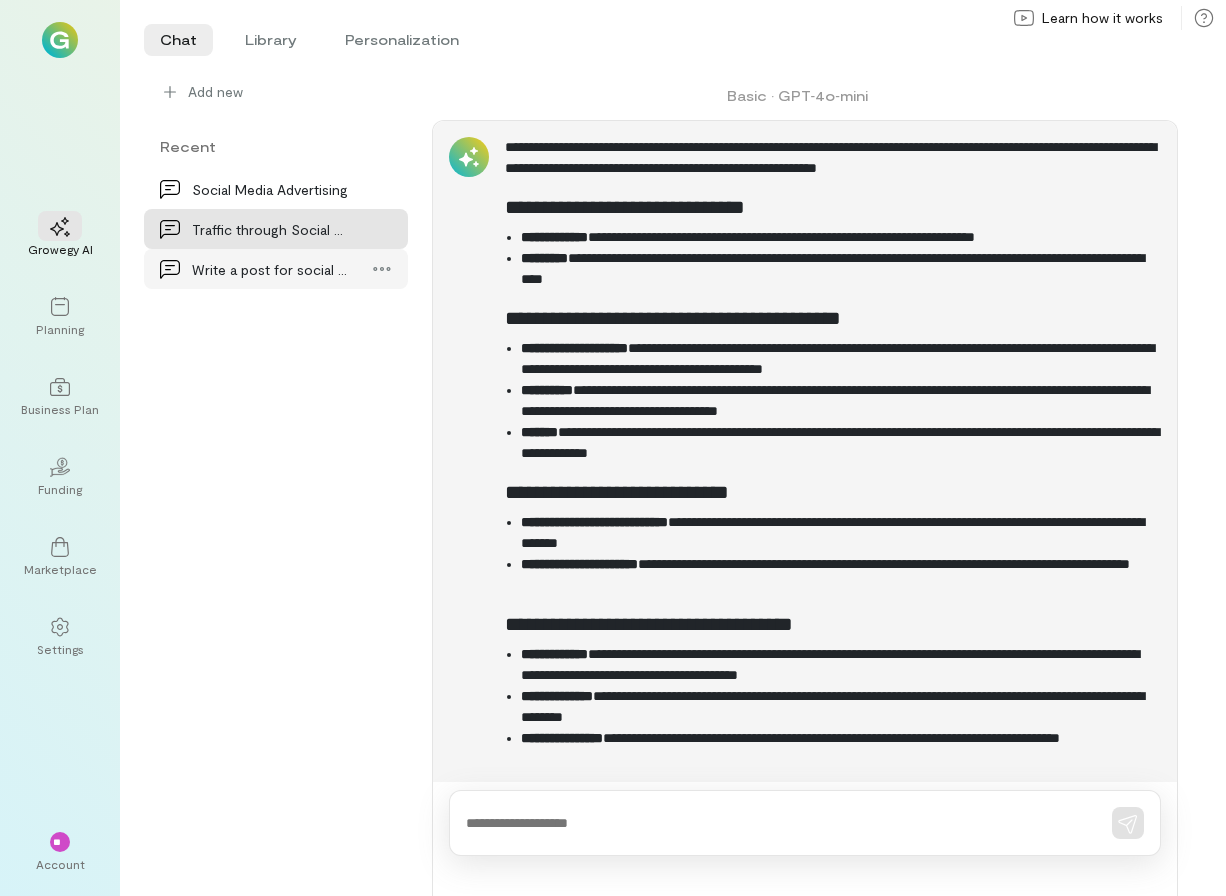 click on "Write a post for social media to generate interes…" at bounding box center (270, 269) 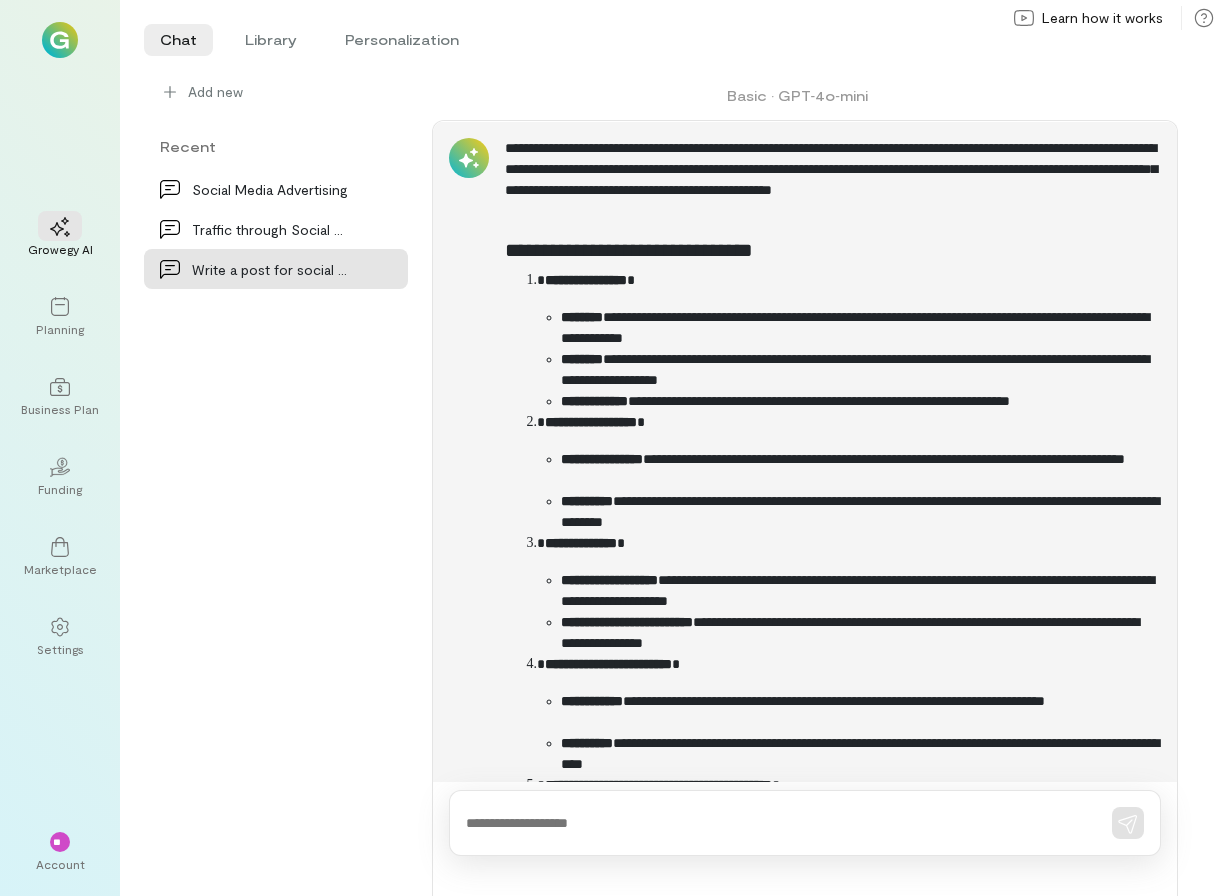 scroll, scrollTop: 15271, scrollLeft: 0, axis: vertical 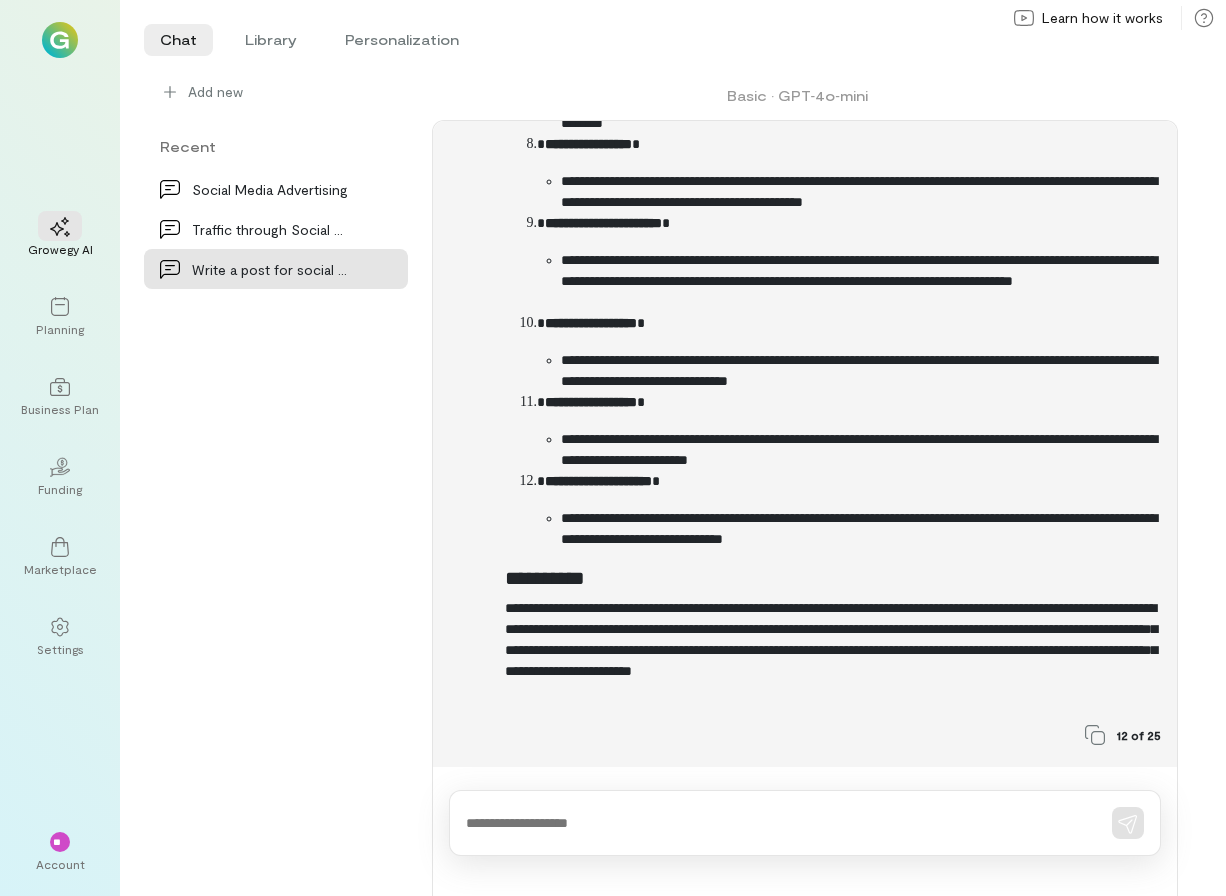 click at bounding box center (805, 823) 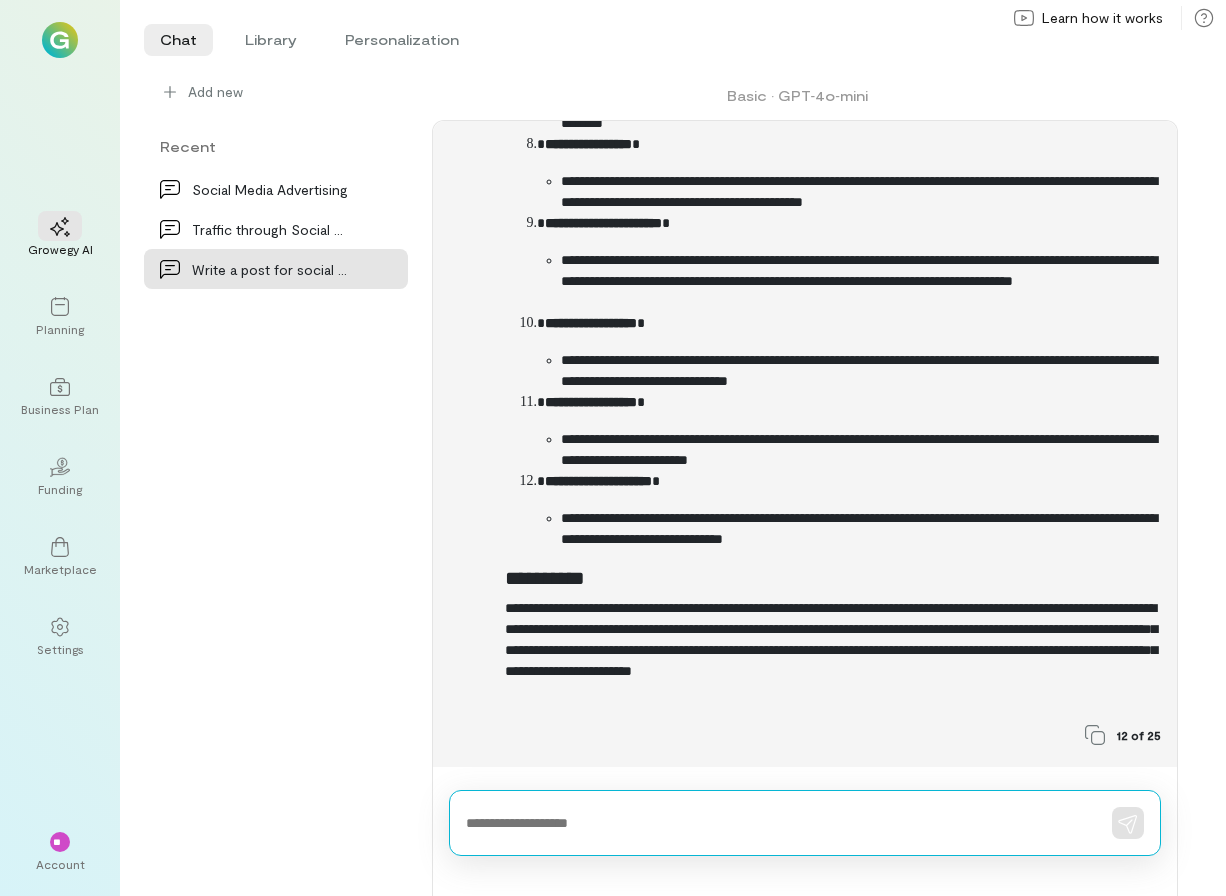 scroll, scrollTop: 15271, scrollLeft: 0, axis: vertical 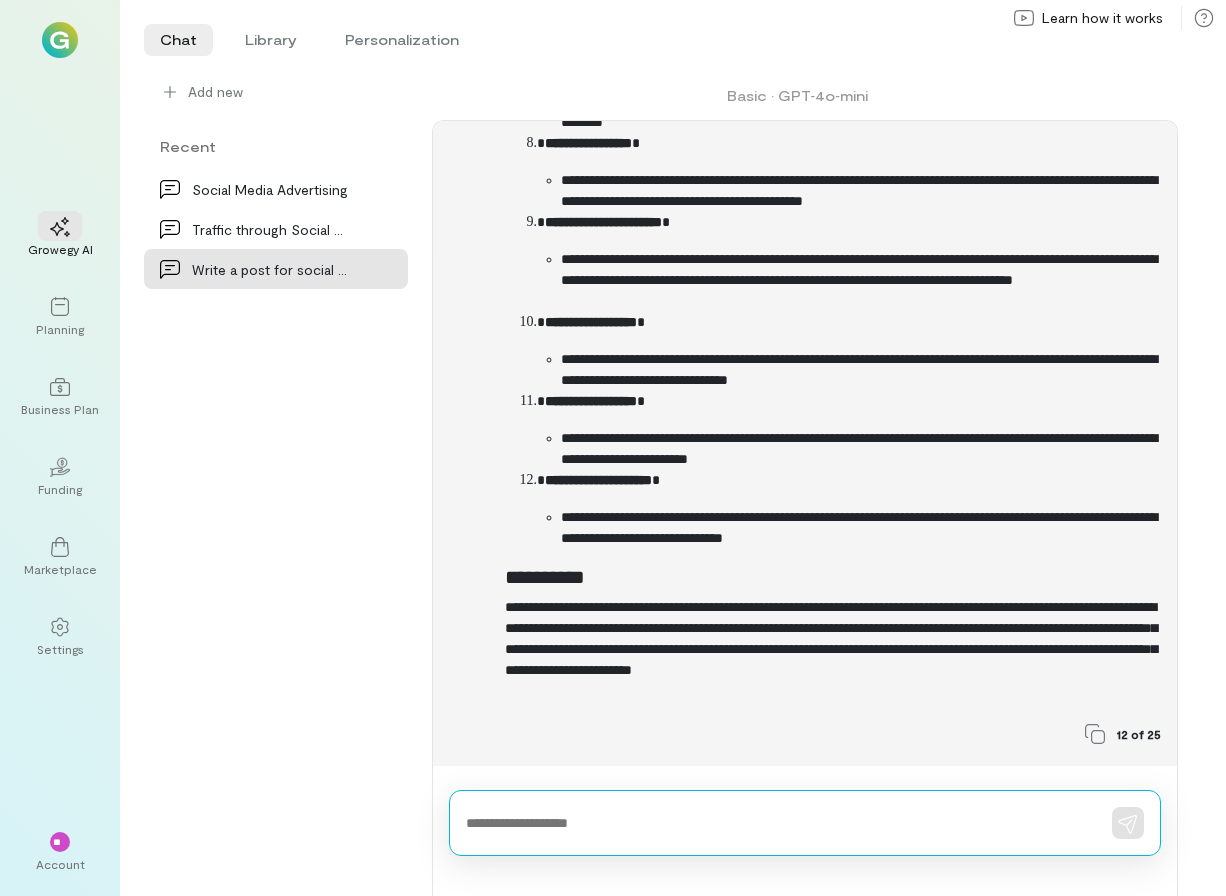 click at bounding box center (777, 823) 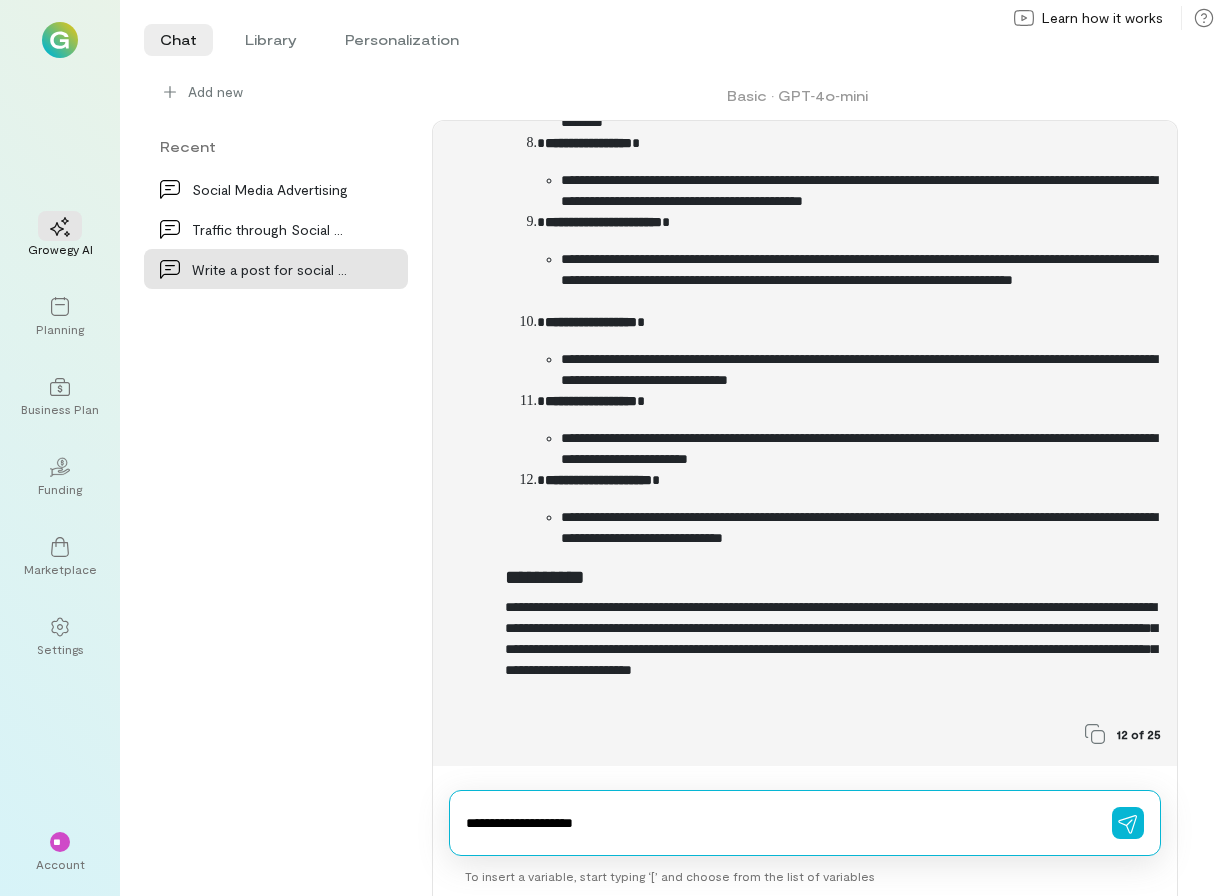 type on "**********" 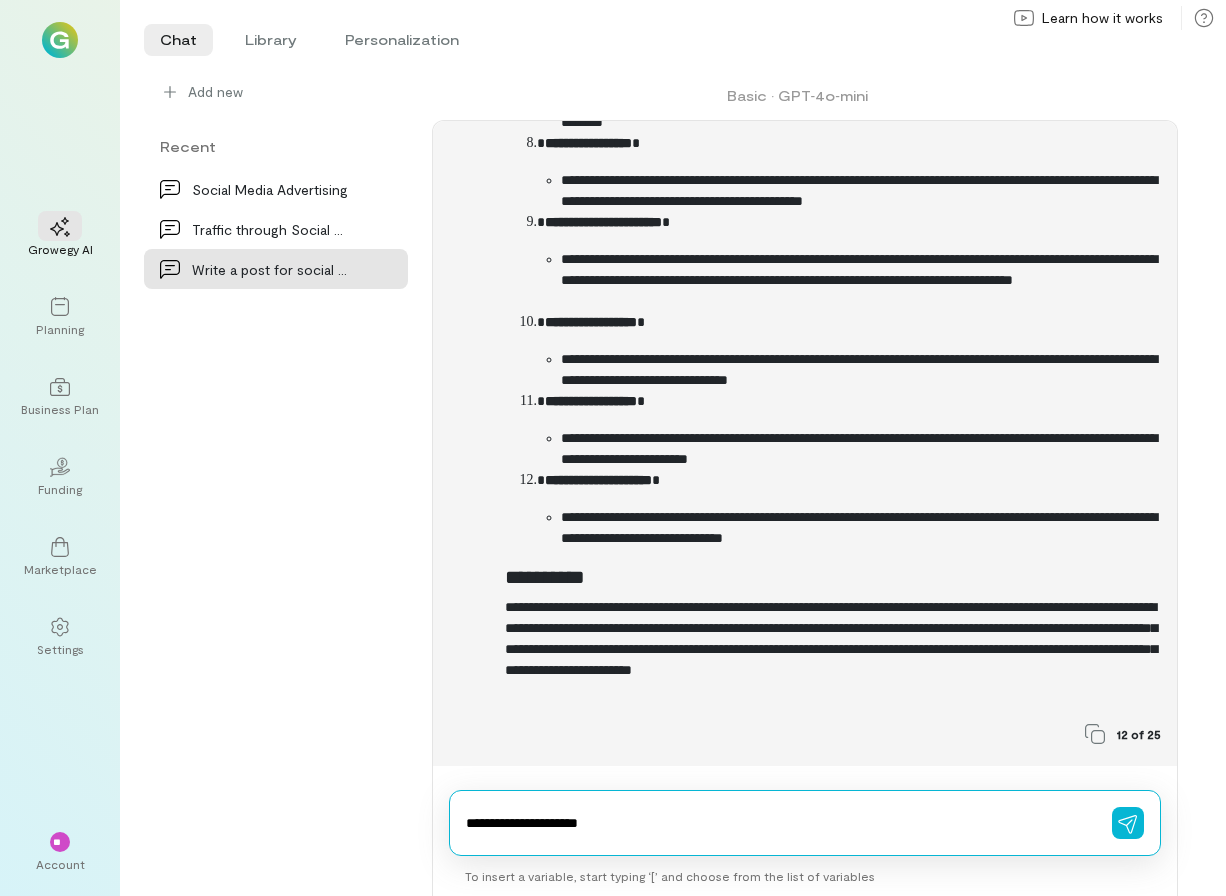 type 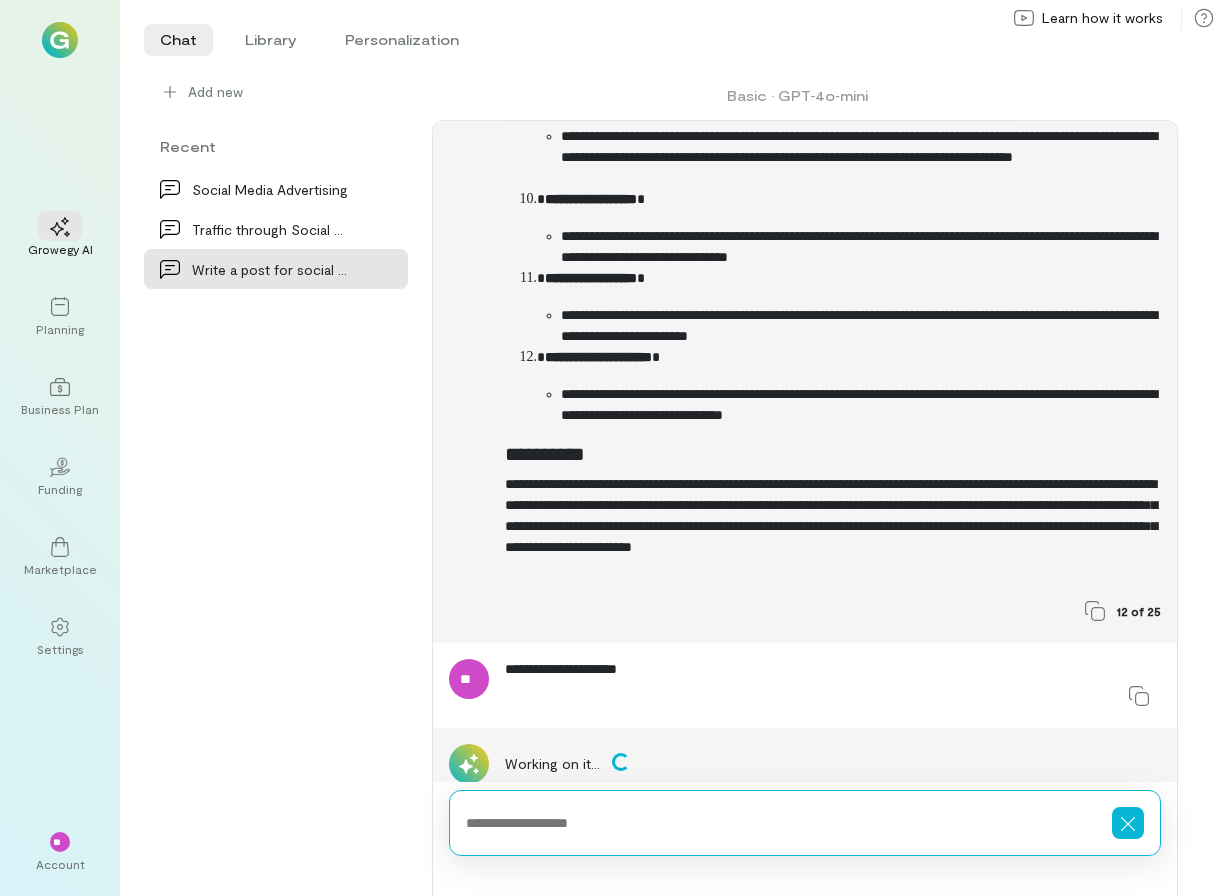 scroll, scrollTop: 15428, scrollLeft: 0, axis: vertical 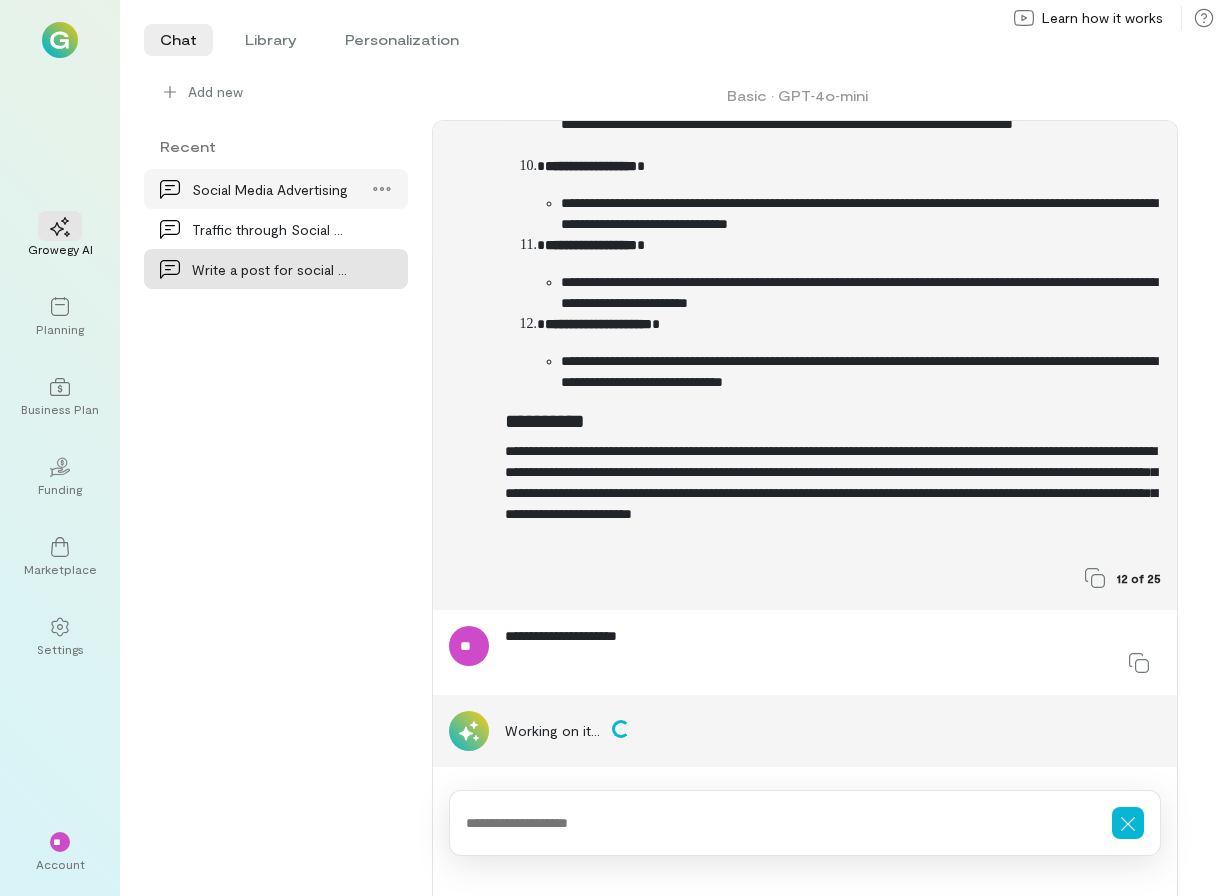 click on "Social Media Advertising" at bounding box center (276, 189) 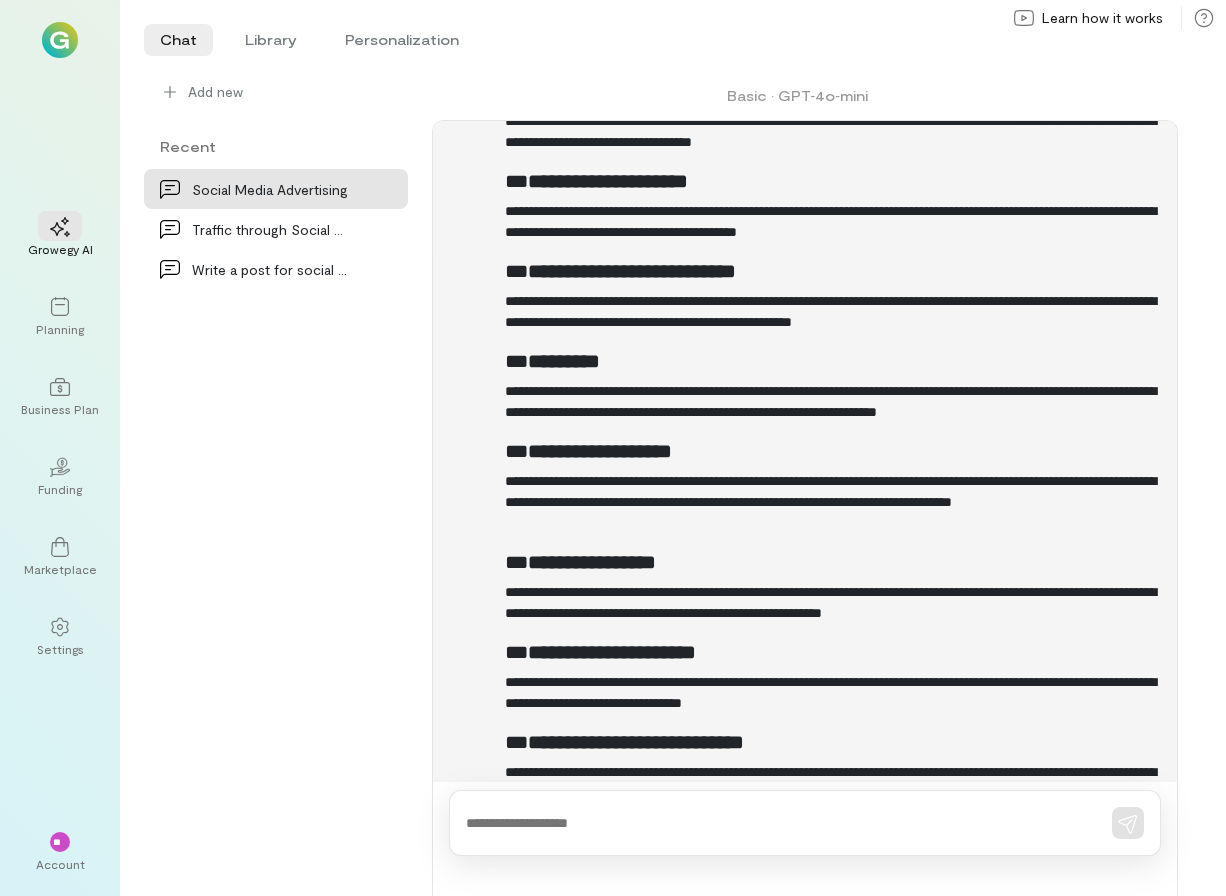 scroll, scrollTop: 2327, scrollLeft: 0, axis: vertical 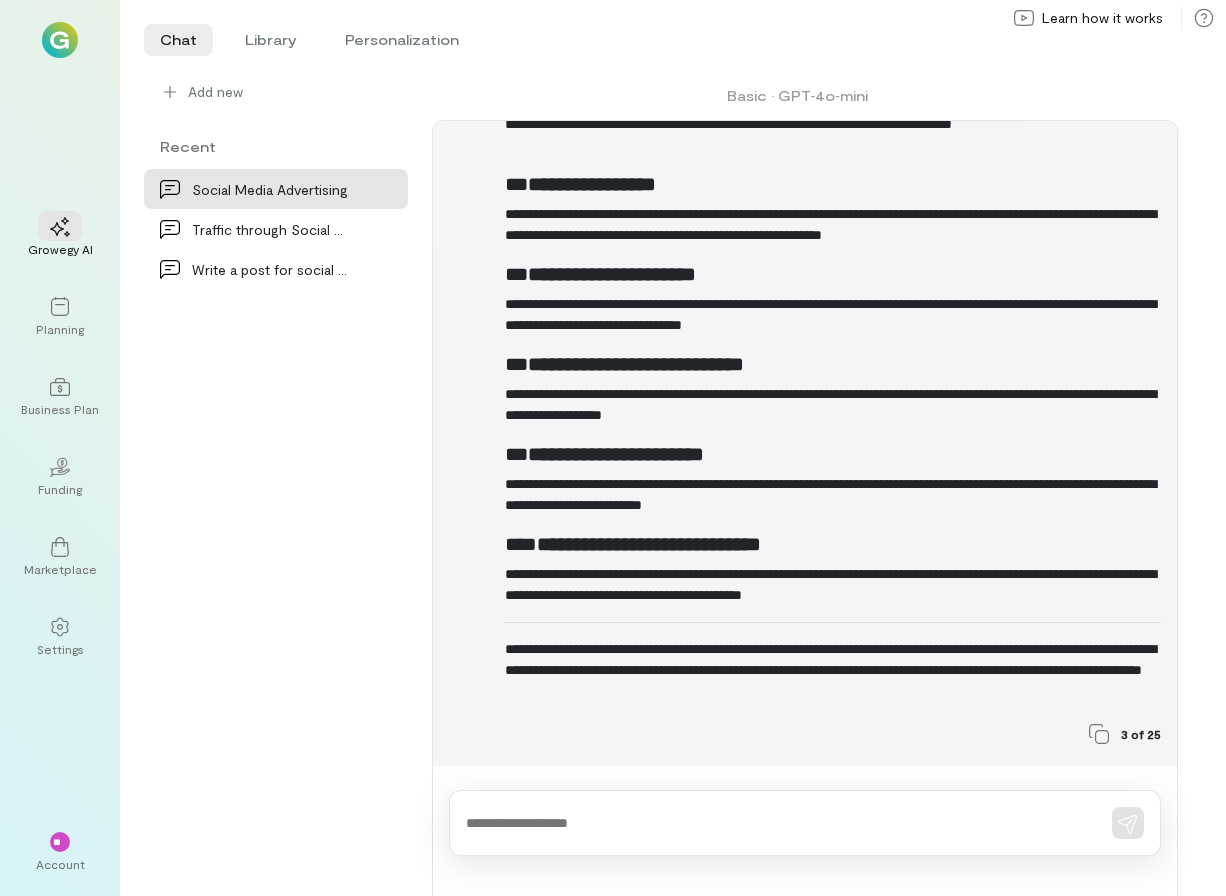 click at bounding box center [777, 823] 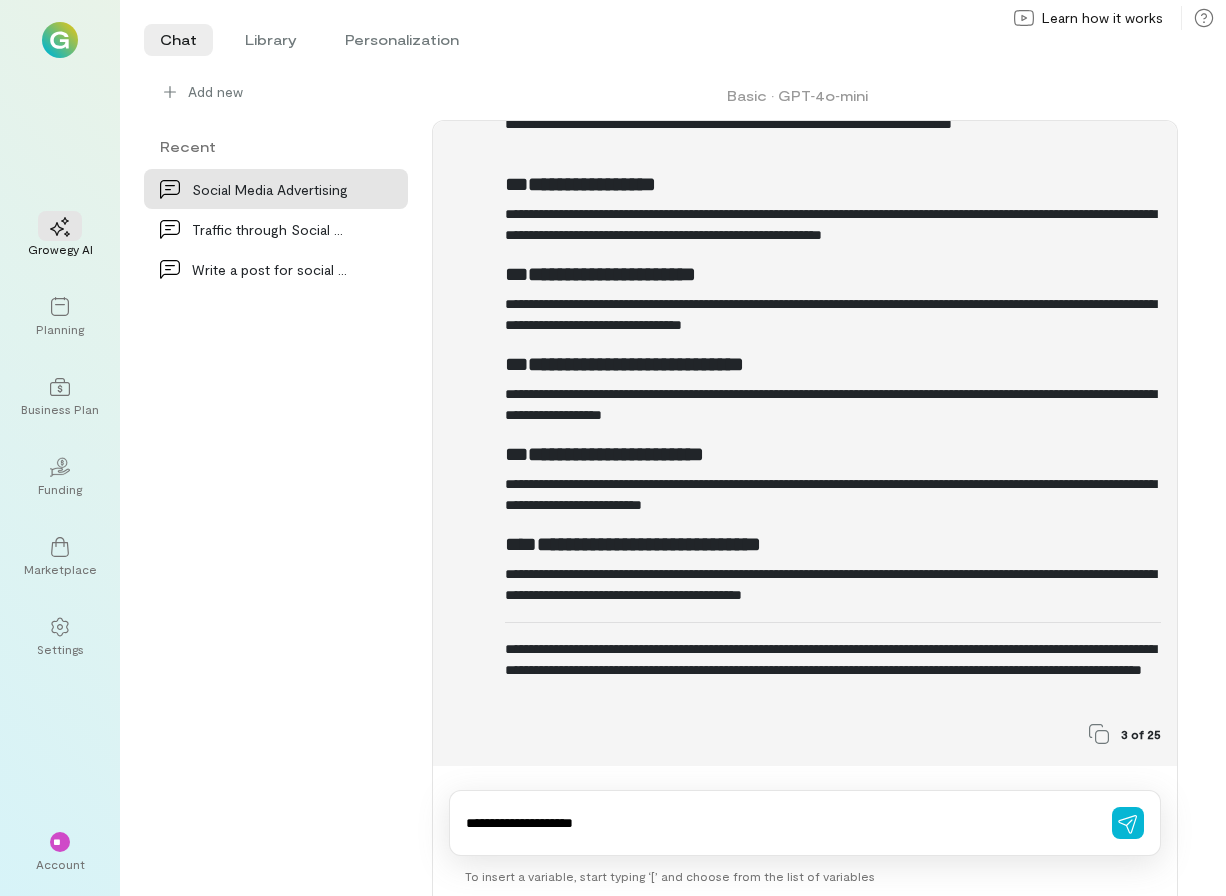 type on "**********" 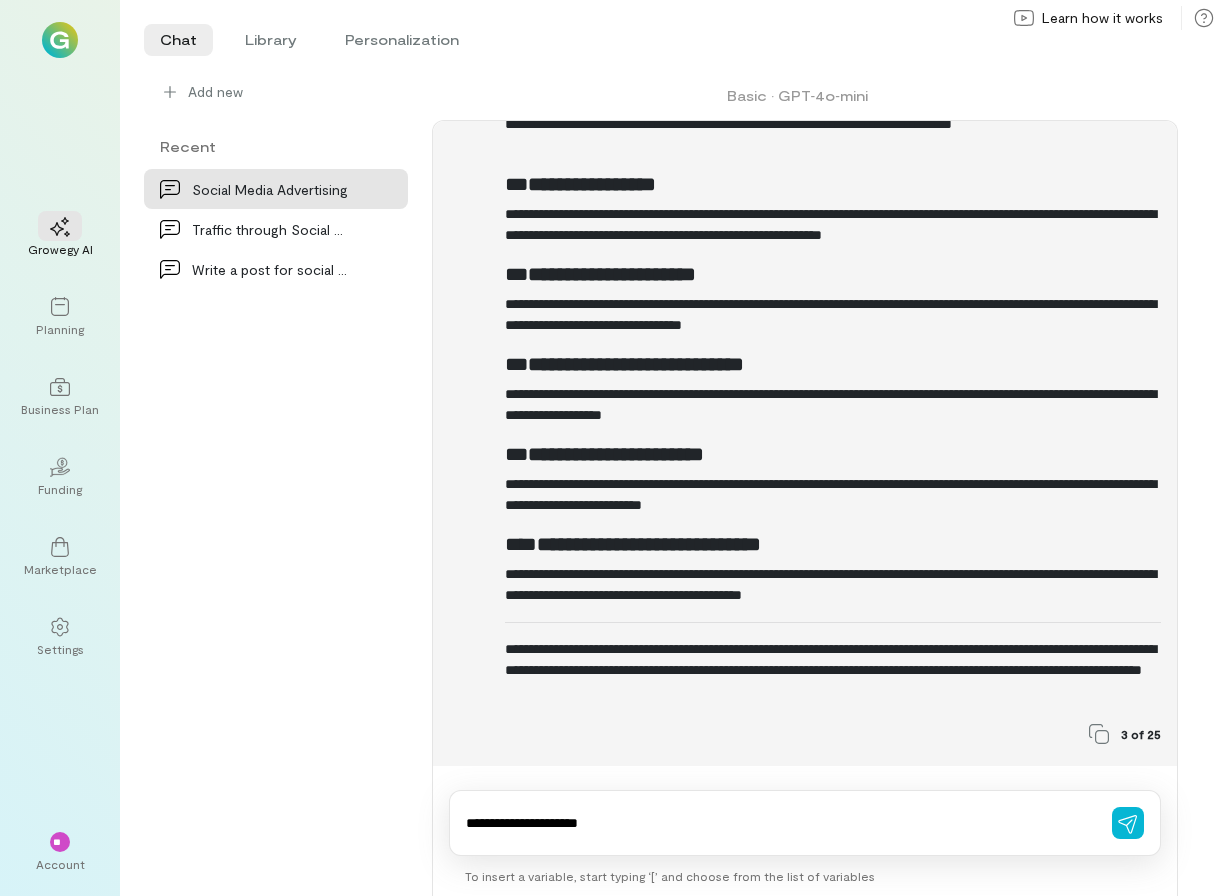 type 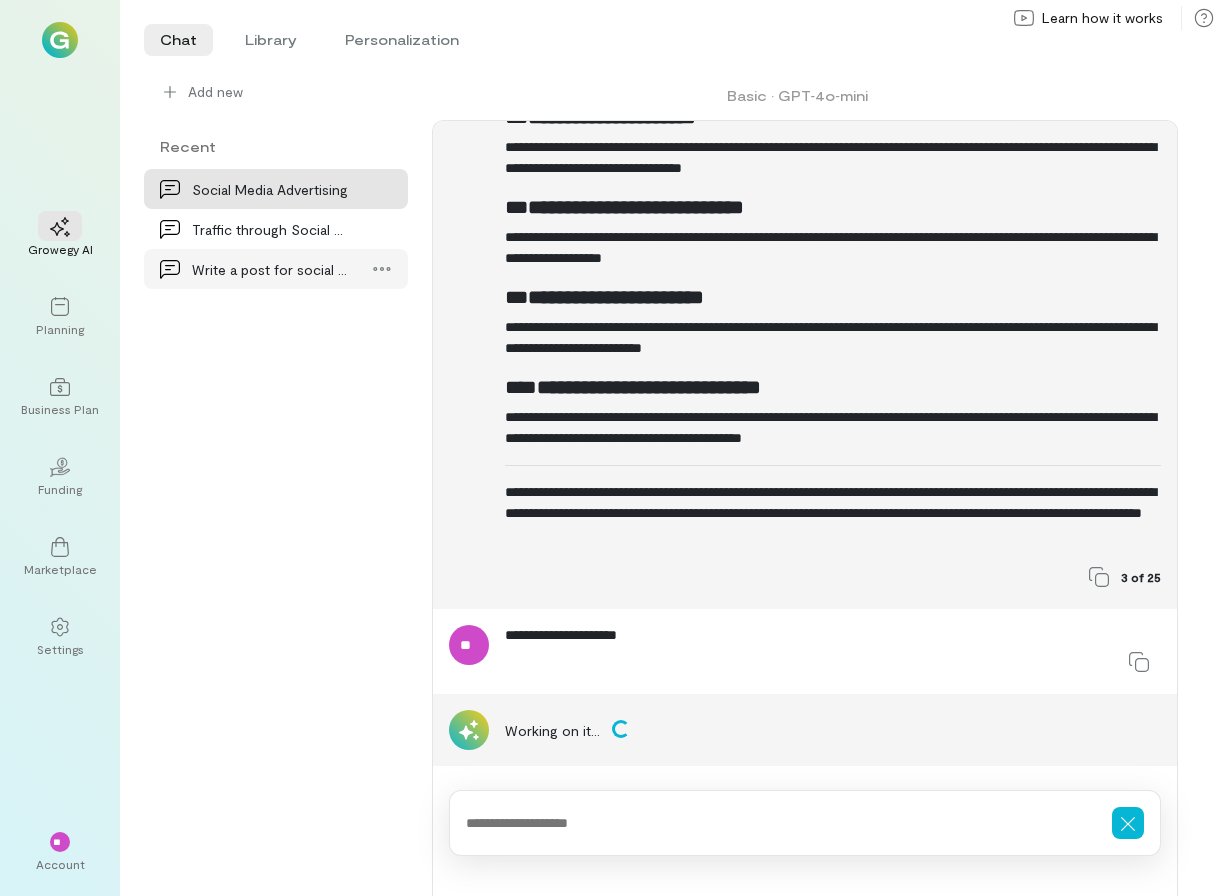 scroll, scrollTop: 2483, scrollLeft: 0, axis: vertical 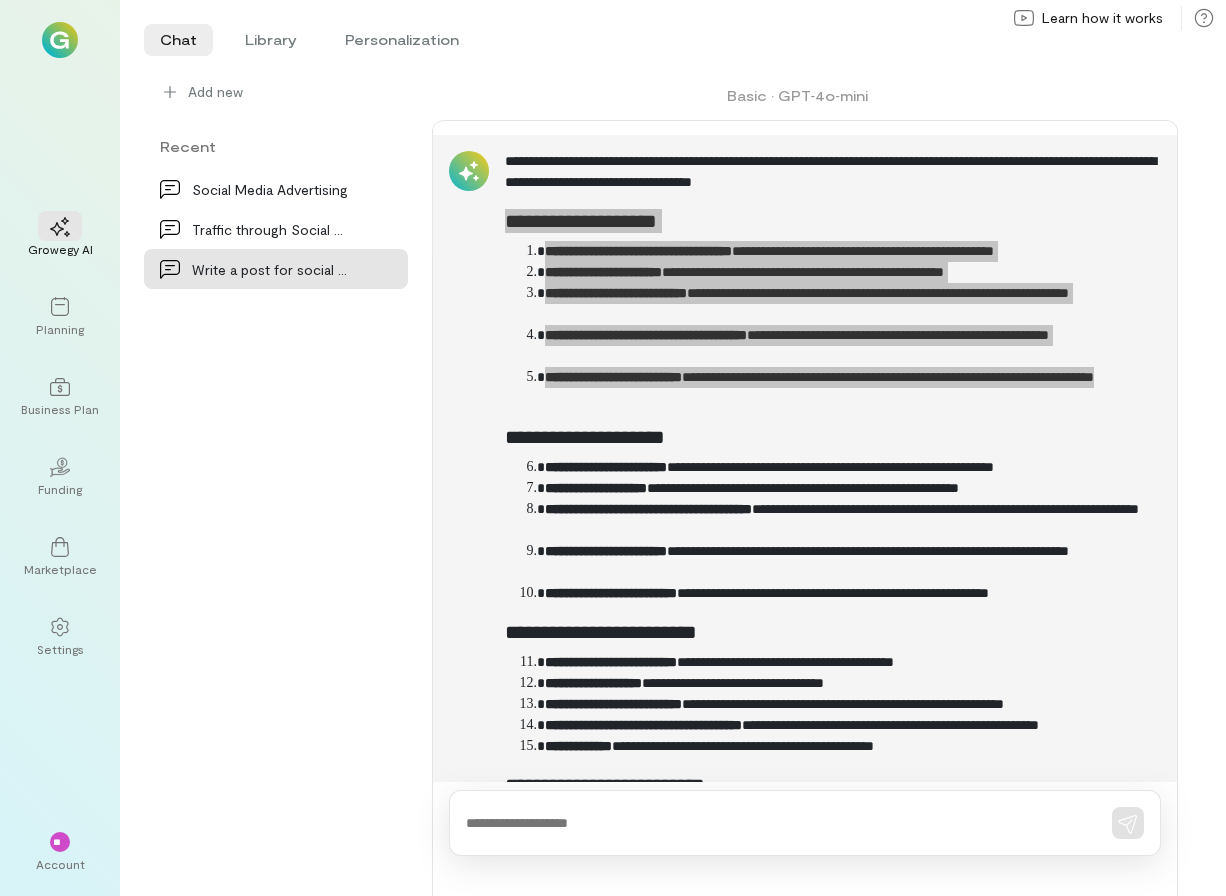 drag, startPoint x: 507, startPoint y: 219, endPoint x: 754, endPoint y: 391, distance: 300.98672 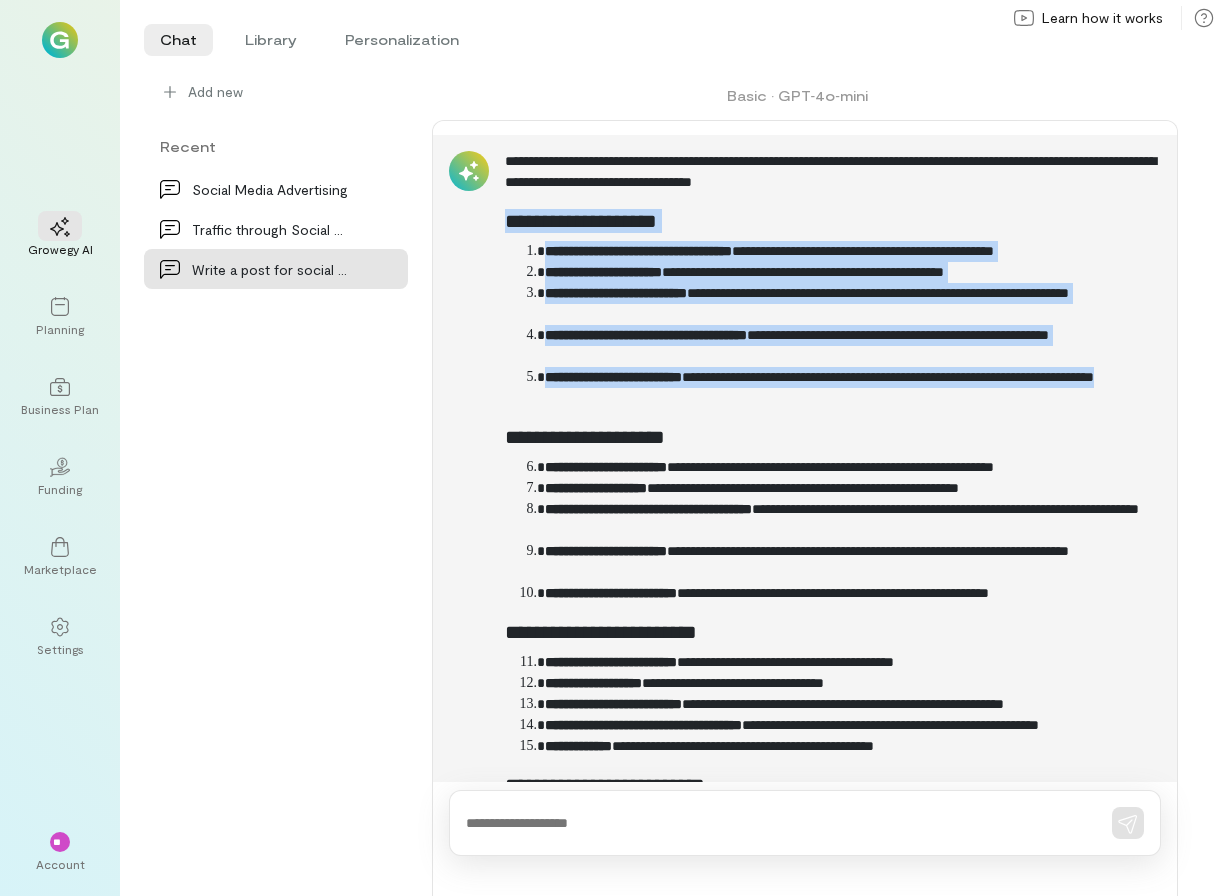 click on "**********" at bounding box center [853, 388] 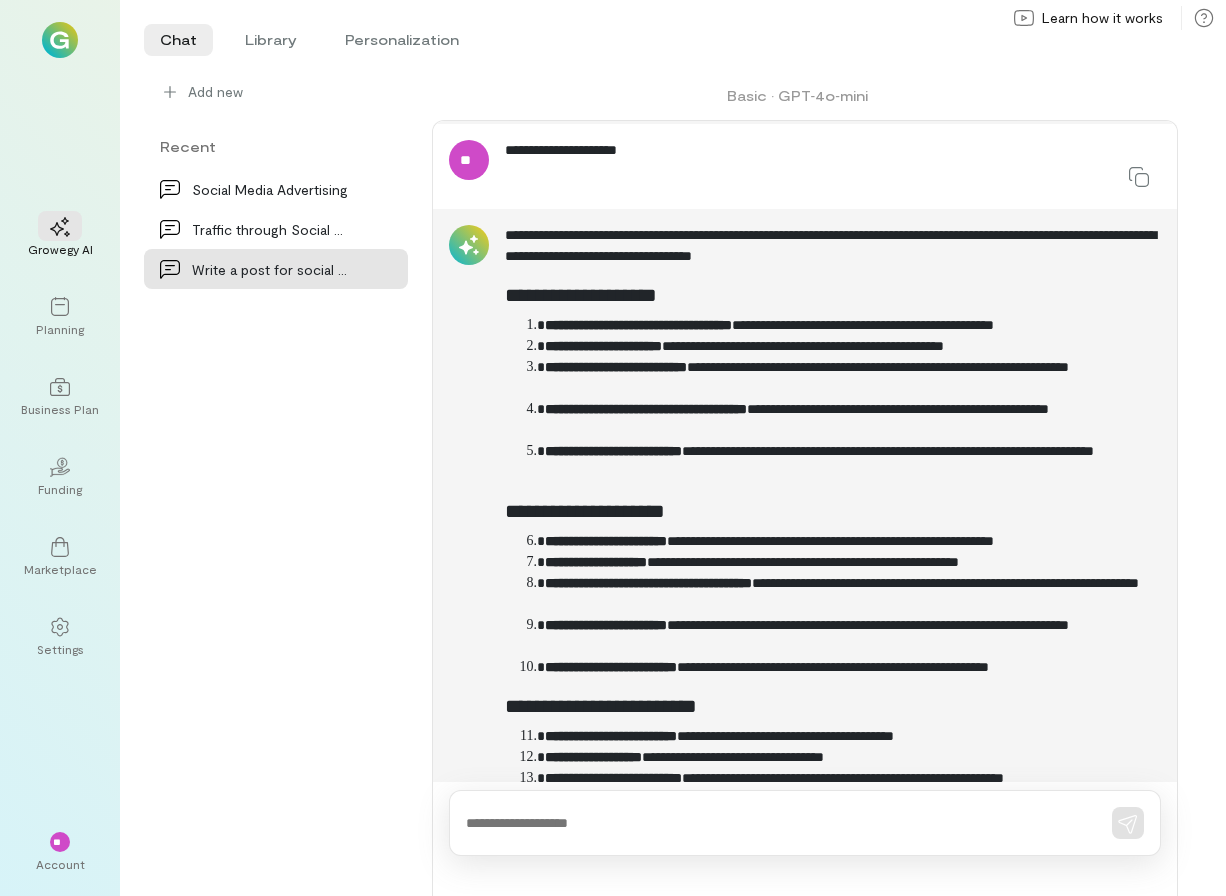 scroll, scrollTop: 15916, scrollLeft: 0, axis: vertical 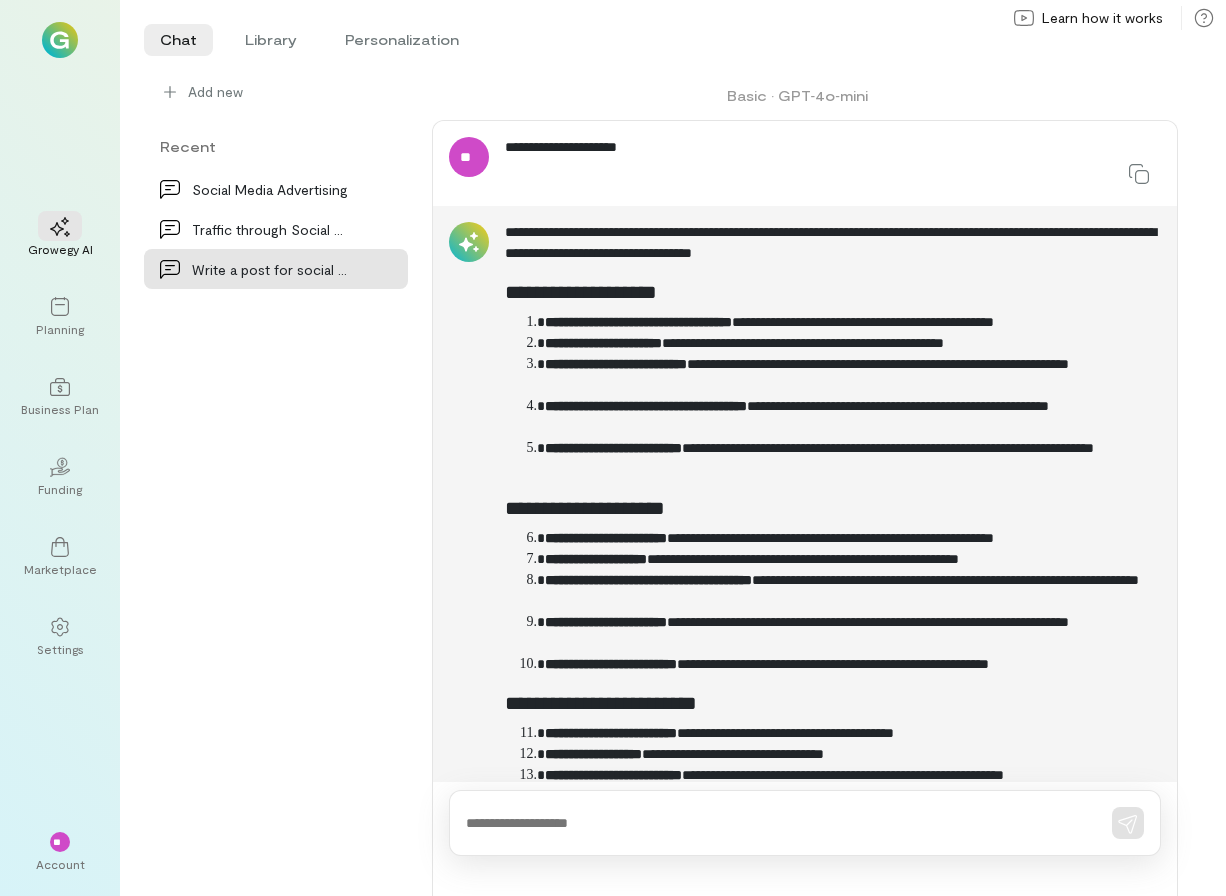 click on "**********" at bounding box center [638, 322] 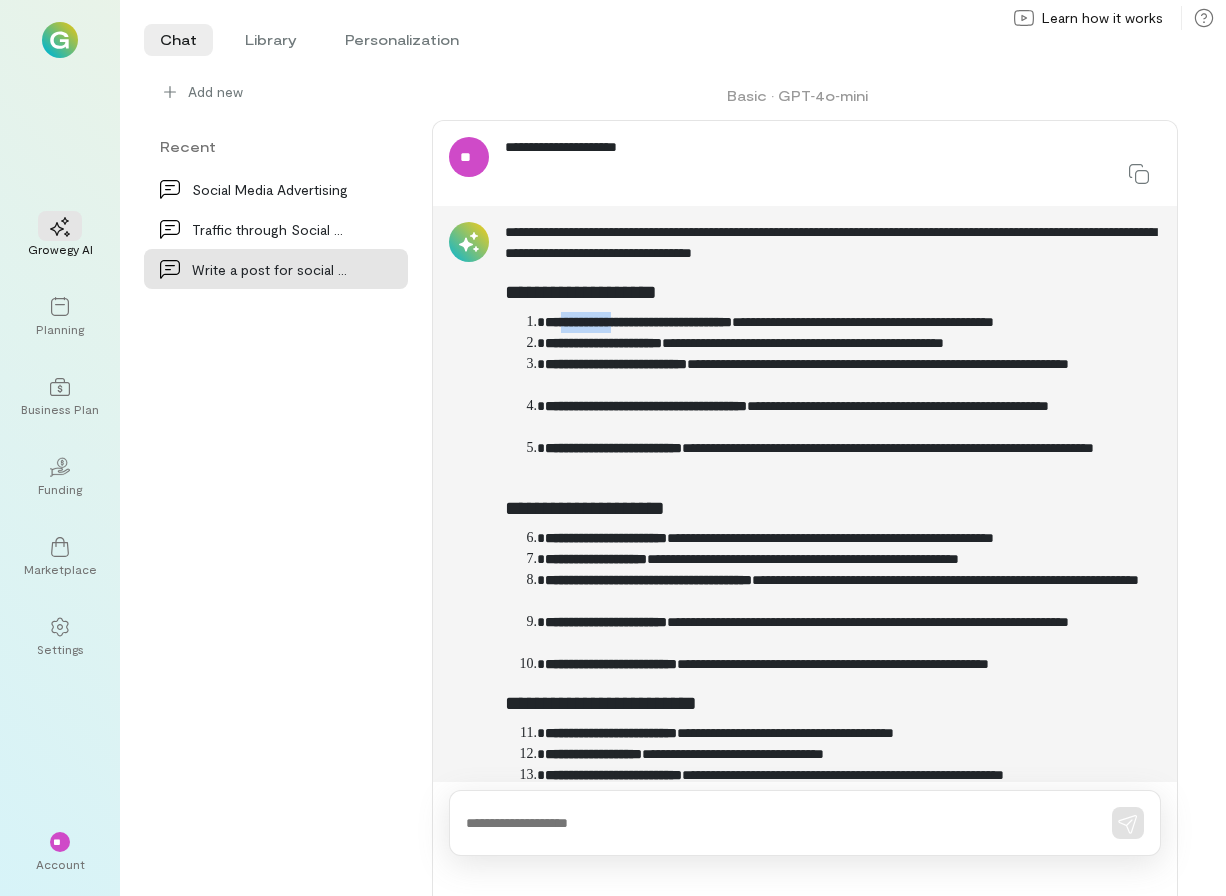 click on "**********" at bounding box center [638, 322] 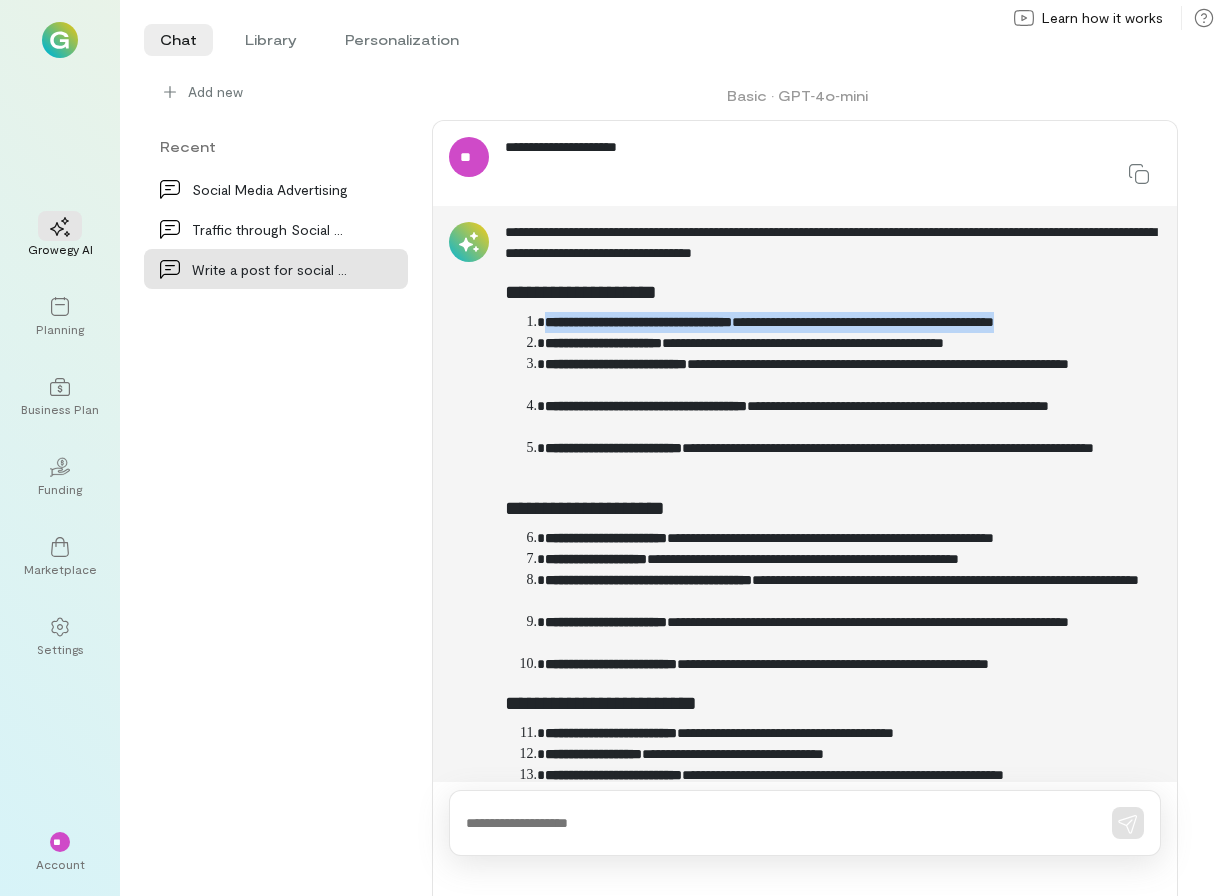 click on "**********" at bounding box center (638, 322) 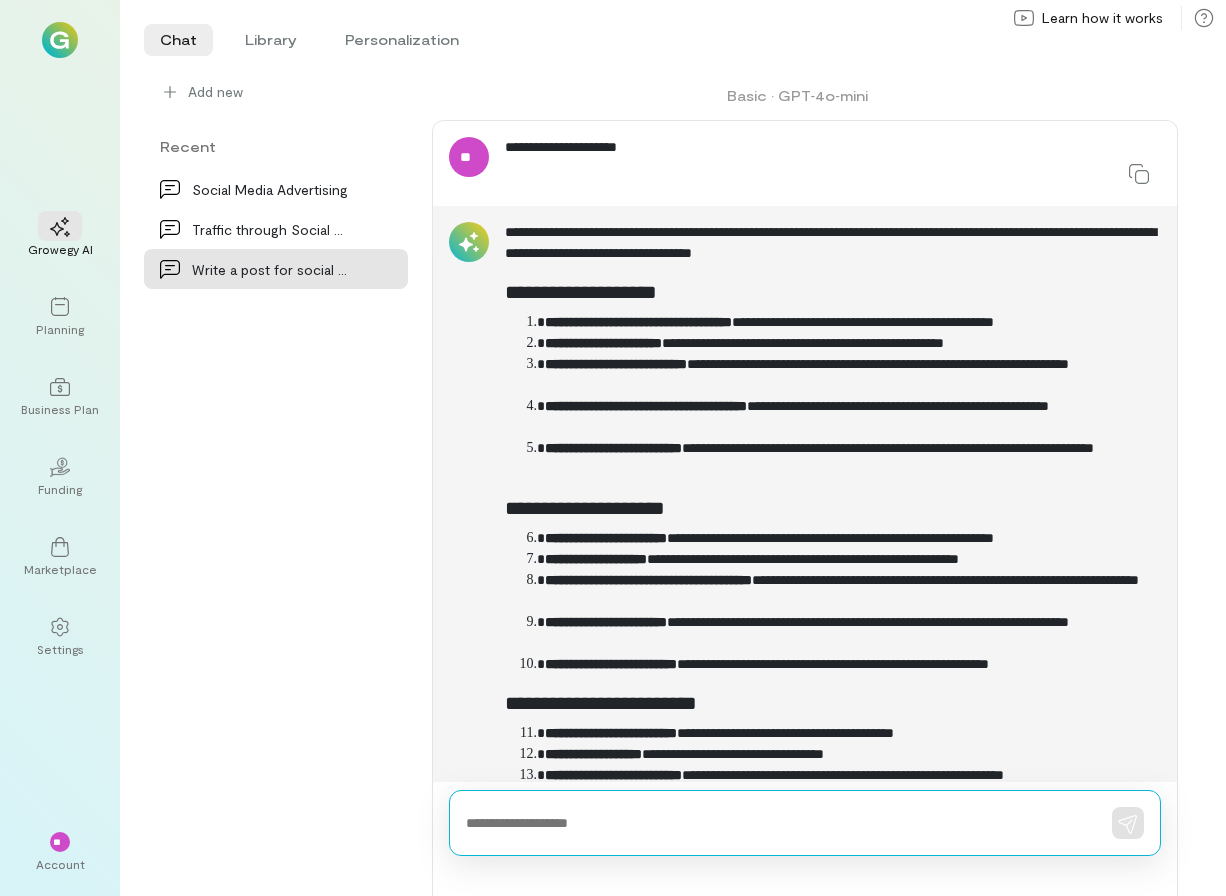 click at bounding box center [777, 823] 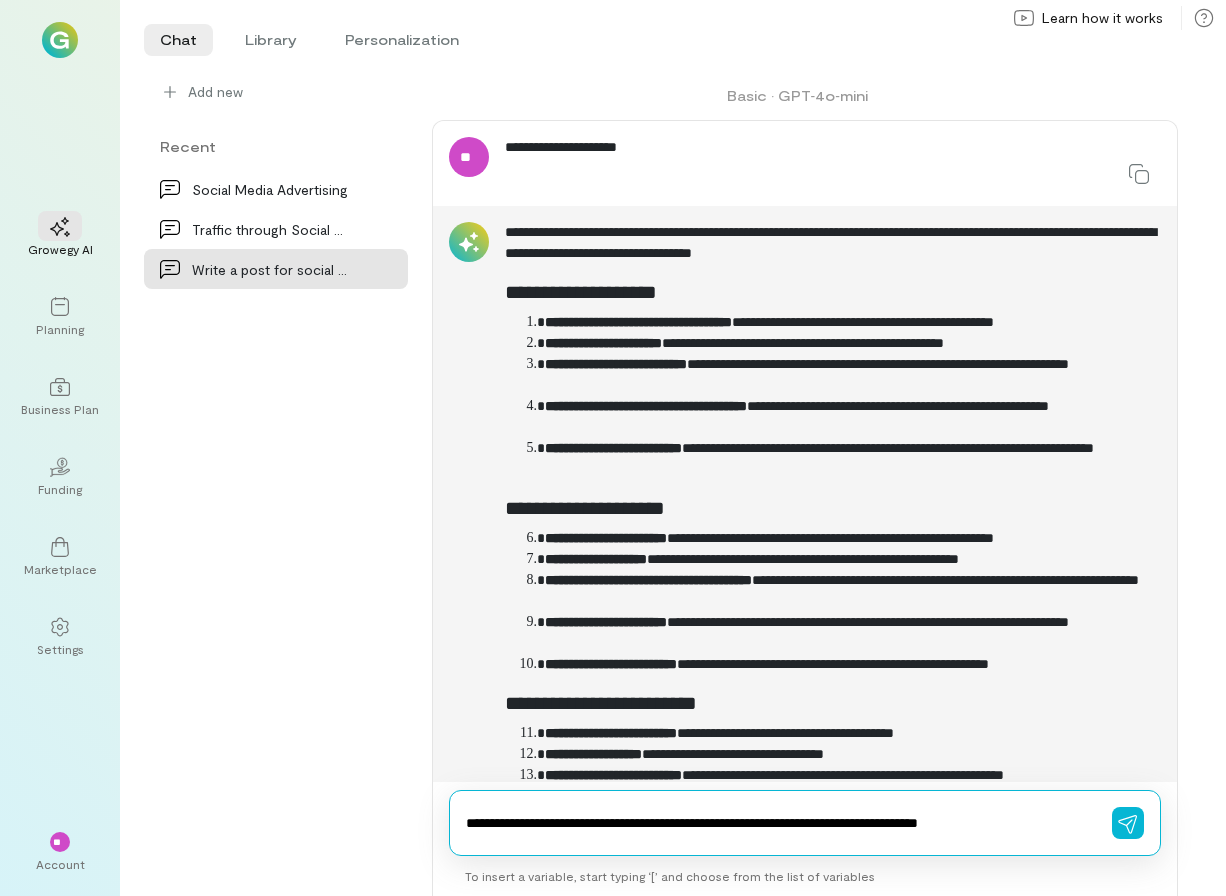 type 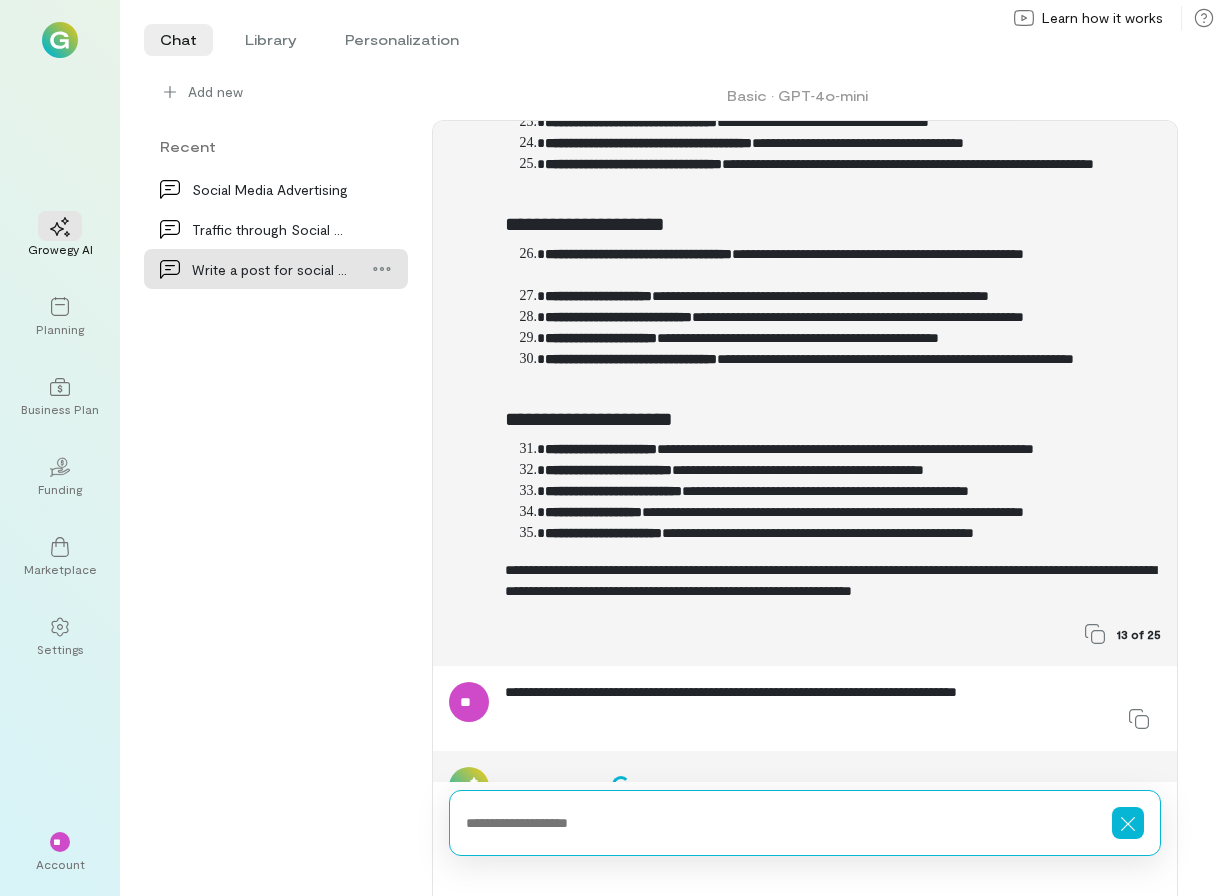 scroll, scrollTop: 16932, scrollLeft: 0, axis: vertical 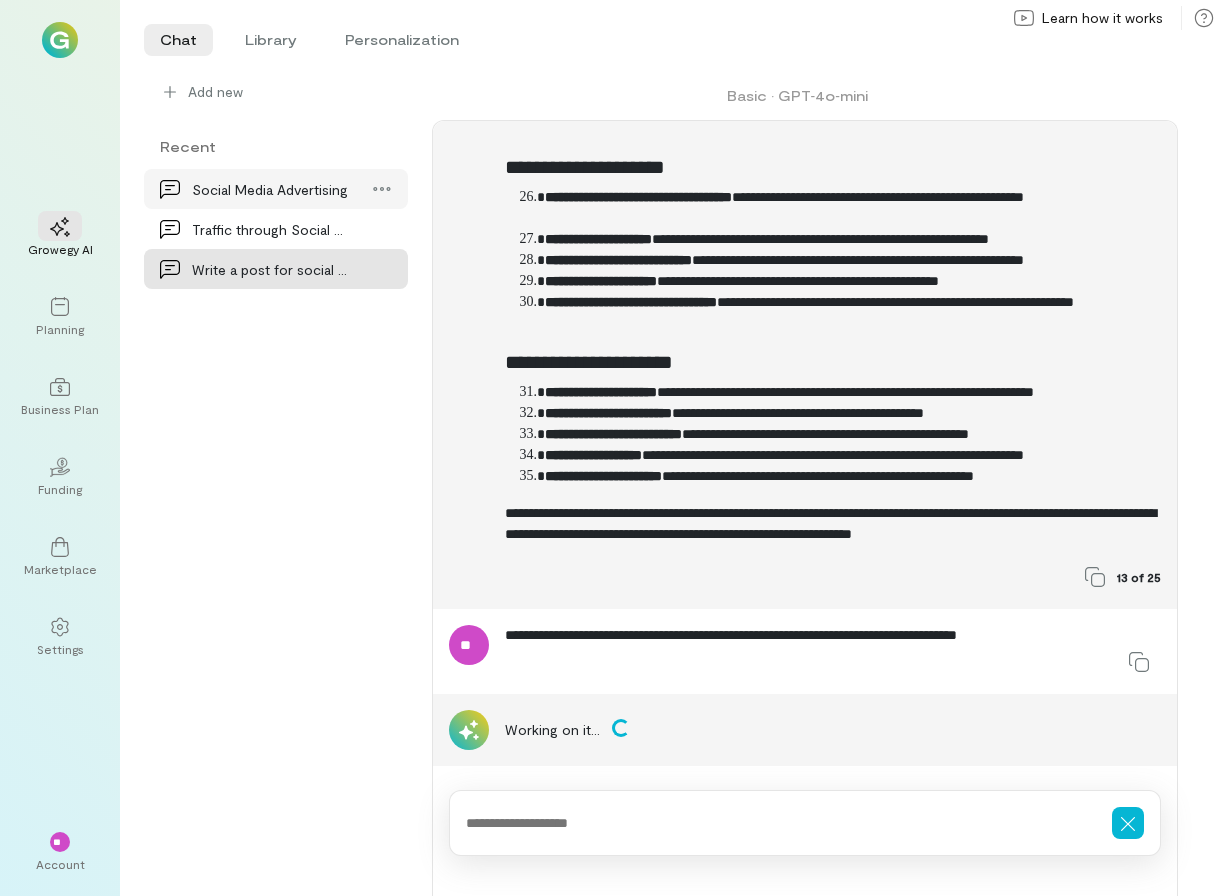 click on "Social Media Advertising" at bounding box center [270, 189] 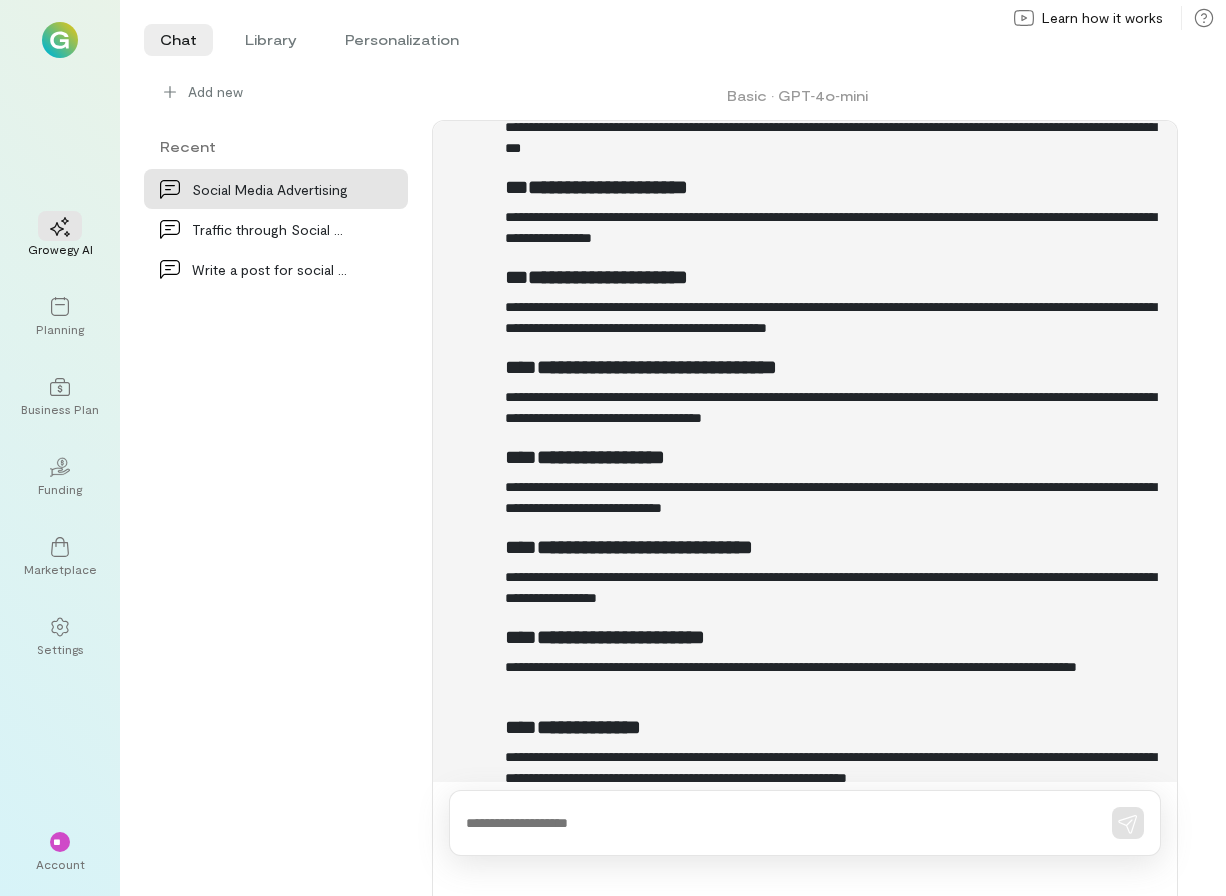 scroll, scrollTop: 3707, scrollLeft: 0, axis: vertical 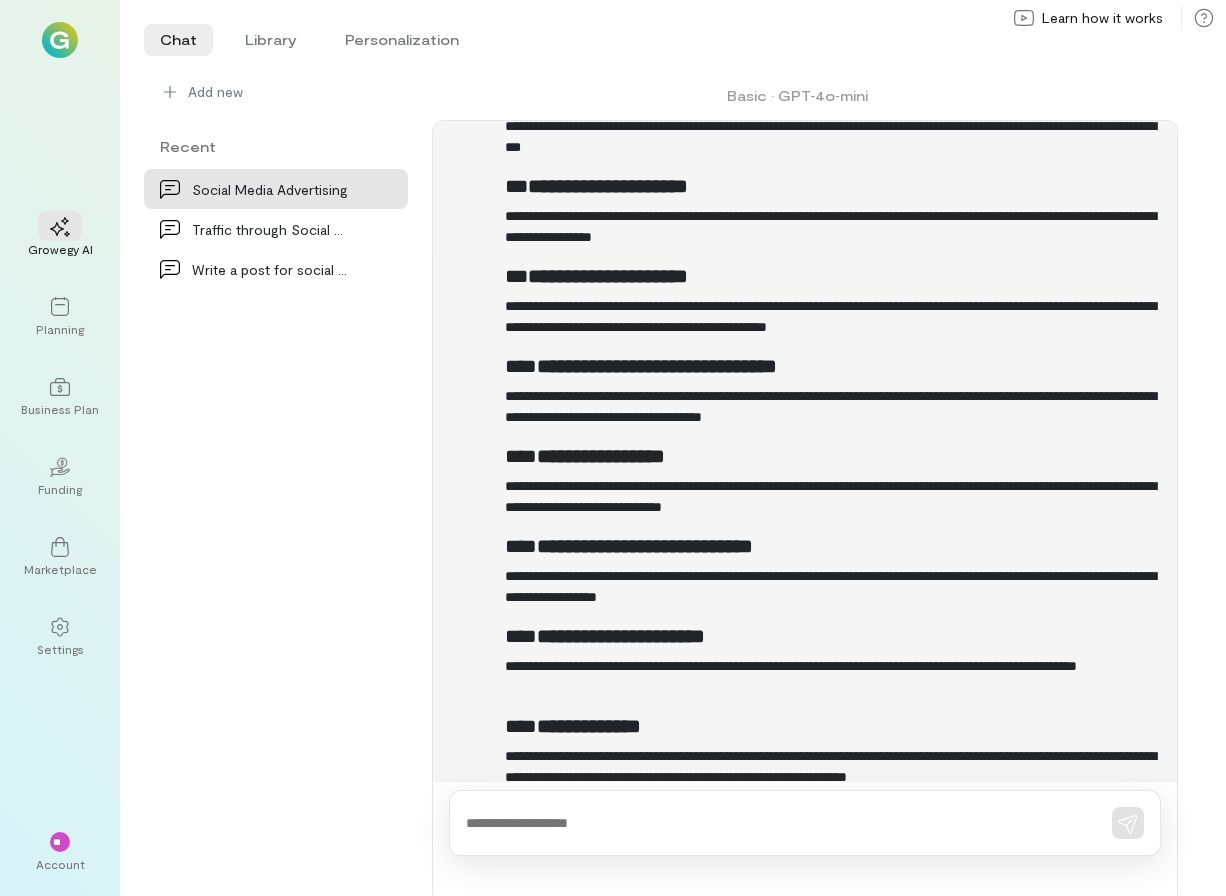 click at bounding box center [777, 823] 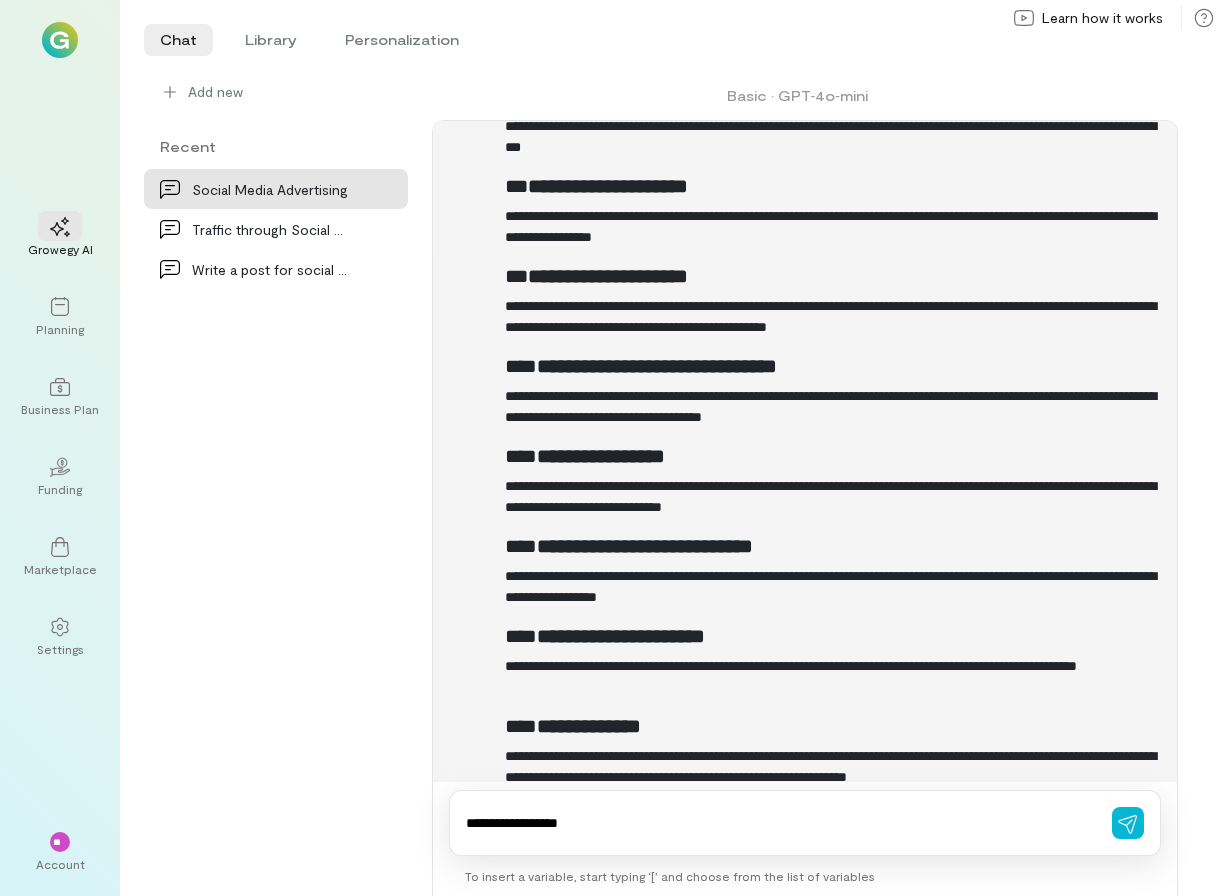 type on "**********" 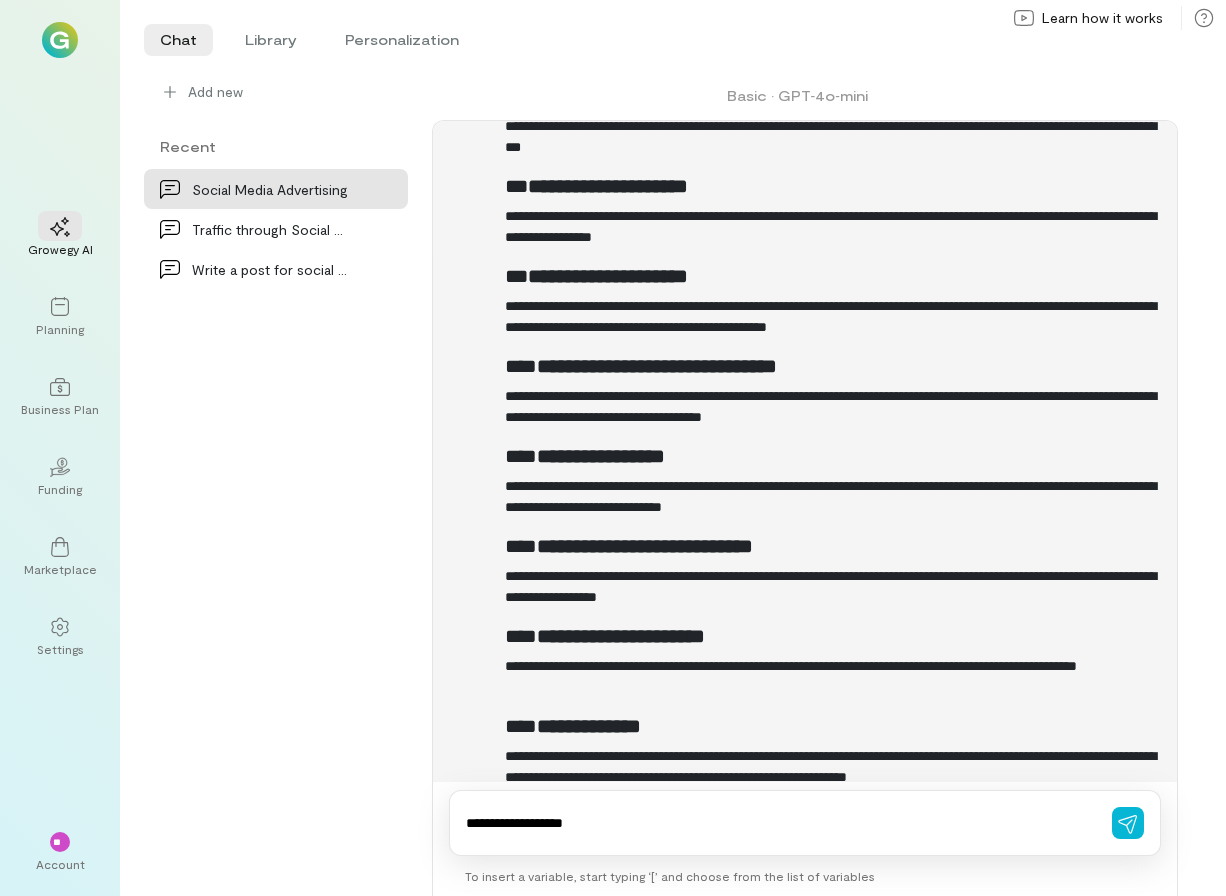 type 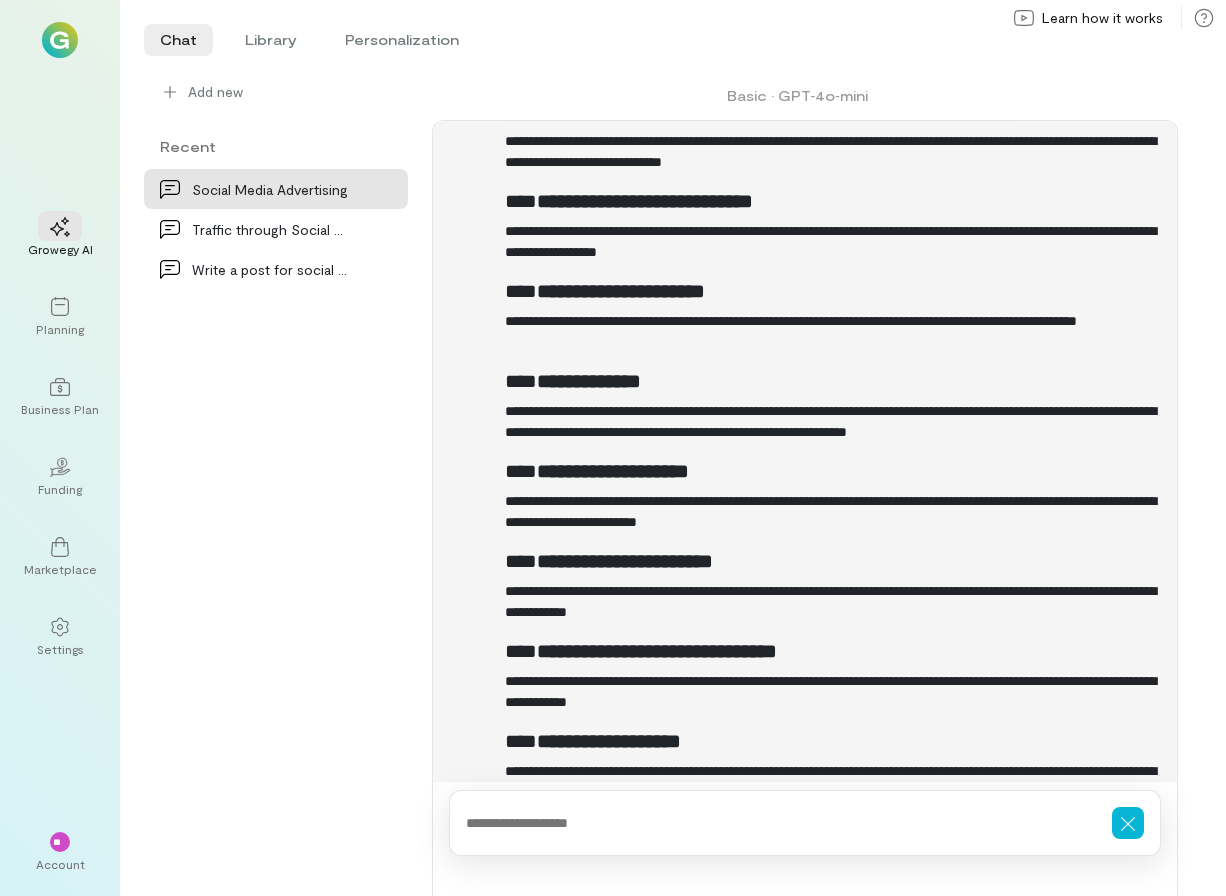 scroll, scrollTop: 4001, scrollLeft: 0, axis: vertical 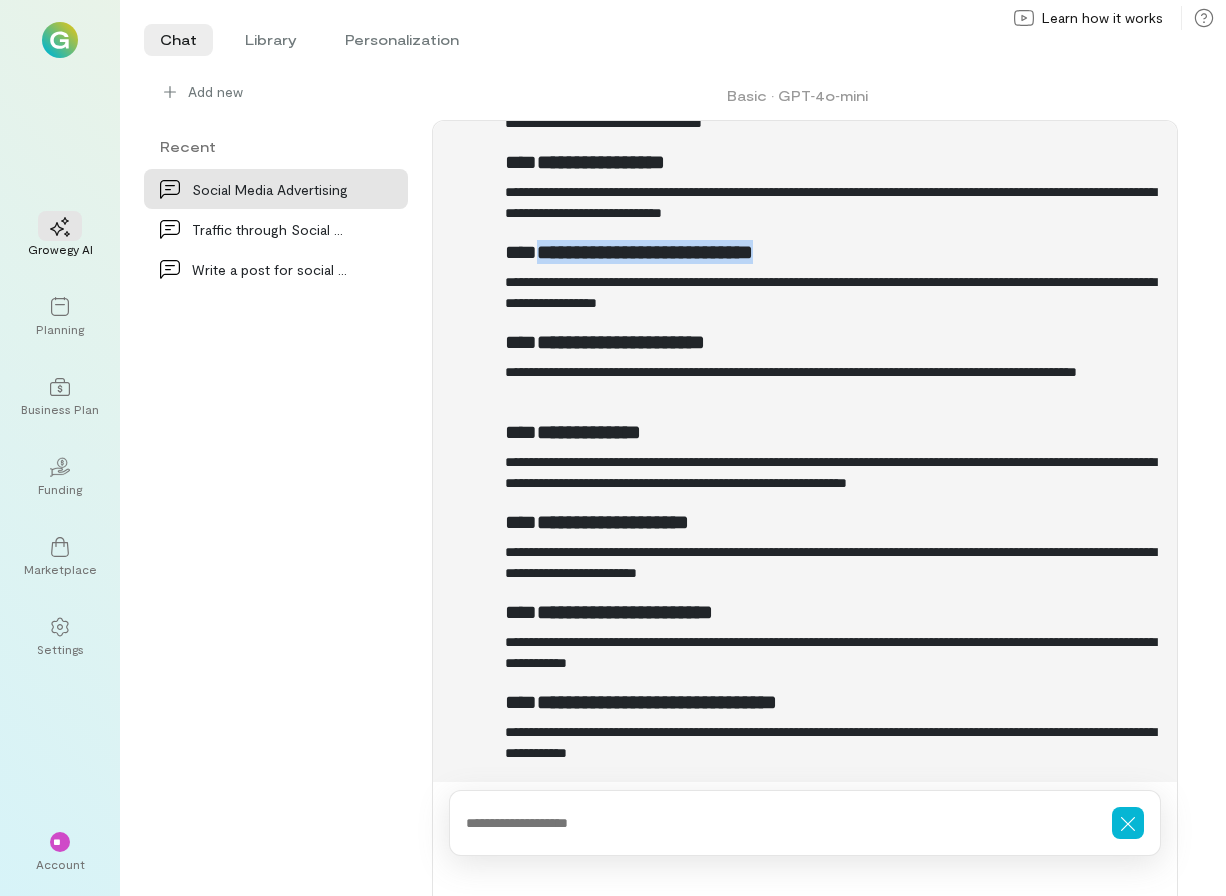 drag, startPoint x: 795, startPoint y: 253, endPoint x: 537, endPoint y: 257, distance: 258.031 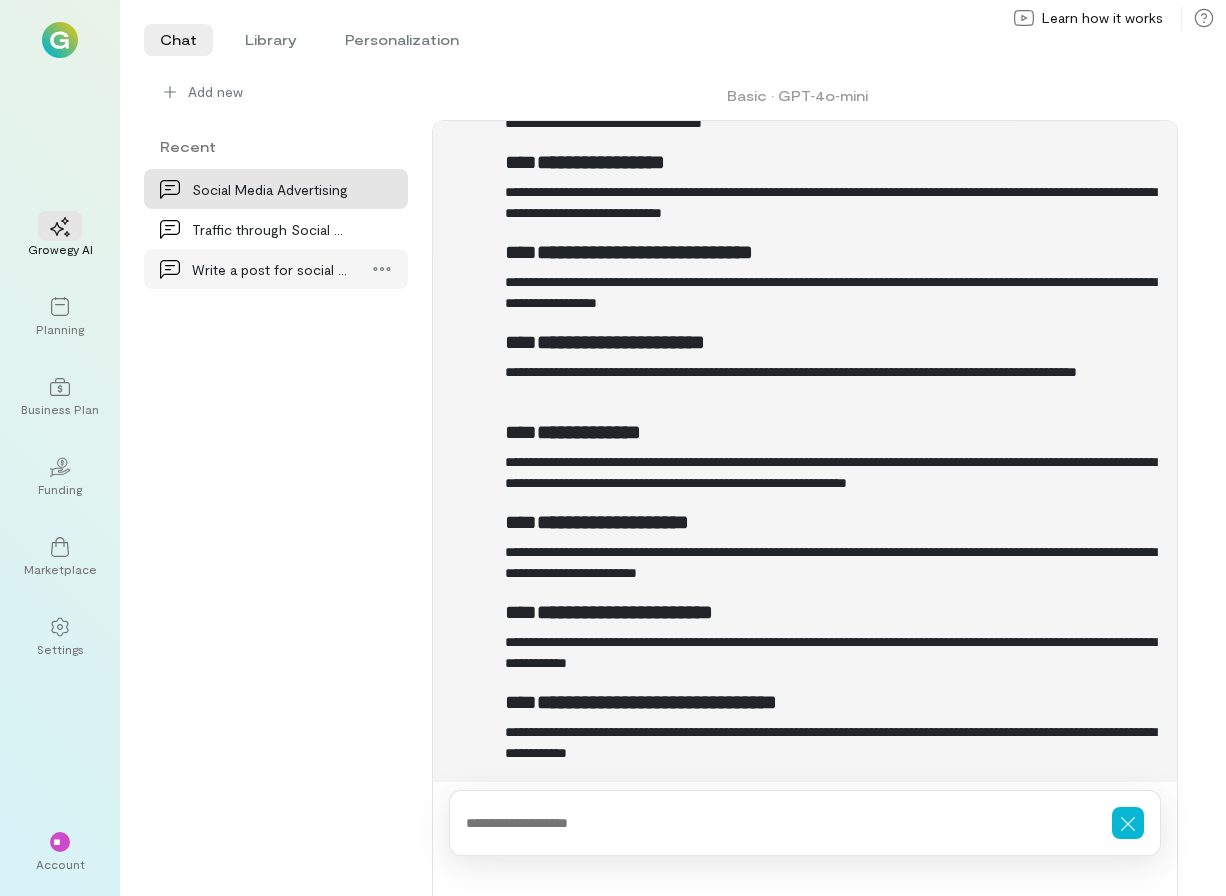 click on "Write a post for social media to generate interes…" at bounding box center [270, 269] 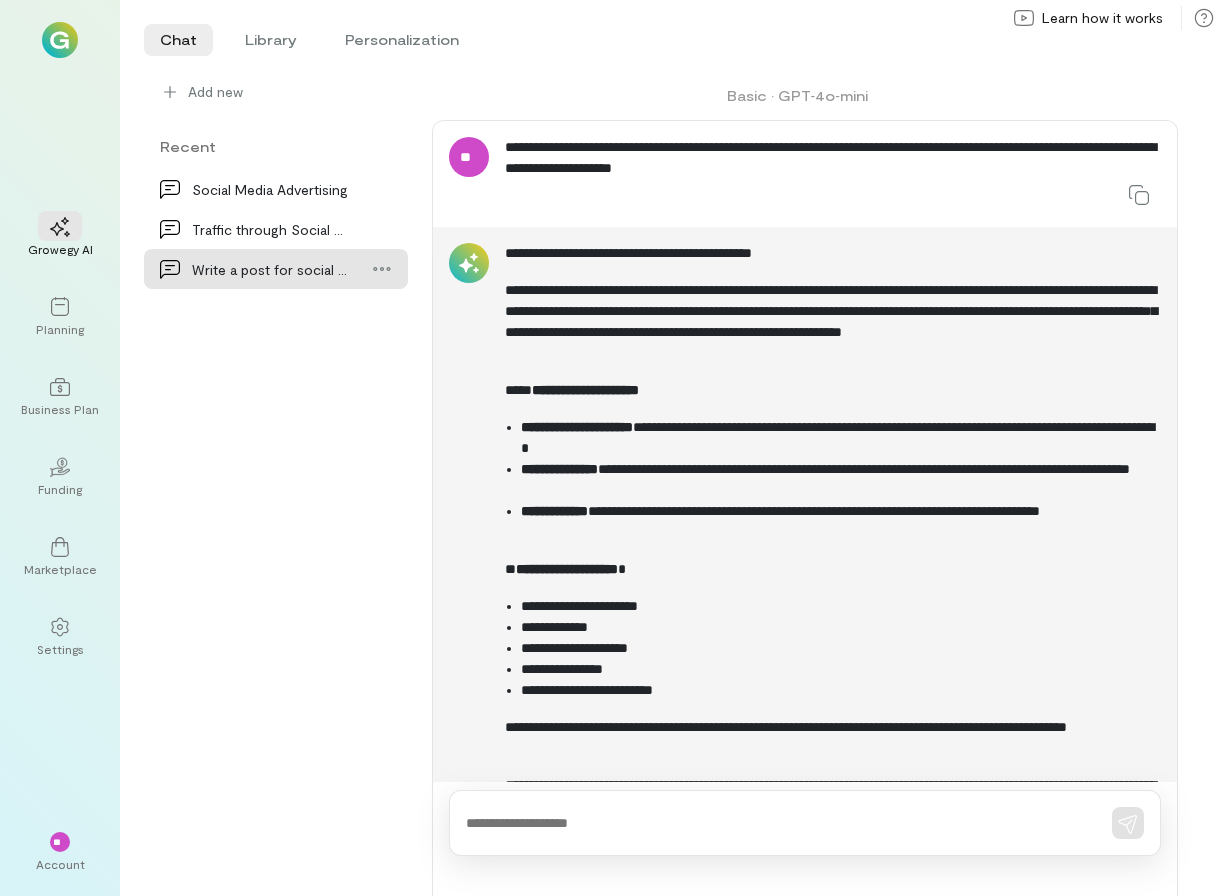 scroll, scrollTop: 17504, scrollLeft: 0, axis: vertical 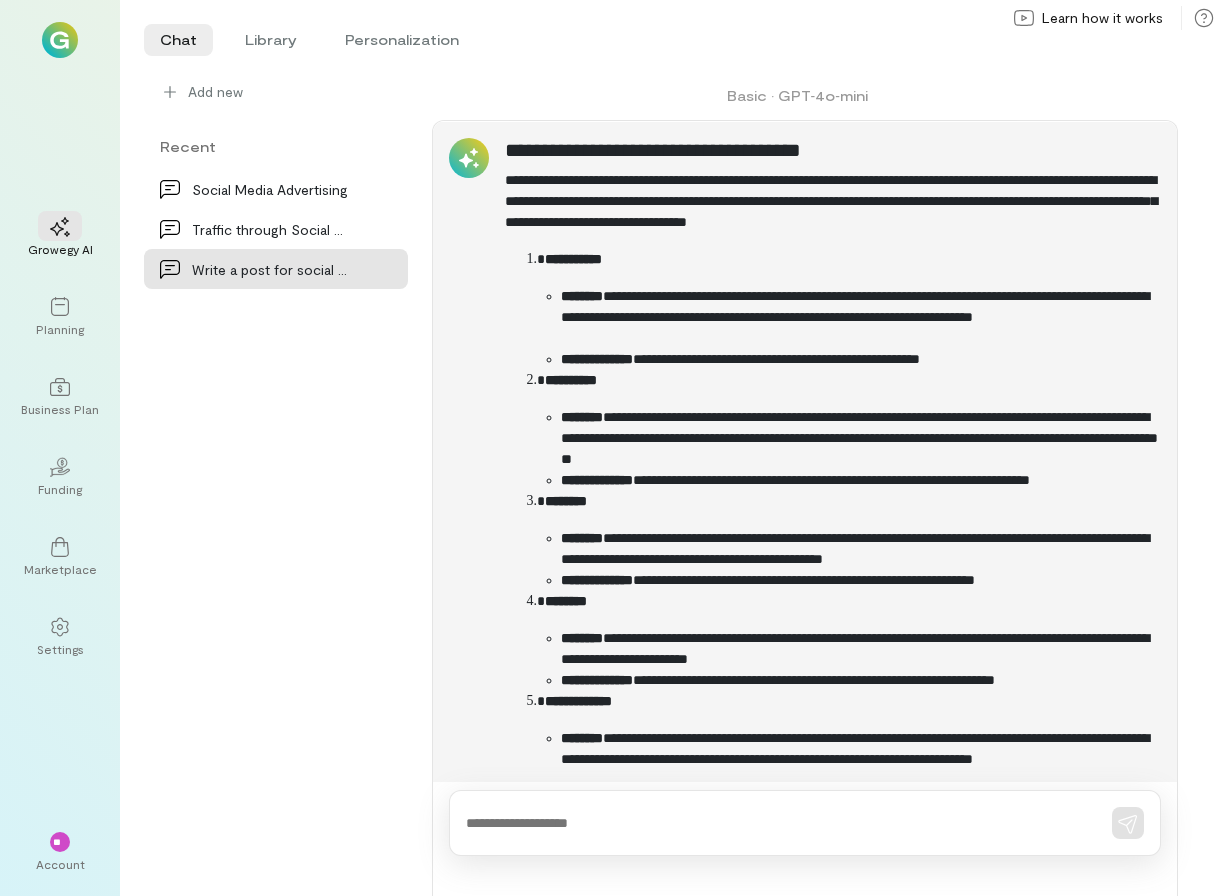 click on "**********" at bounding box center [833, 150] 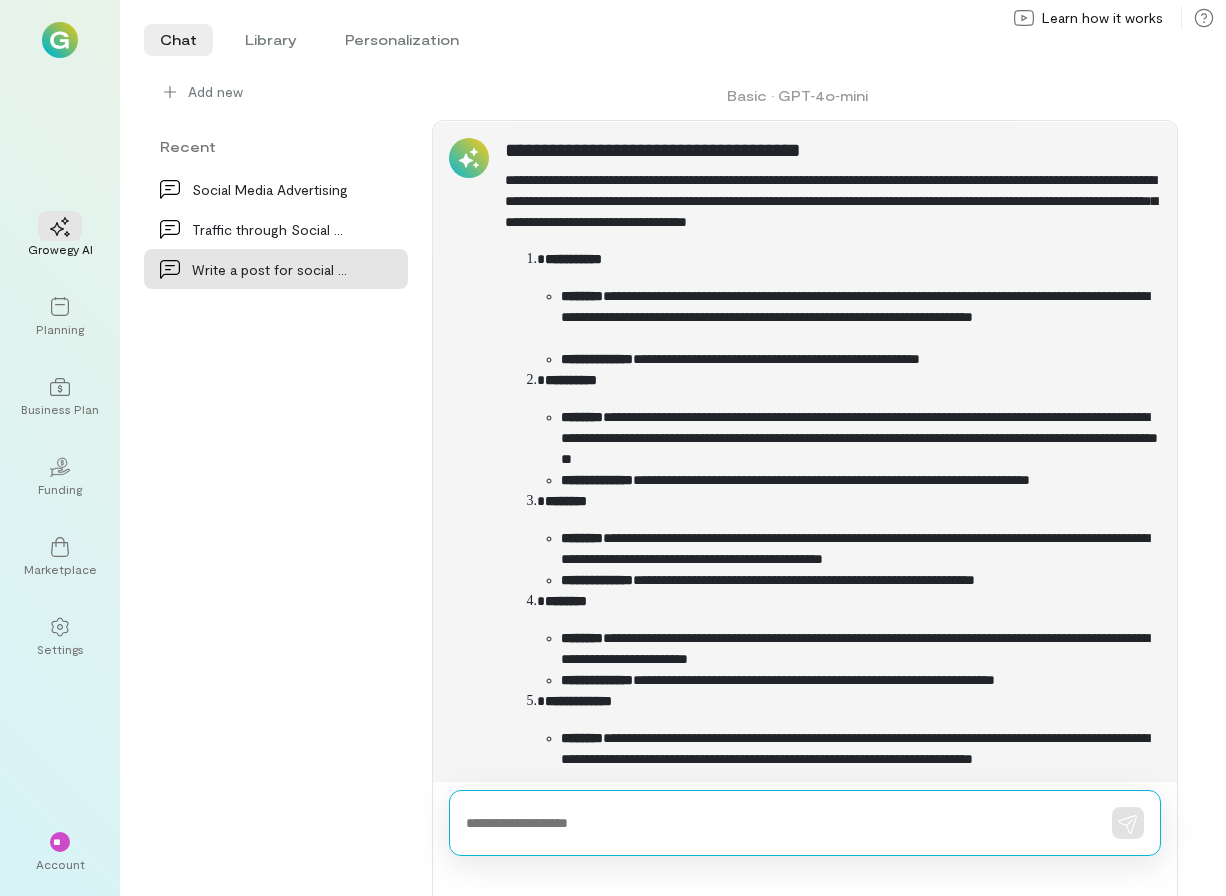 click at bounding box center (777, 823) 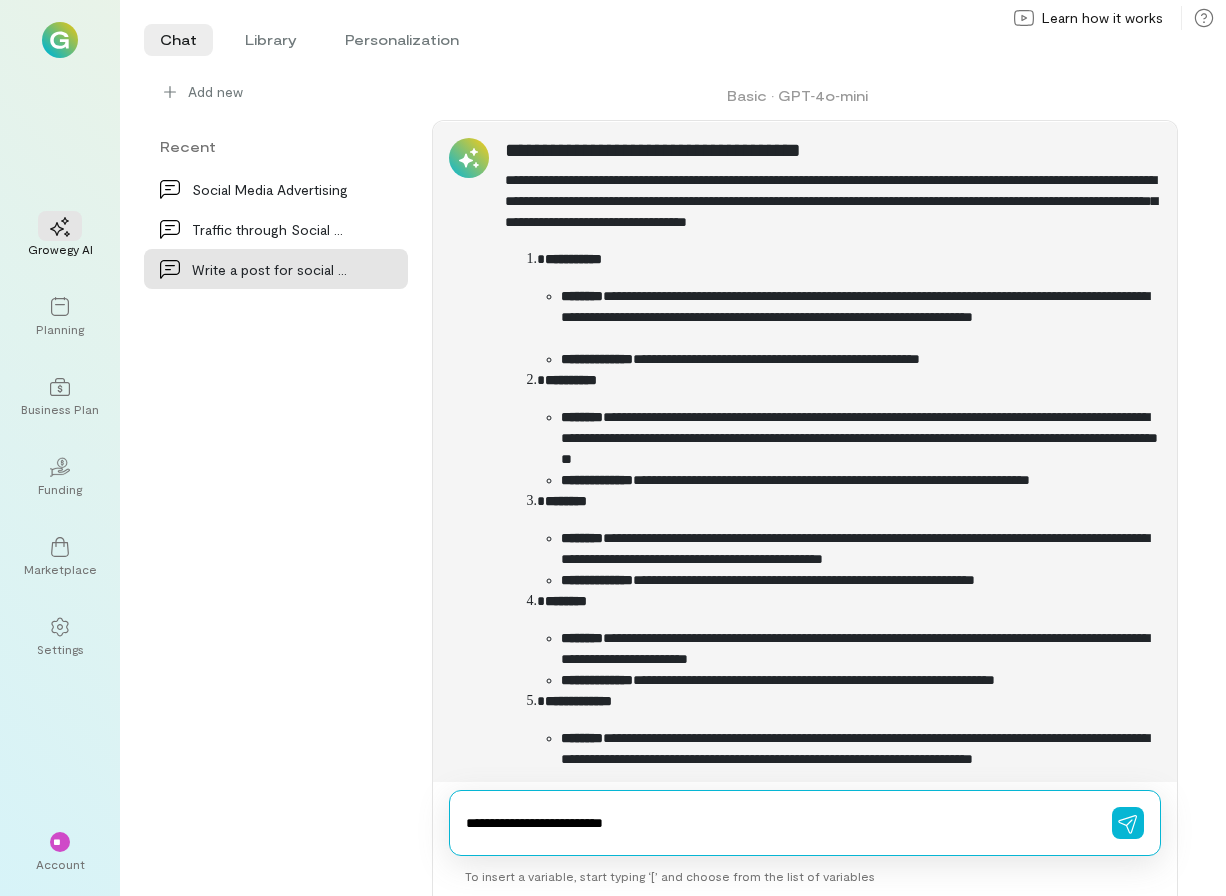 type 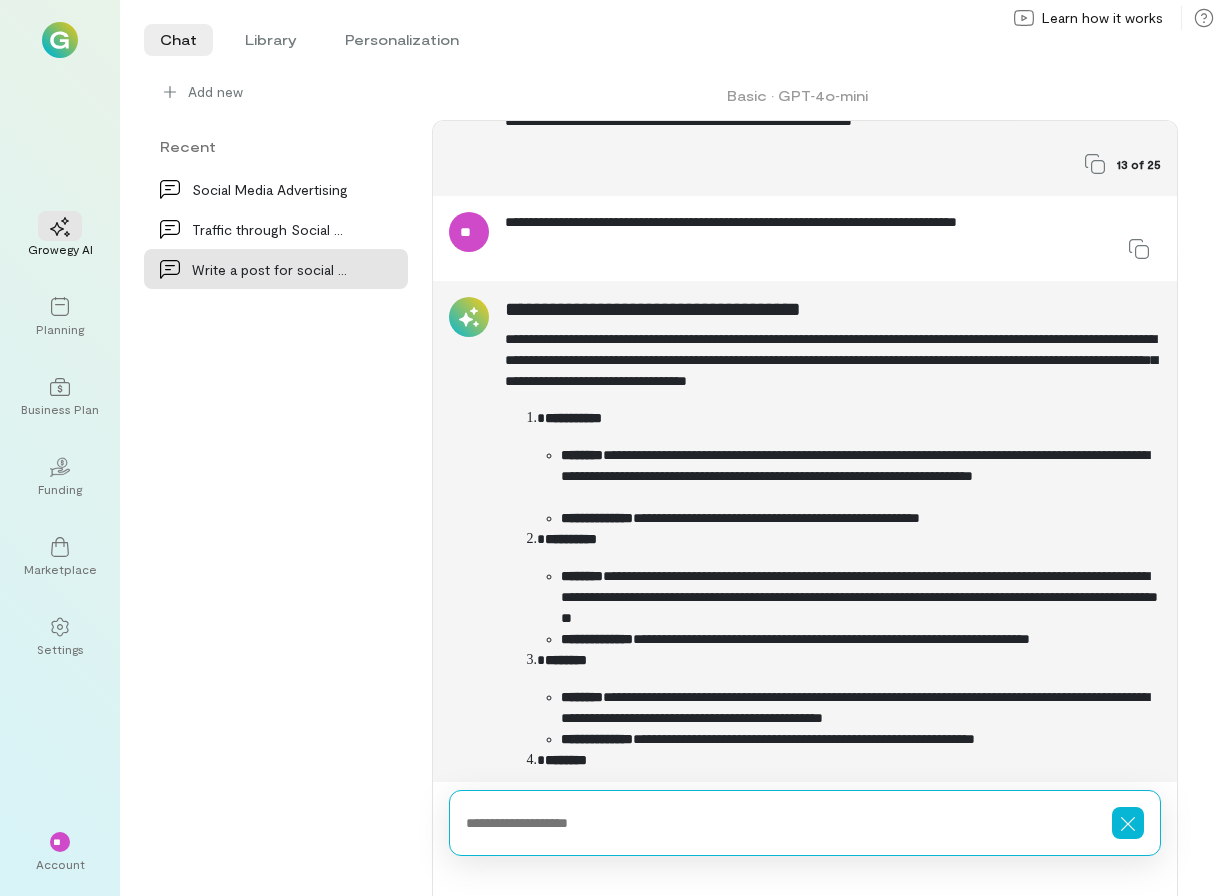 scroll, scrollTop: 17323, scrollLeft: 0, axis: vertical 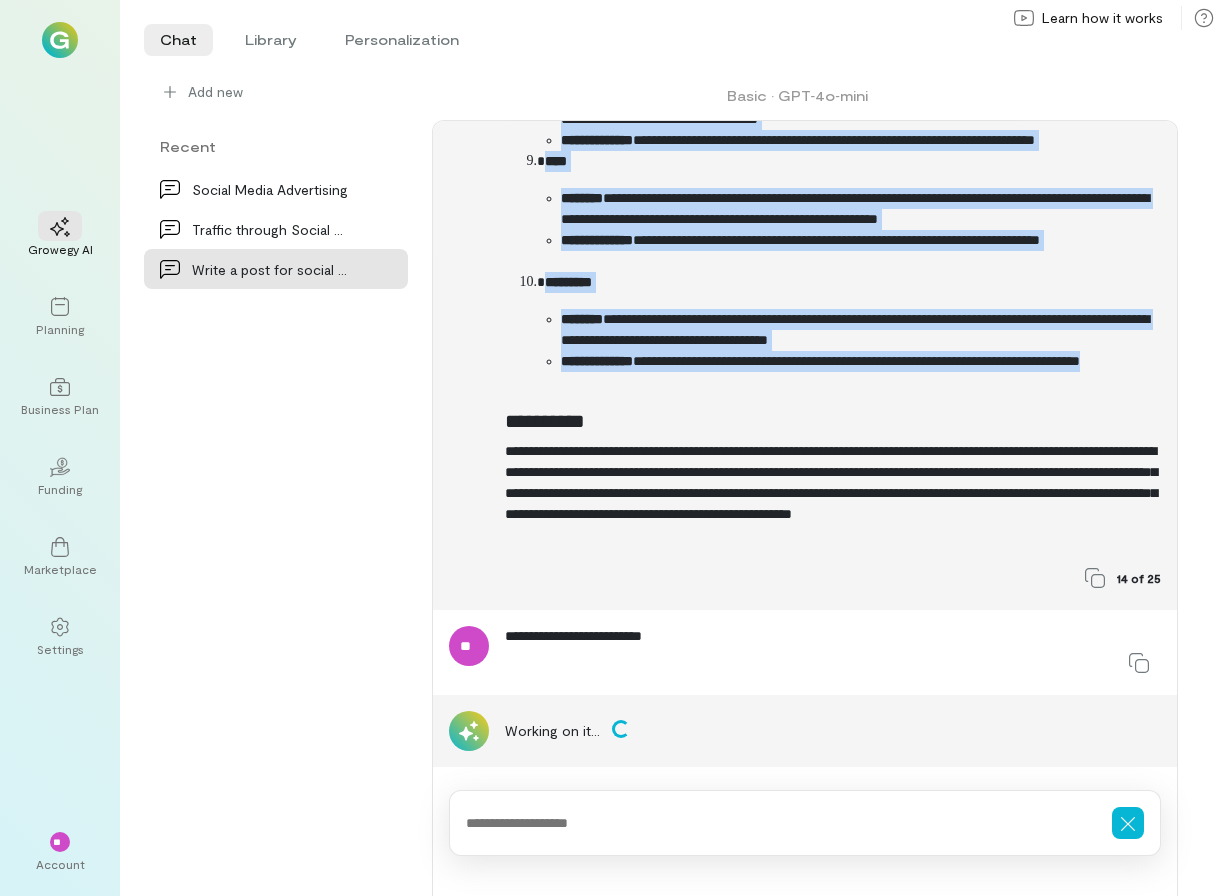 drag, startPoint x: 506, startPoint y: 327, endPoint x: 845, endPoint y: 383, distance: 343.59424 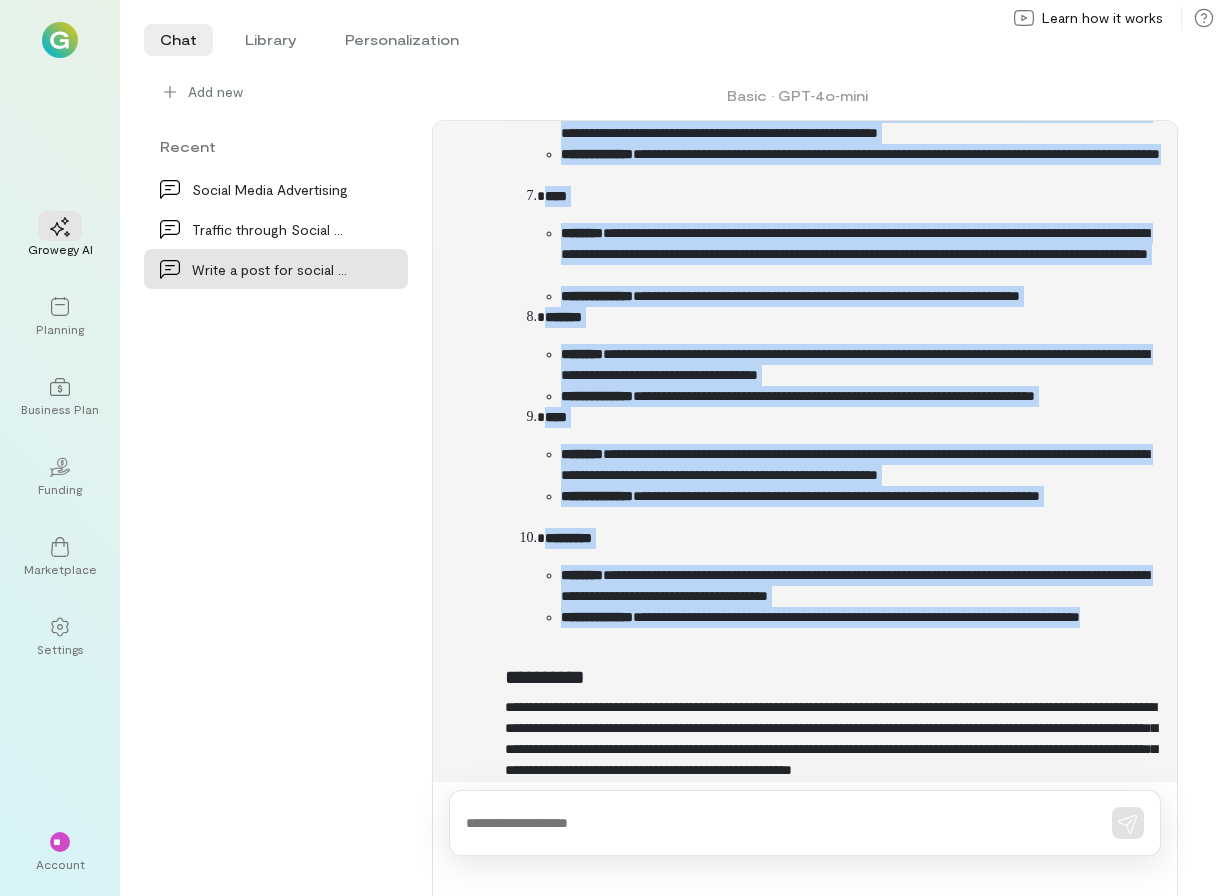 scroll, scrollTop: 18282, scrollLeft: 0, axis: vertical 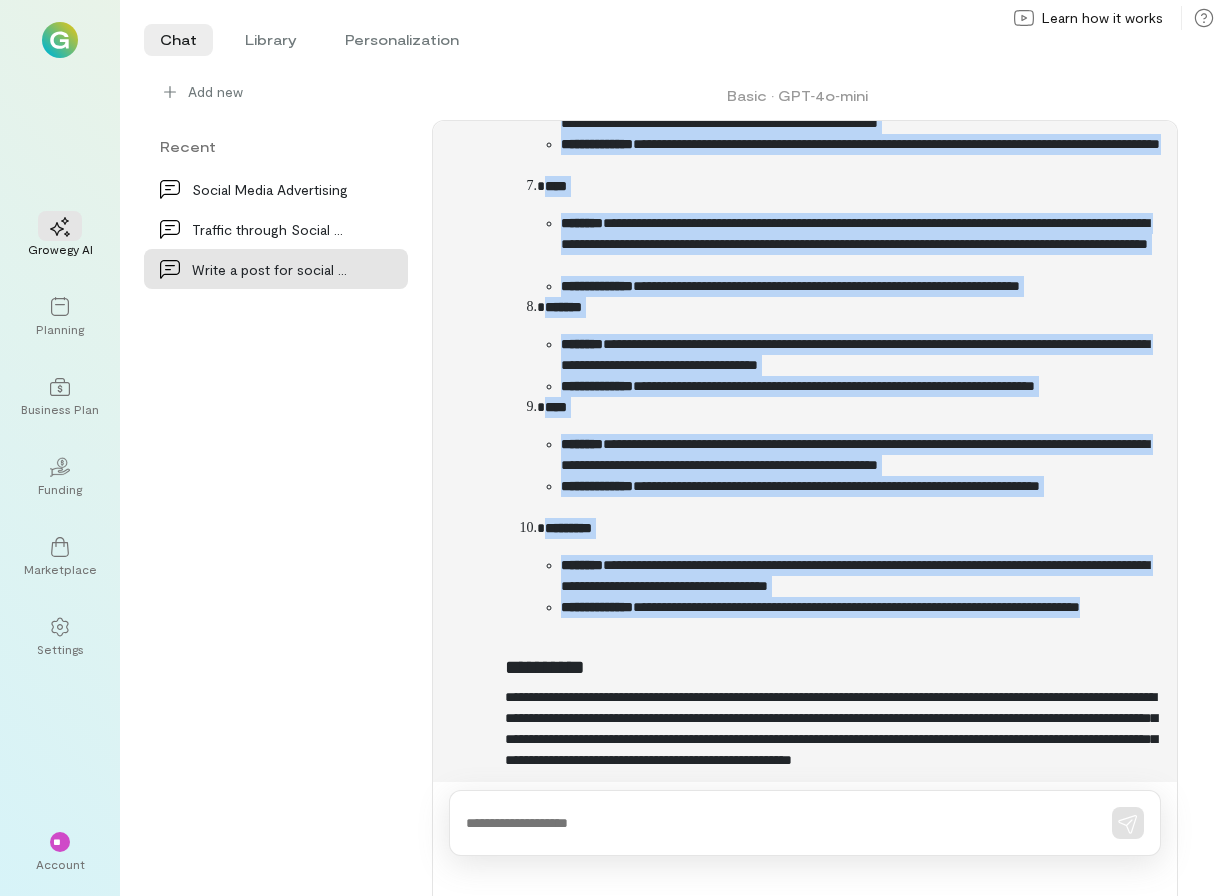 click on "**********" at bounding box center (861, 455) 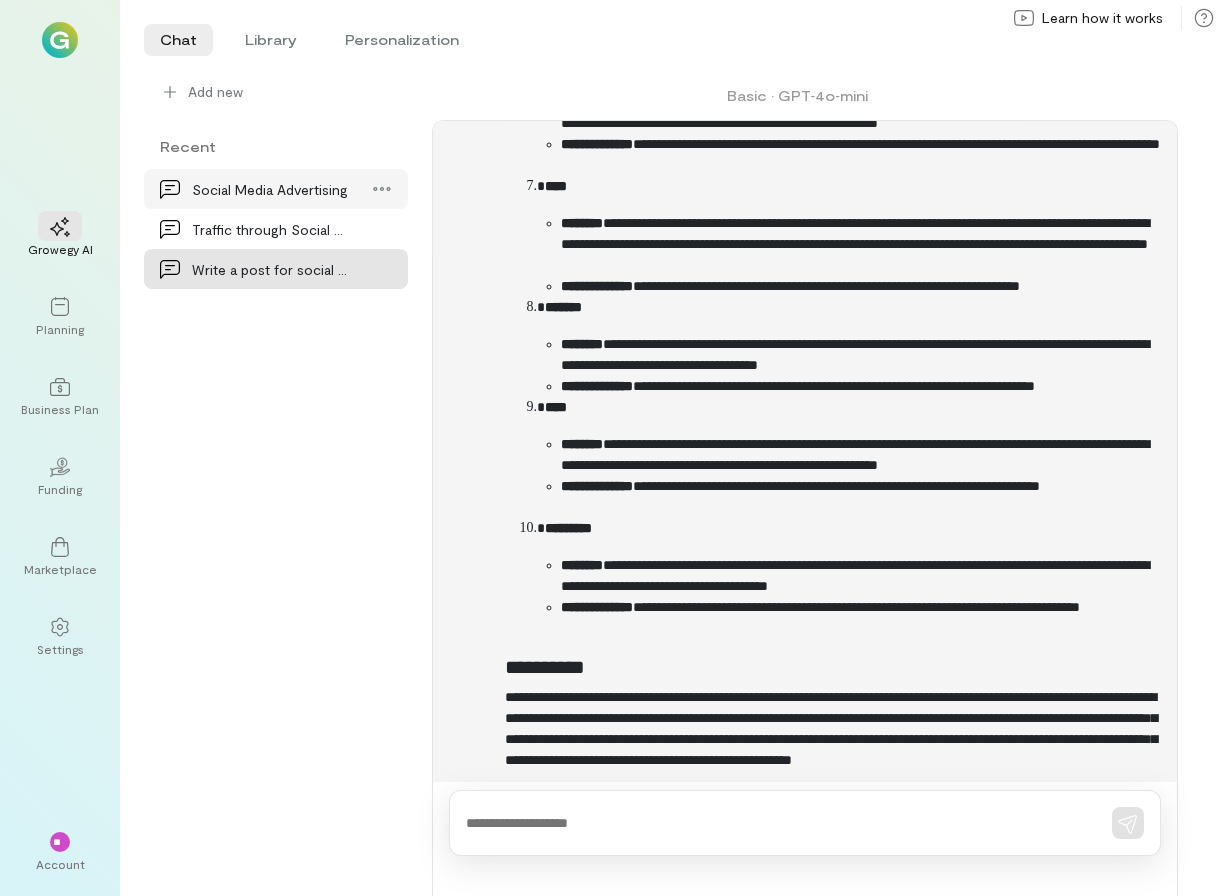 click on "Social Media Advertising" at bounding box center (276, 189) 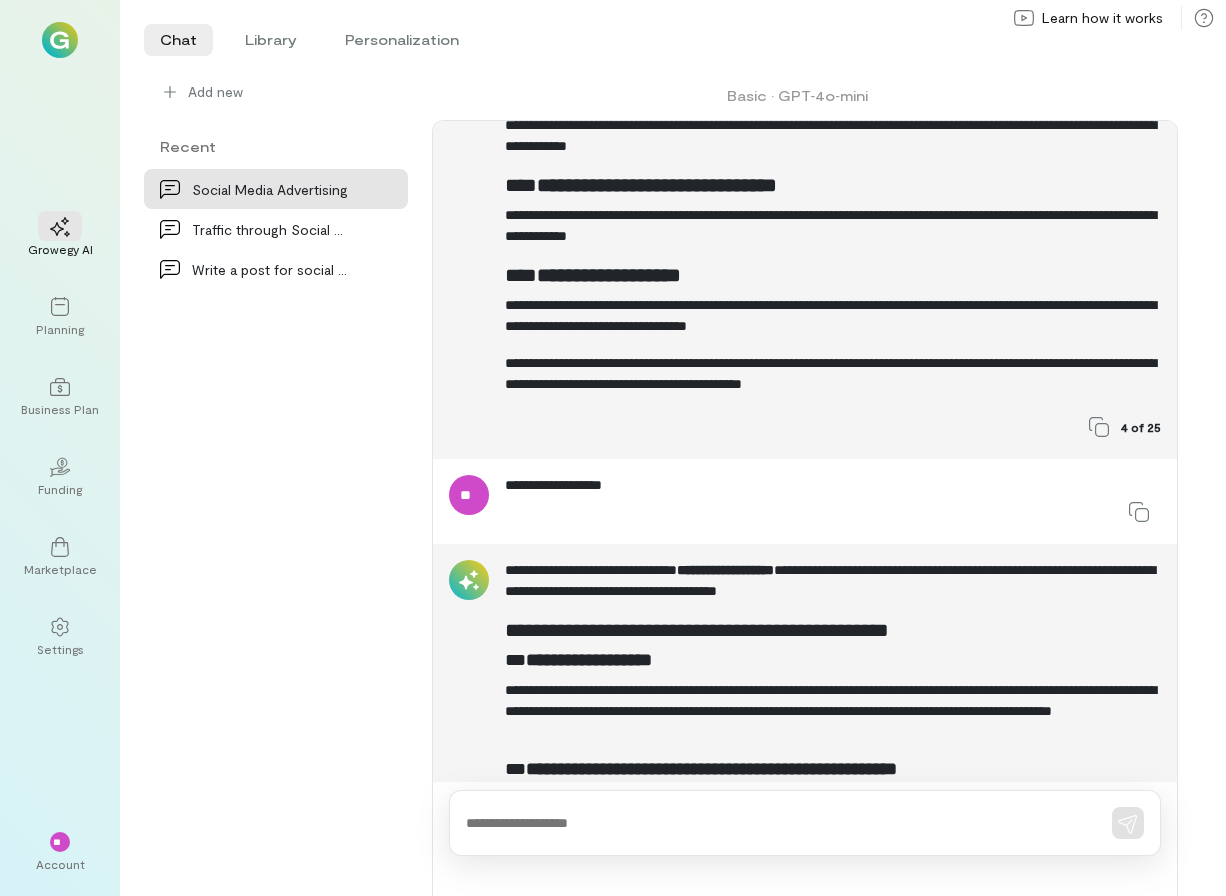 scroll, scrollTop: 4406, scrollLeft: 0, axis: vertical 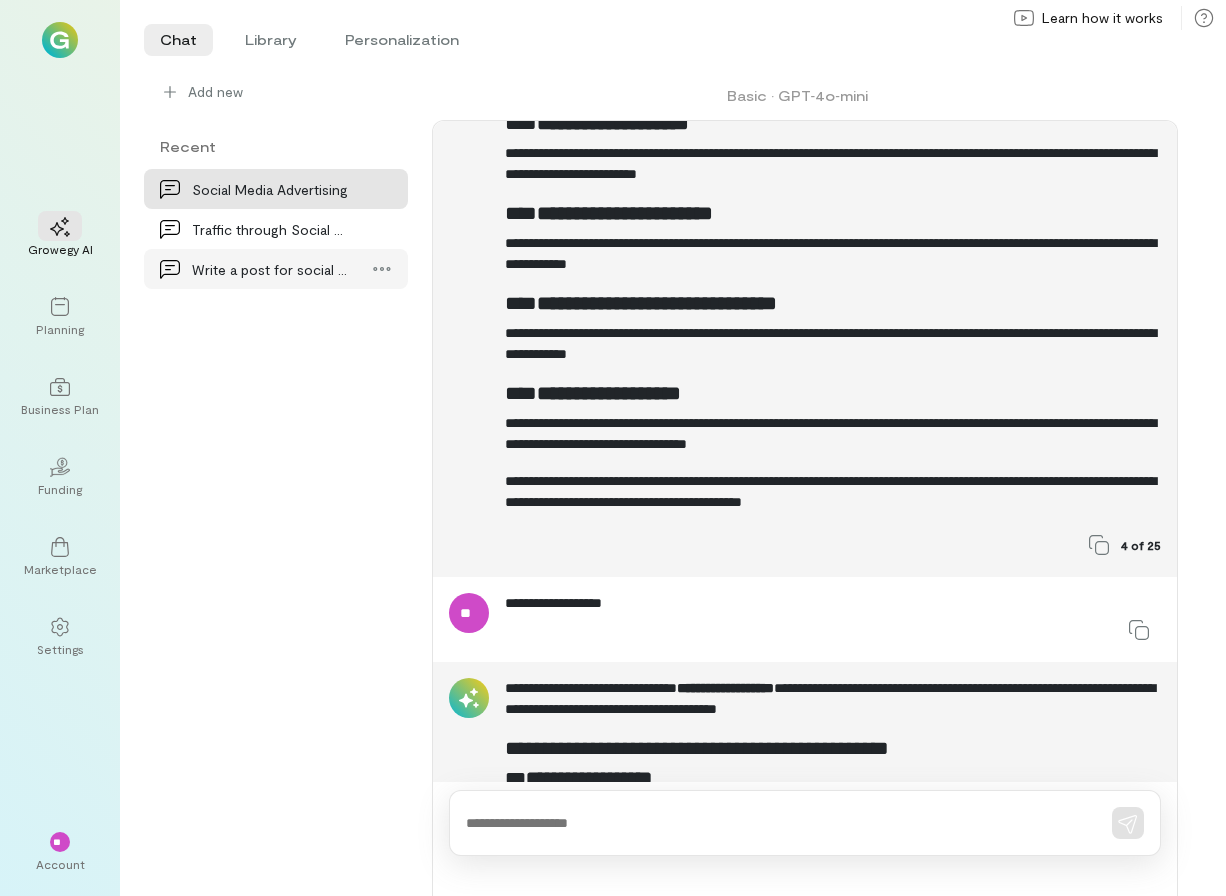click on "Write a post for social media to generate interes…" at bounding box center [276, 269] 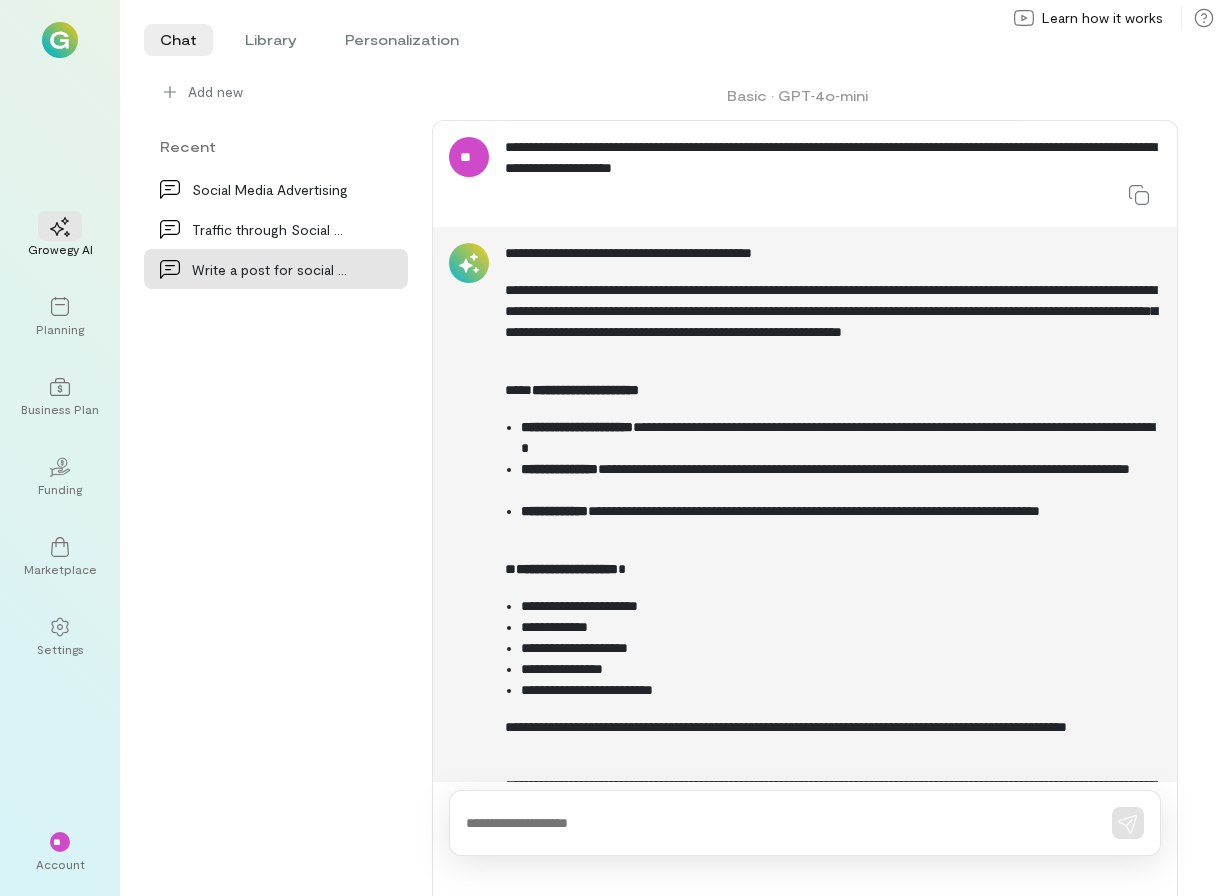 scroll, scrollTop: 19101, scrollLeft: 0, axis: vertical 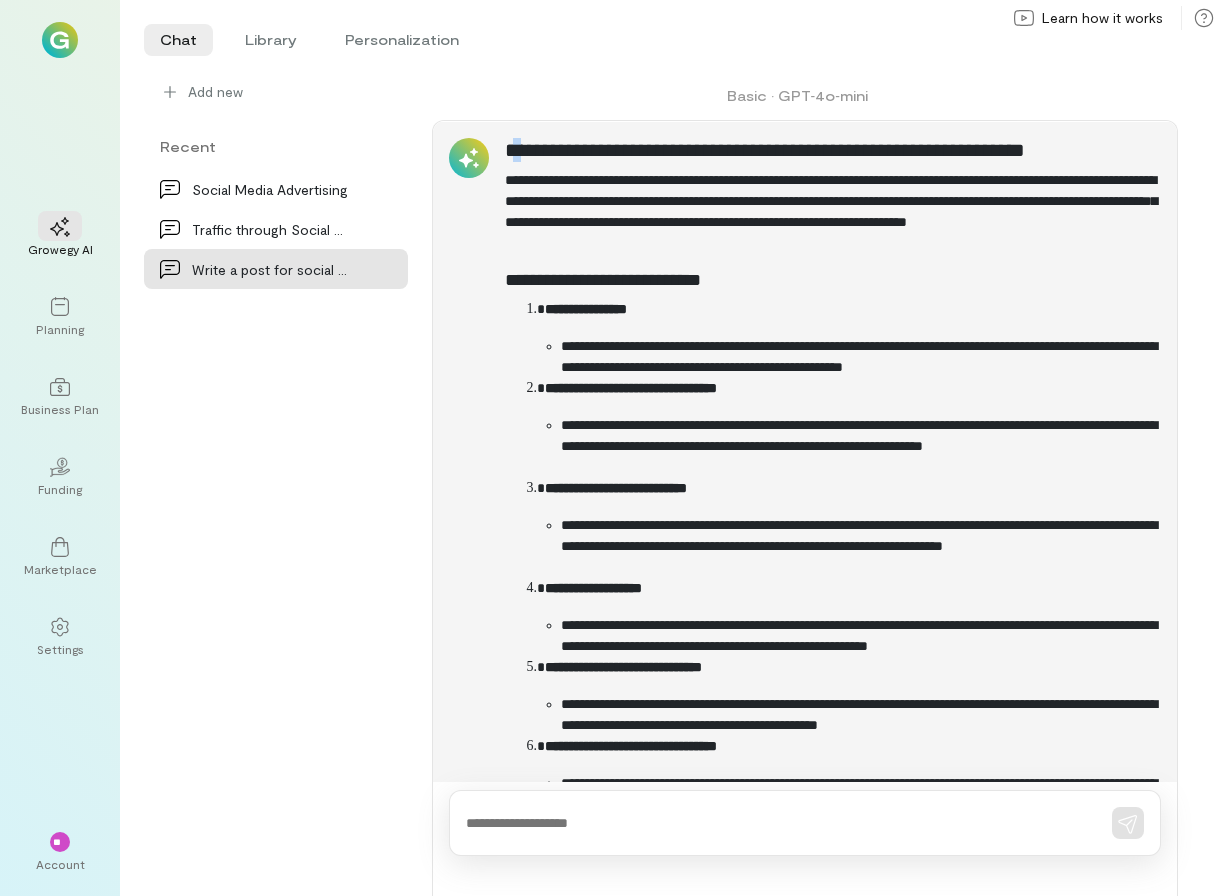 click on "**********" at bounding box center (833, 150) 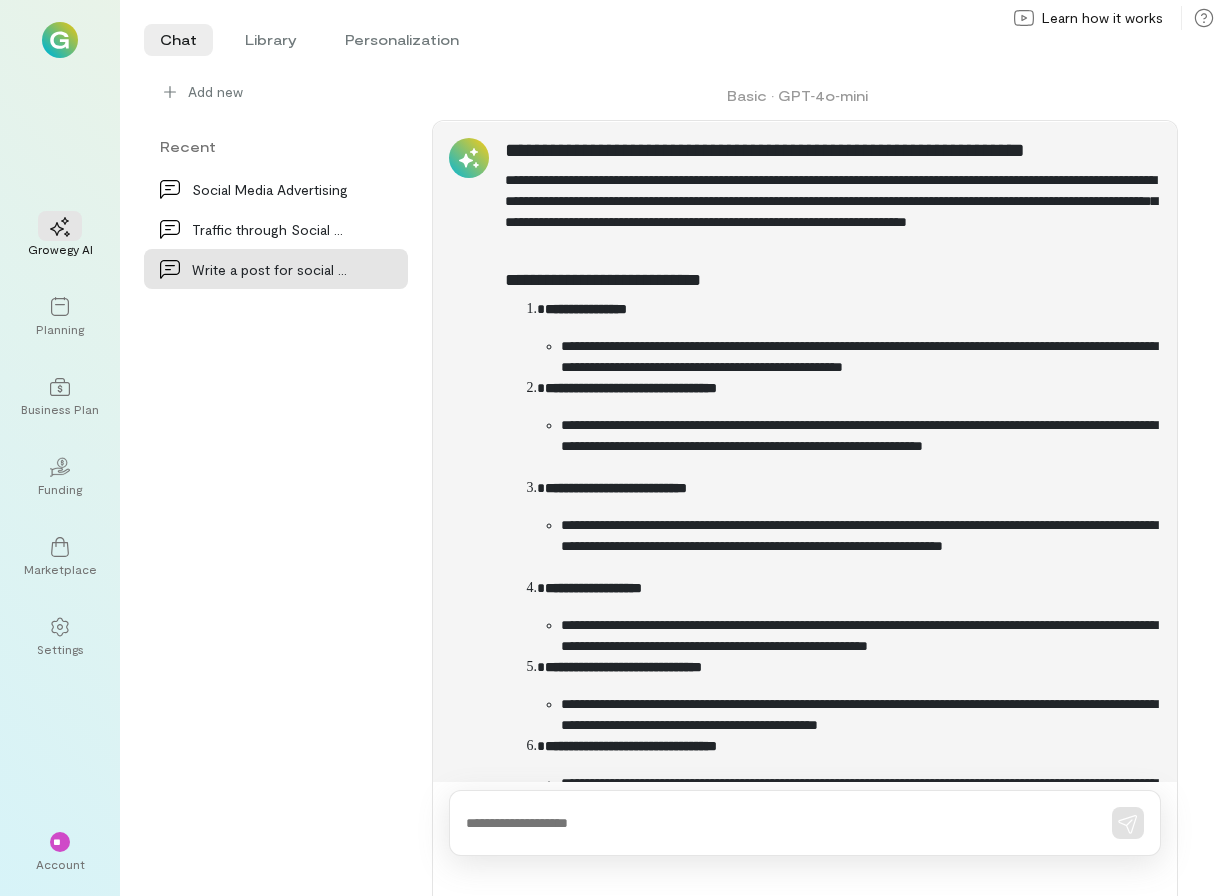 click on "**********" at bounding box center (833, 150) 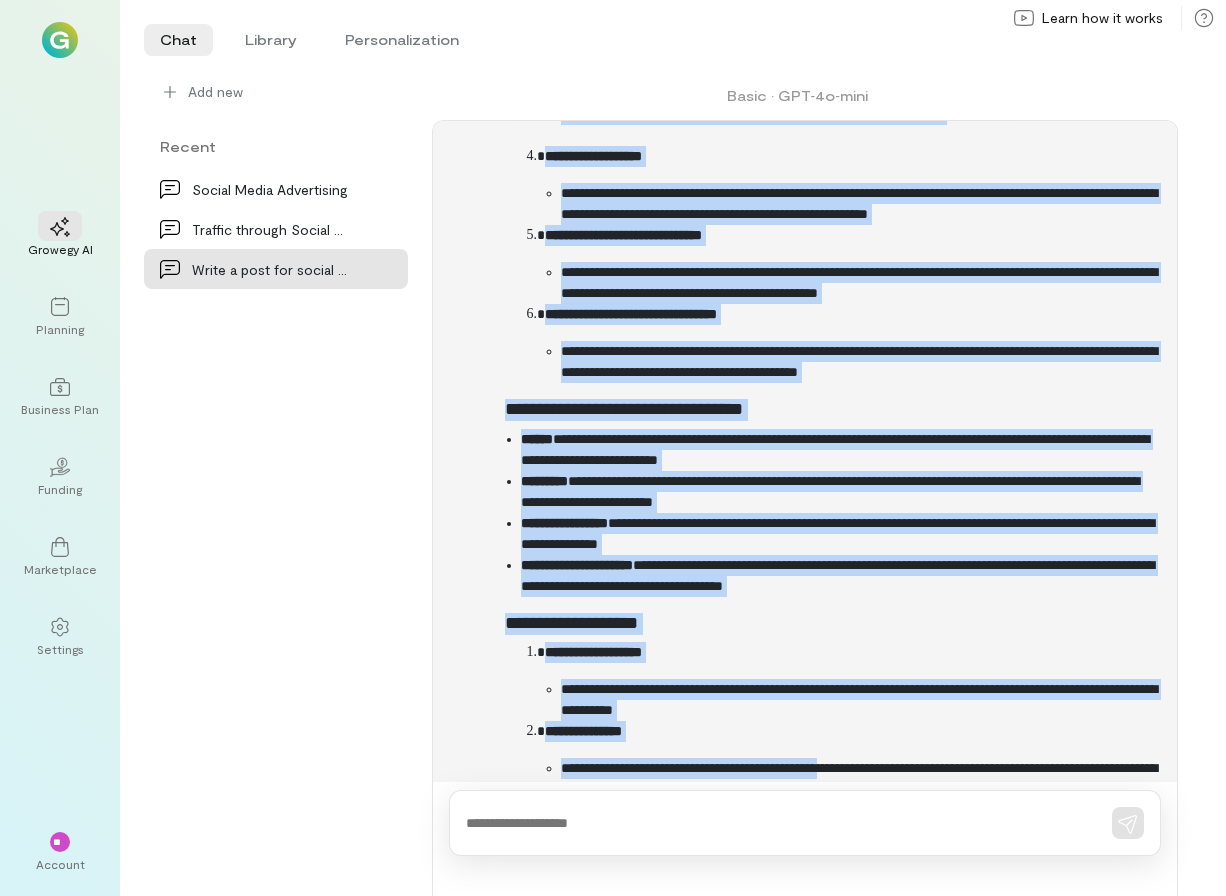 scroll, scrollTop: 19542, scrollLeft: 0, axis: vertical 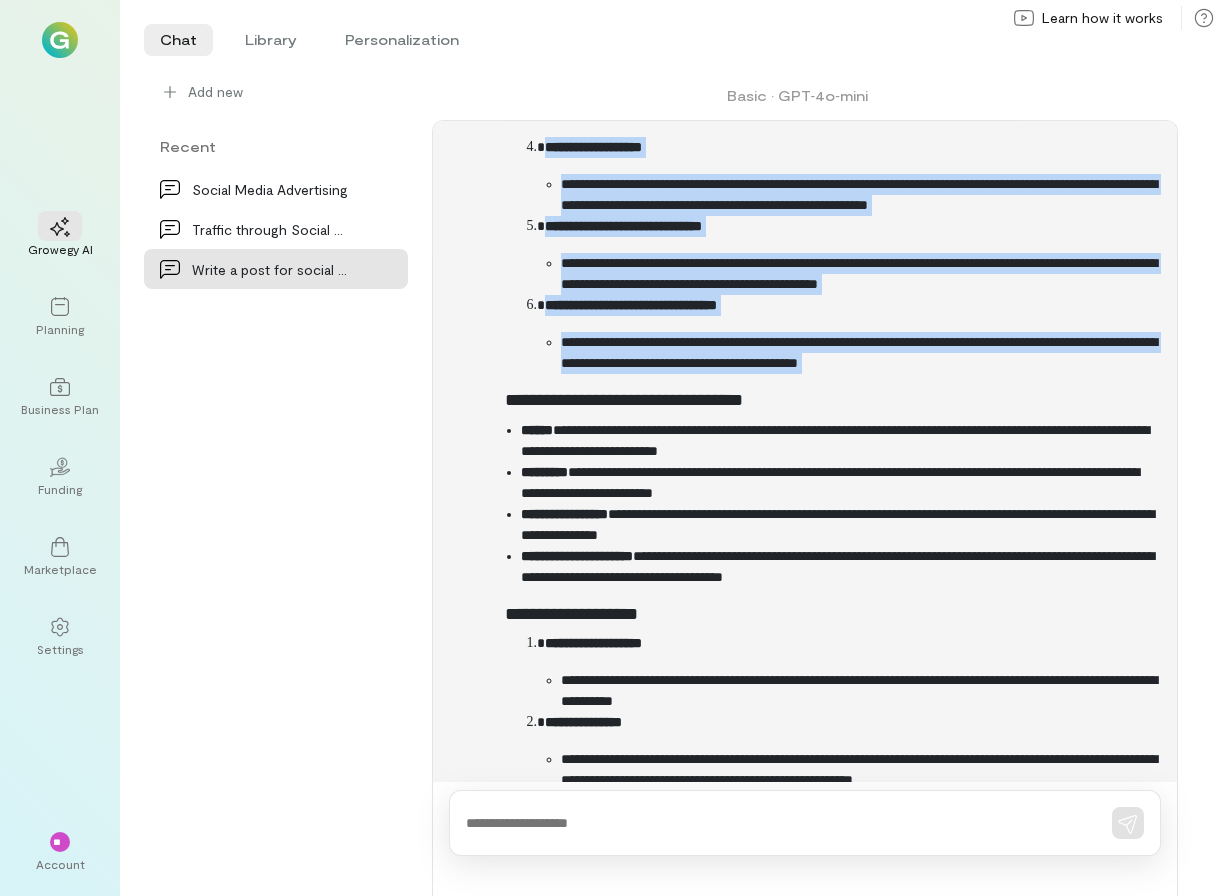 drag, startPoint x: 505, startPoint y: 153, endPoint x: 1093, endPoint y: 369, distance: 626.4184 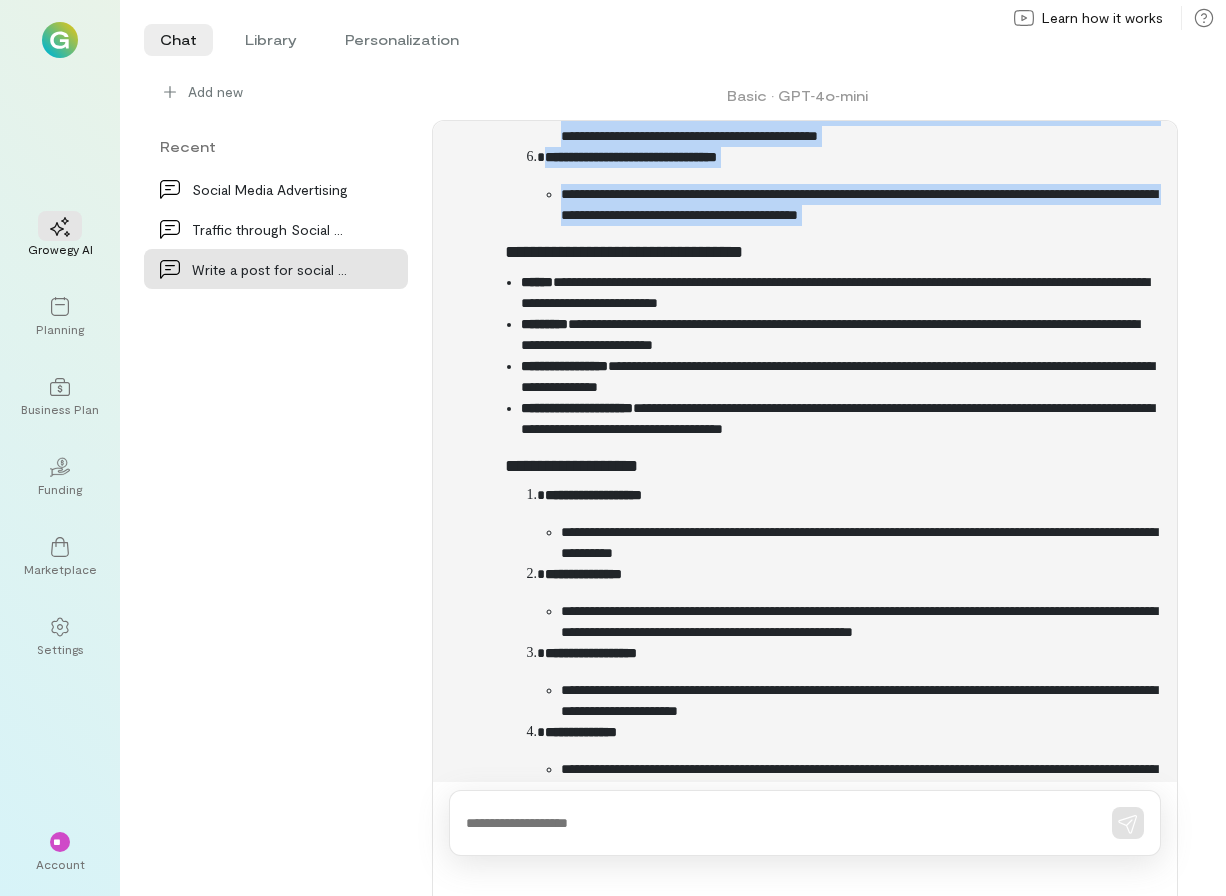 scroll, scrollTop: 19723, scrollLeft: 0, axis: vertical 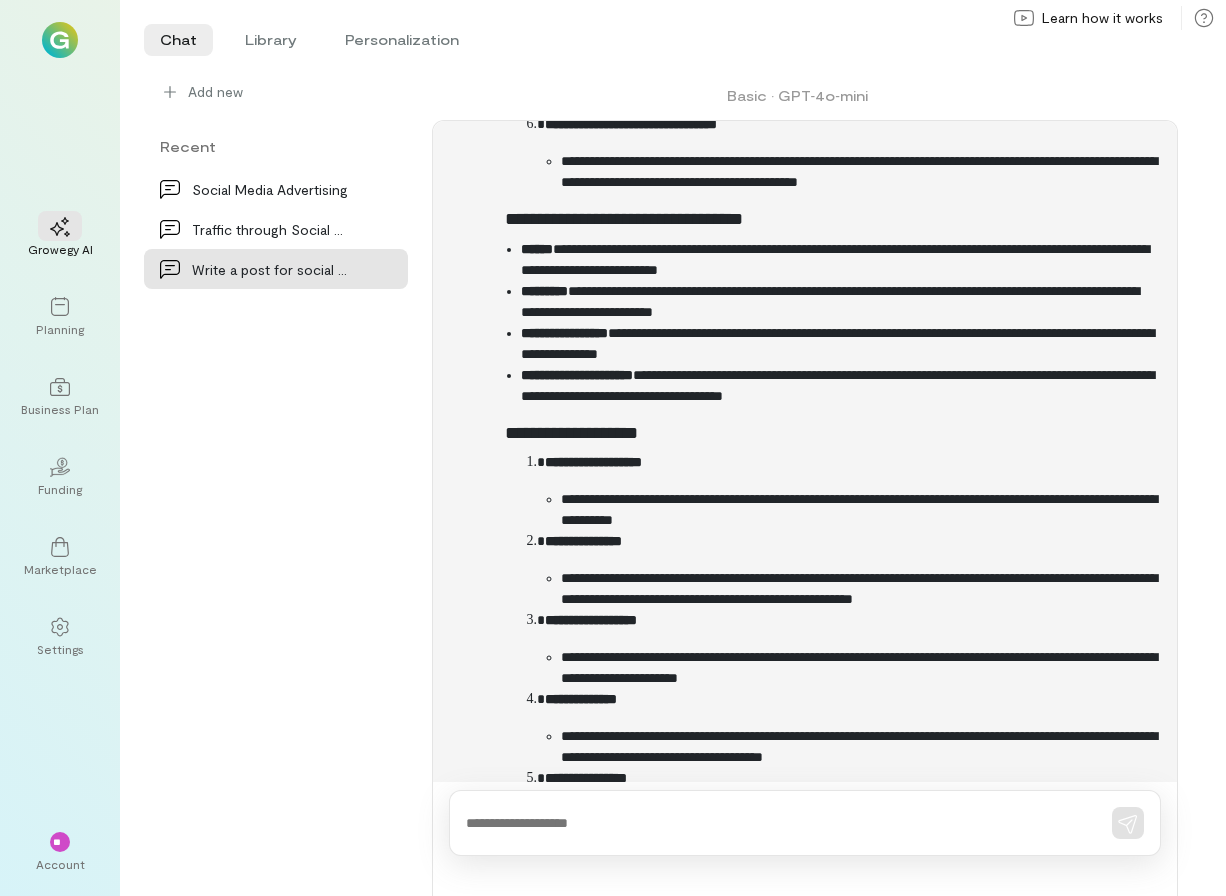 click on "**********" at bounding box center (833, 367) 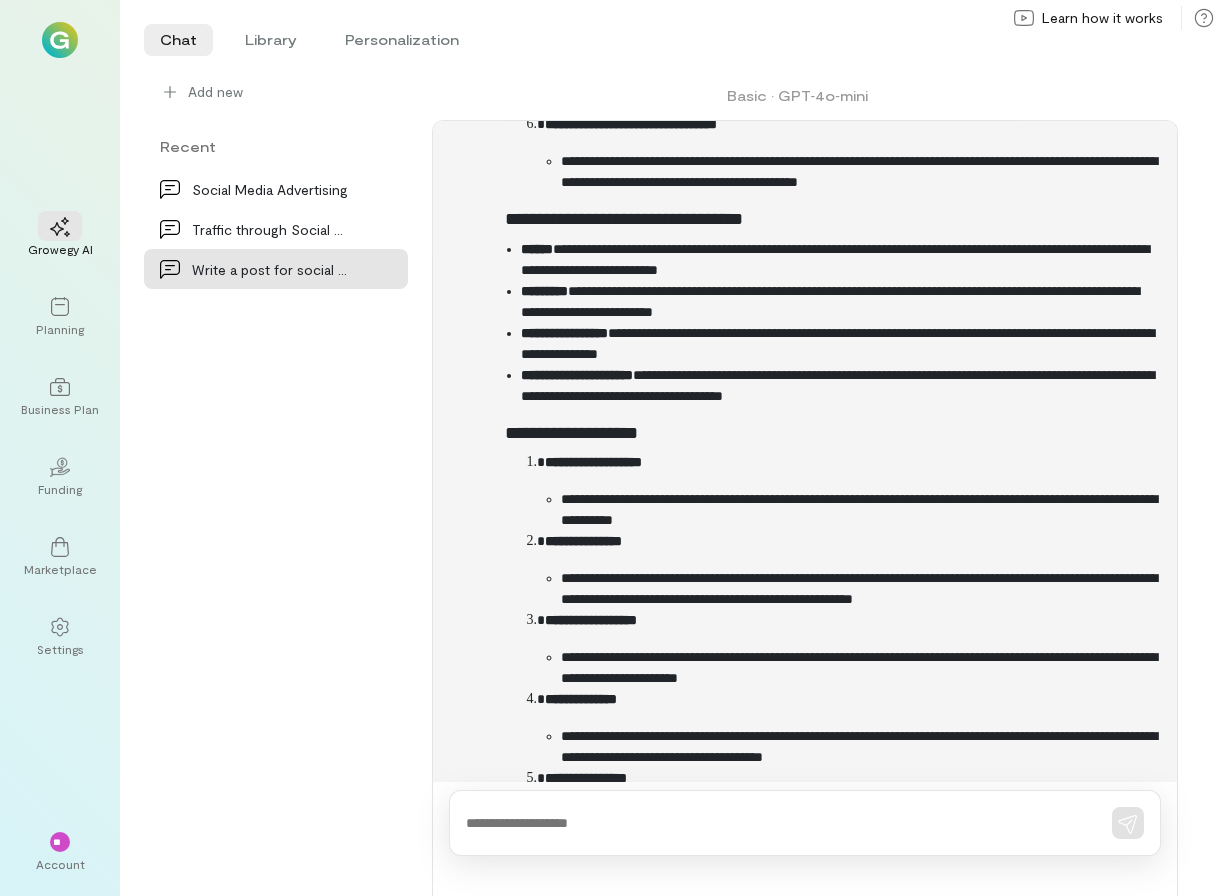 click on "**********" at bounding box center [833, 220] 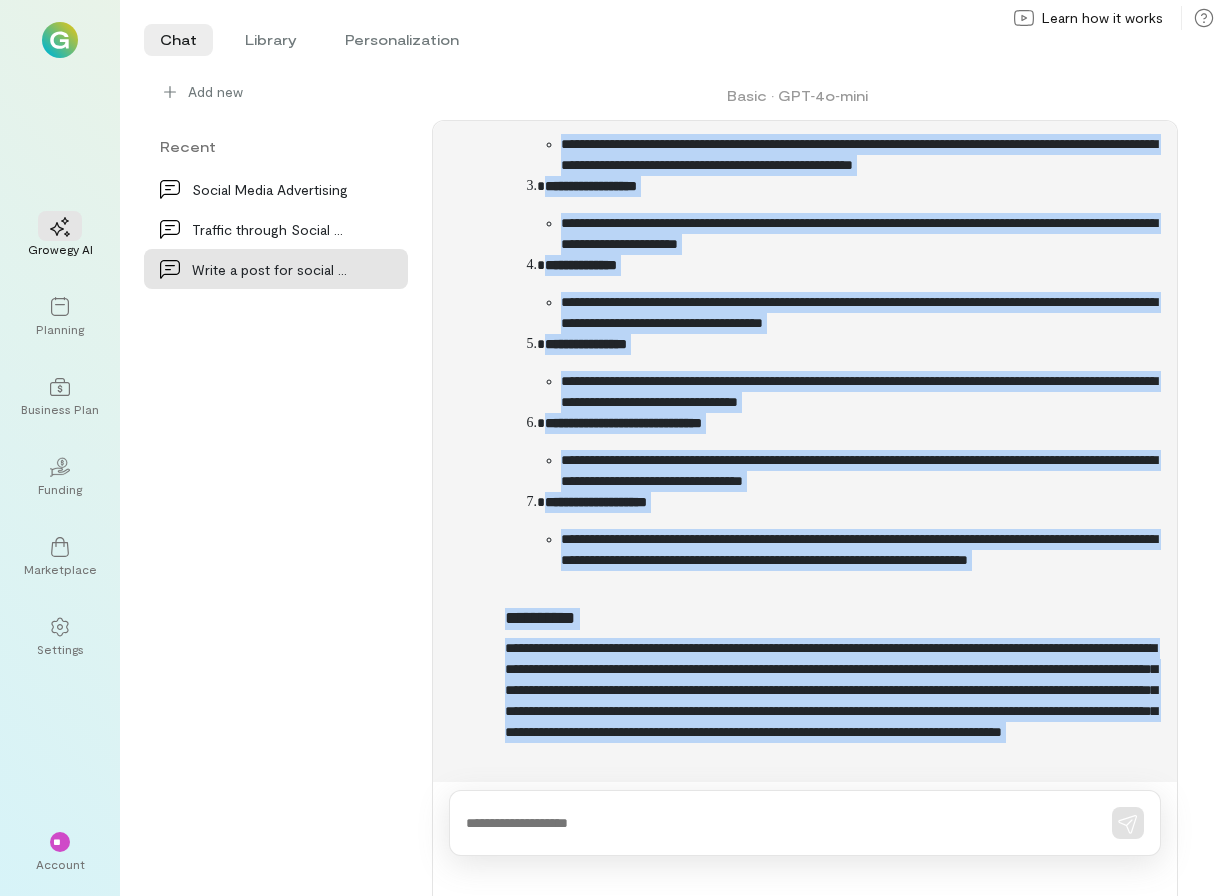 scroll, scrollTop: 20240, scrollLeft: 0, axis: vertical 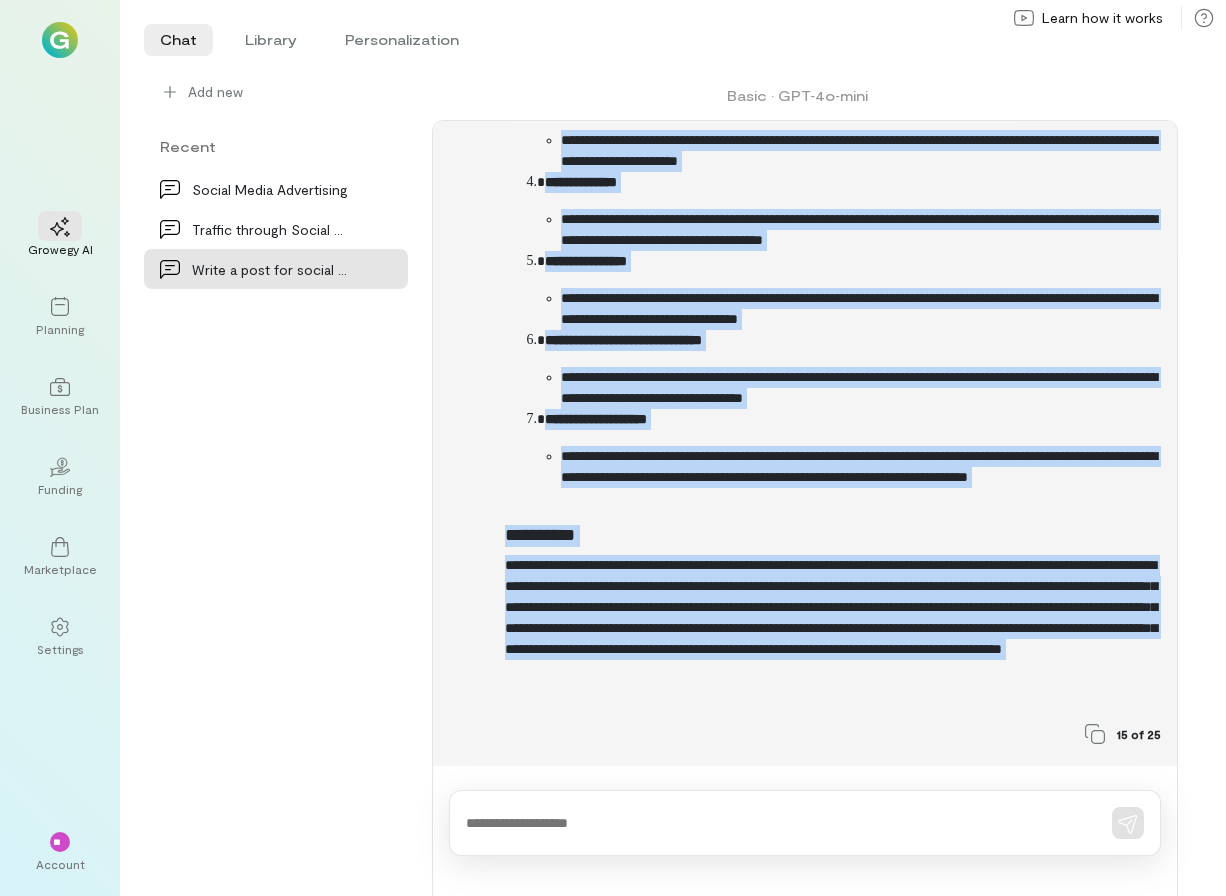 drag, startPoint x: 507, startPoint y: 222, endPoint x: 1006, endPoint y: 721, distance: 705.69257 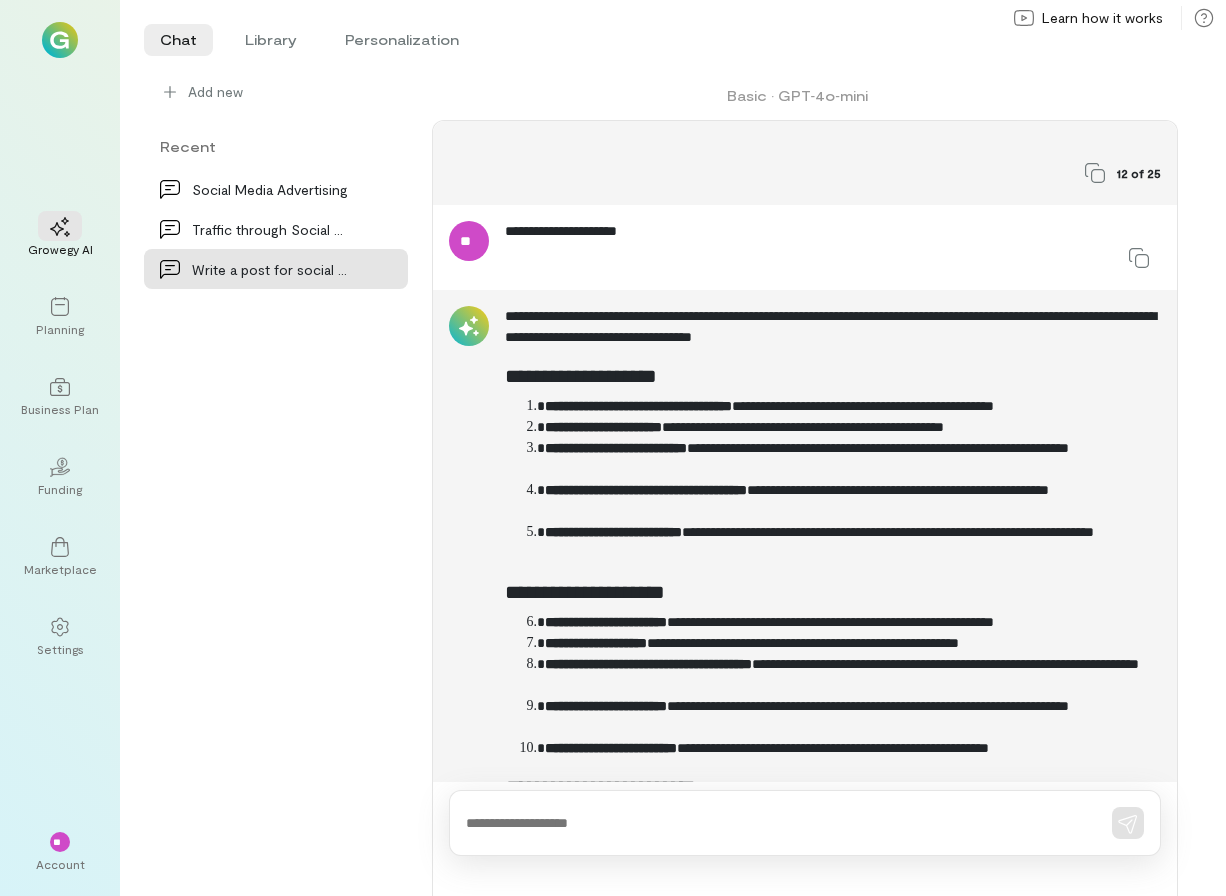 scroll, scrollTop: 15826, scrollLeft: 0, axis: vertical 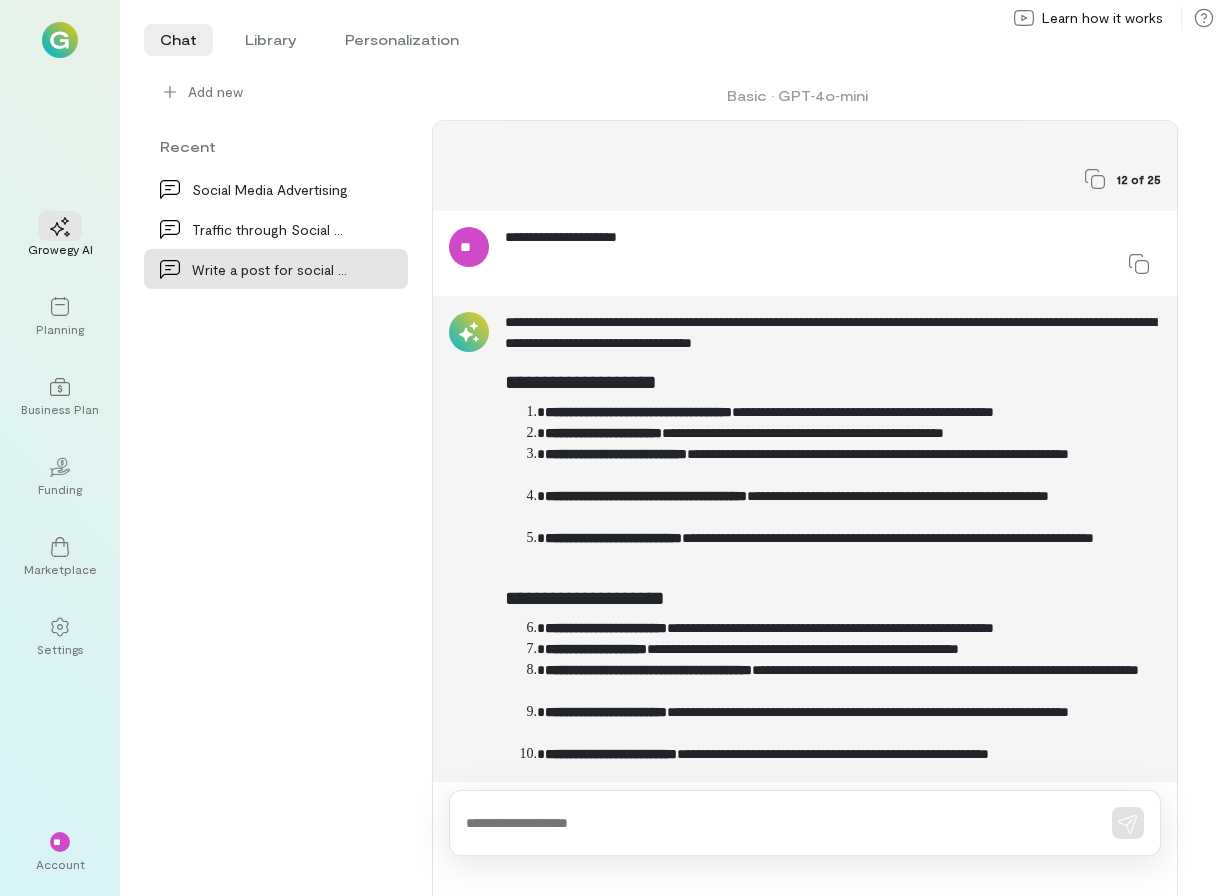 click on "**********" at bounding box center [613, 538] 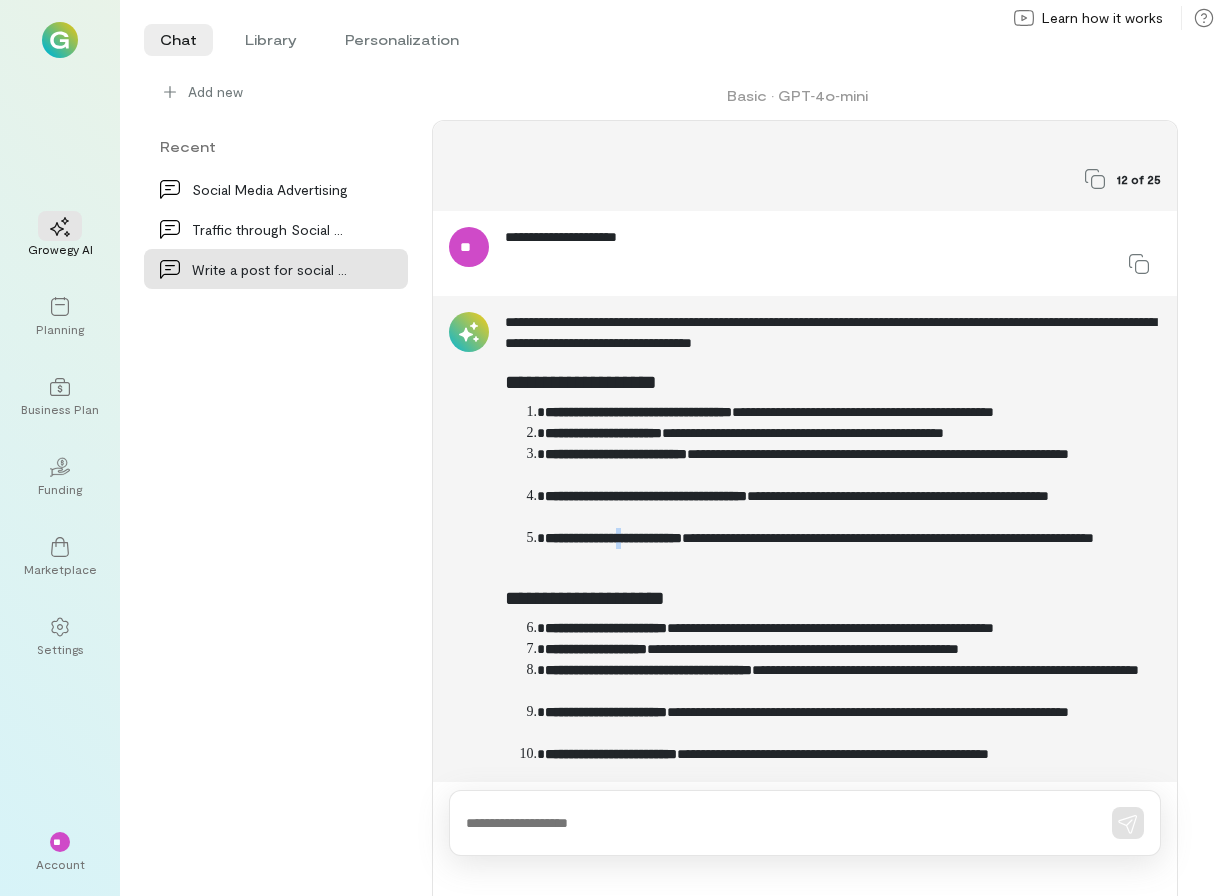 click on "**********" at bounding box center [613, 538] 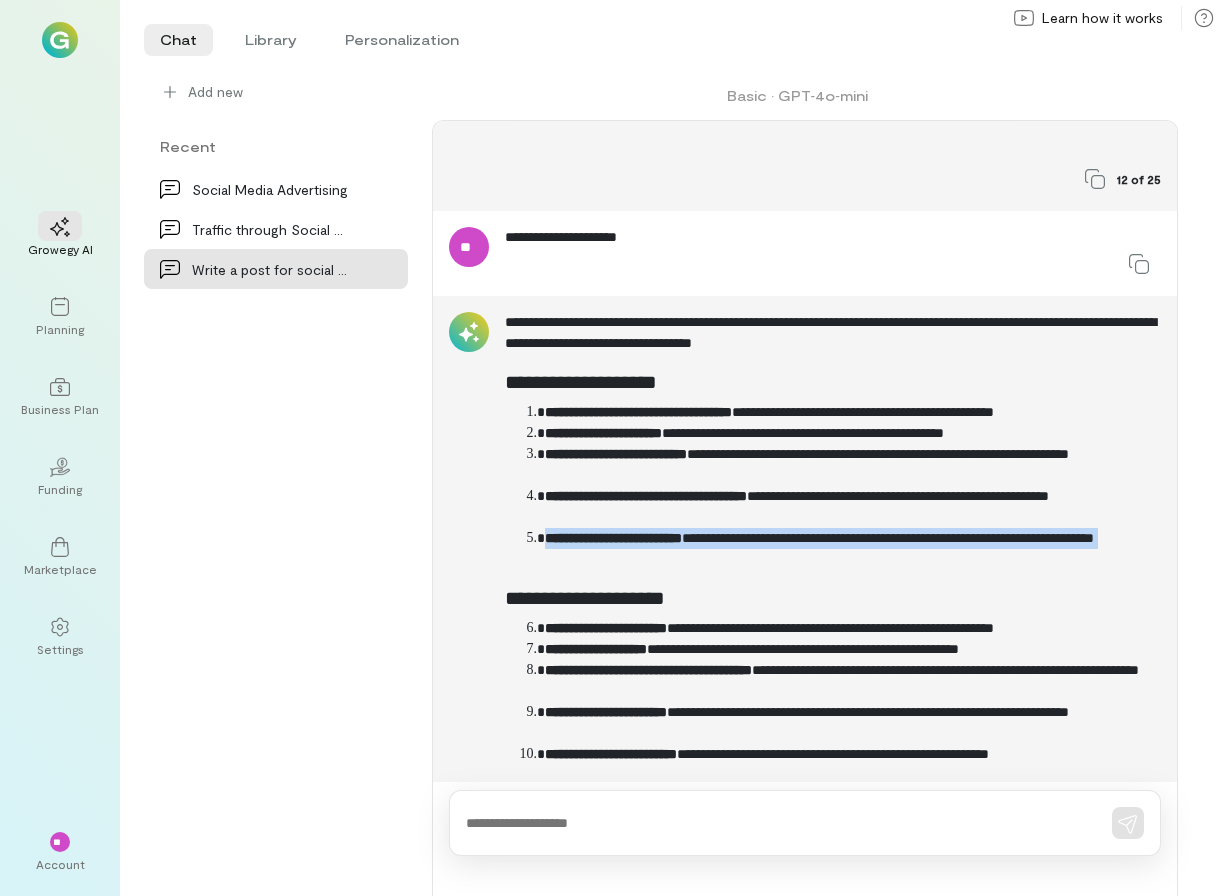 click on "**********" at bounding box center (613, 538) 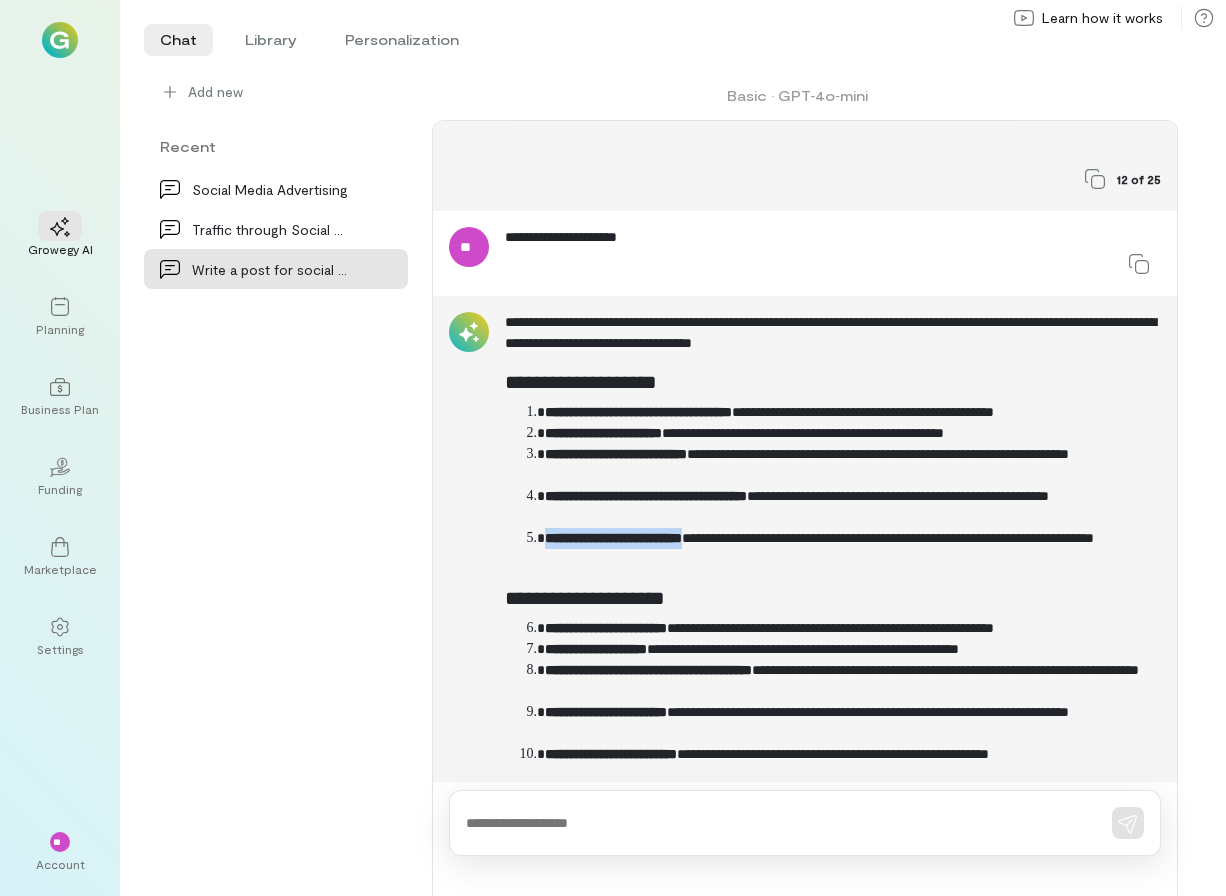 drag, startPoint x: 728, startPoint y: 538, endPoint x: 547, endPoint y: 543, distance: 181.06905 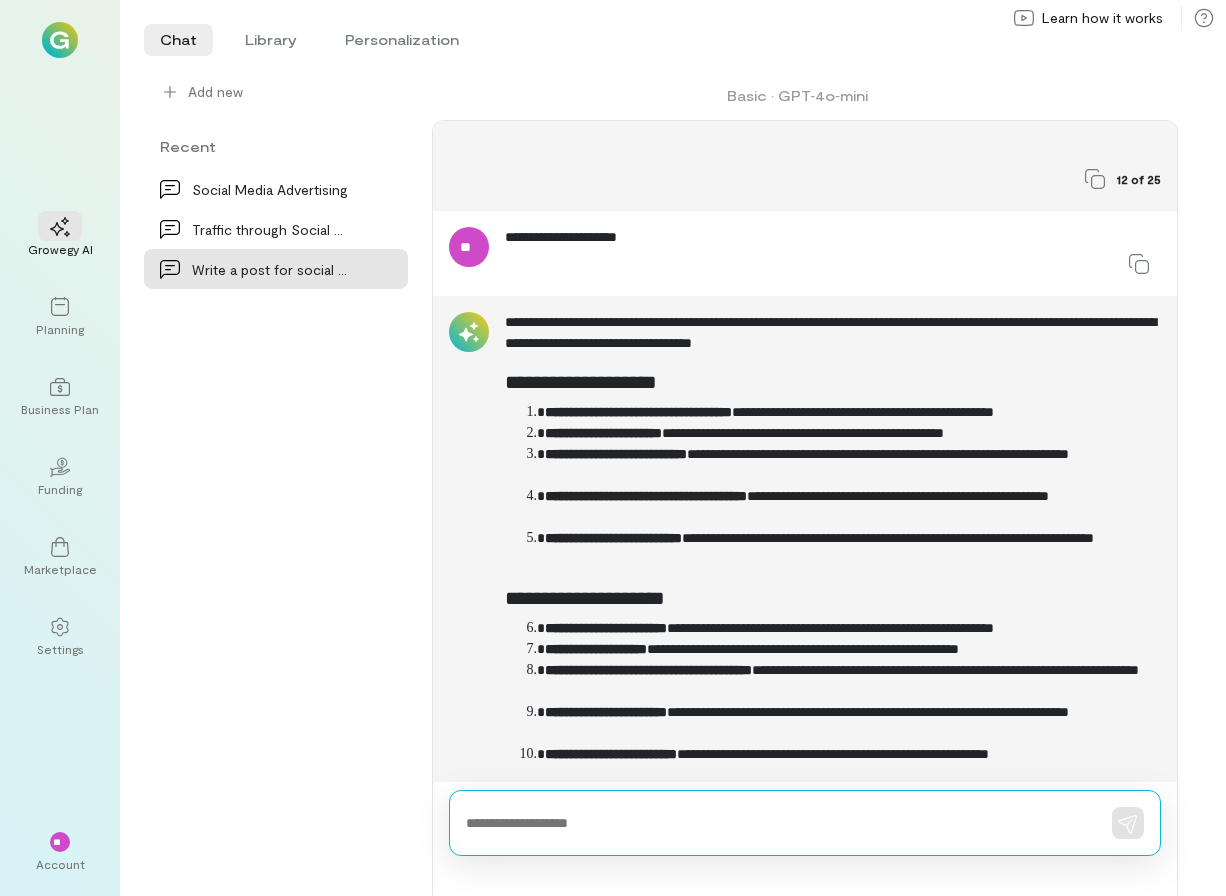 click at bounding box center [777, 823] 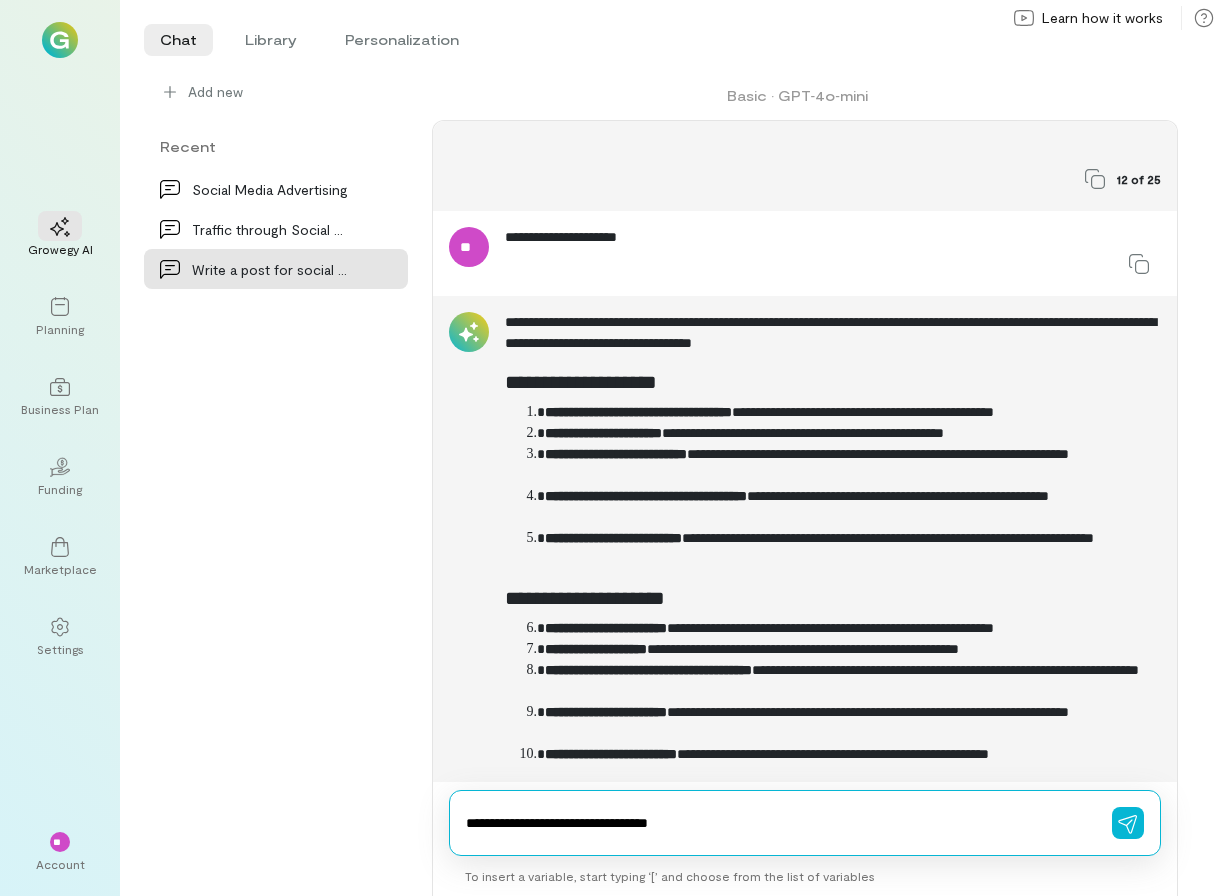 type on "**********" 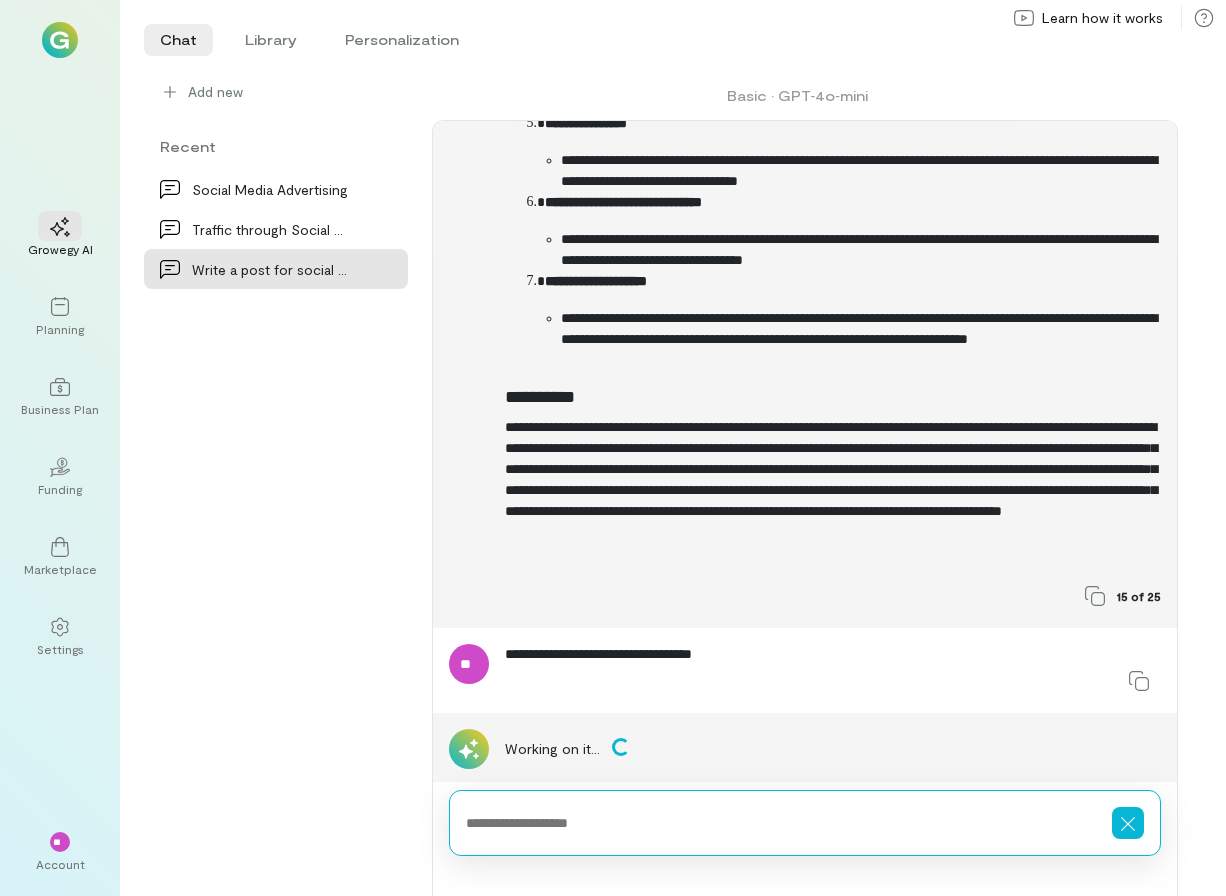 scroll, scrollTop: 20398, scrollLeft: 0, axis: vertical 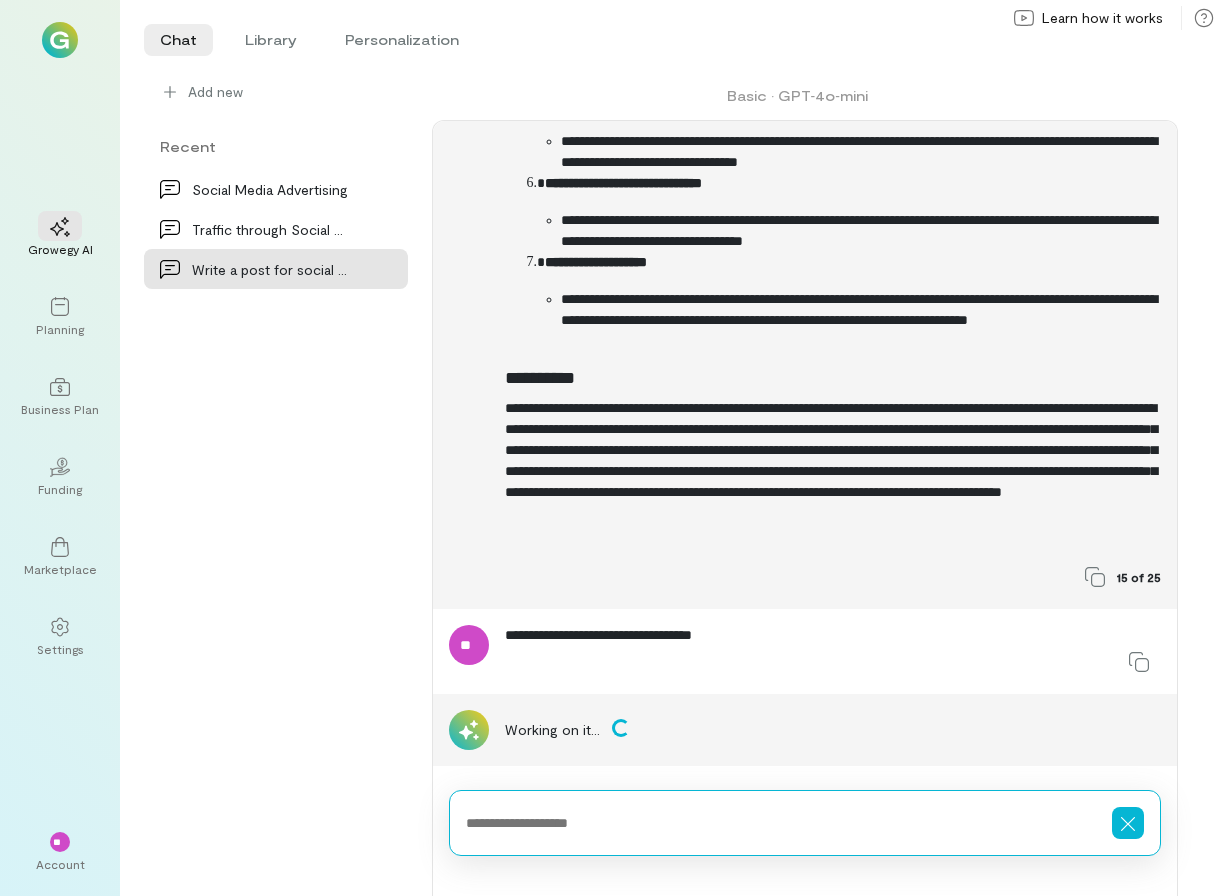type 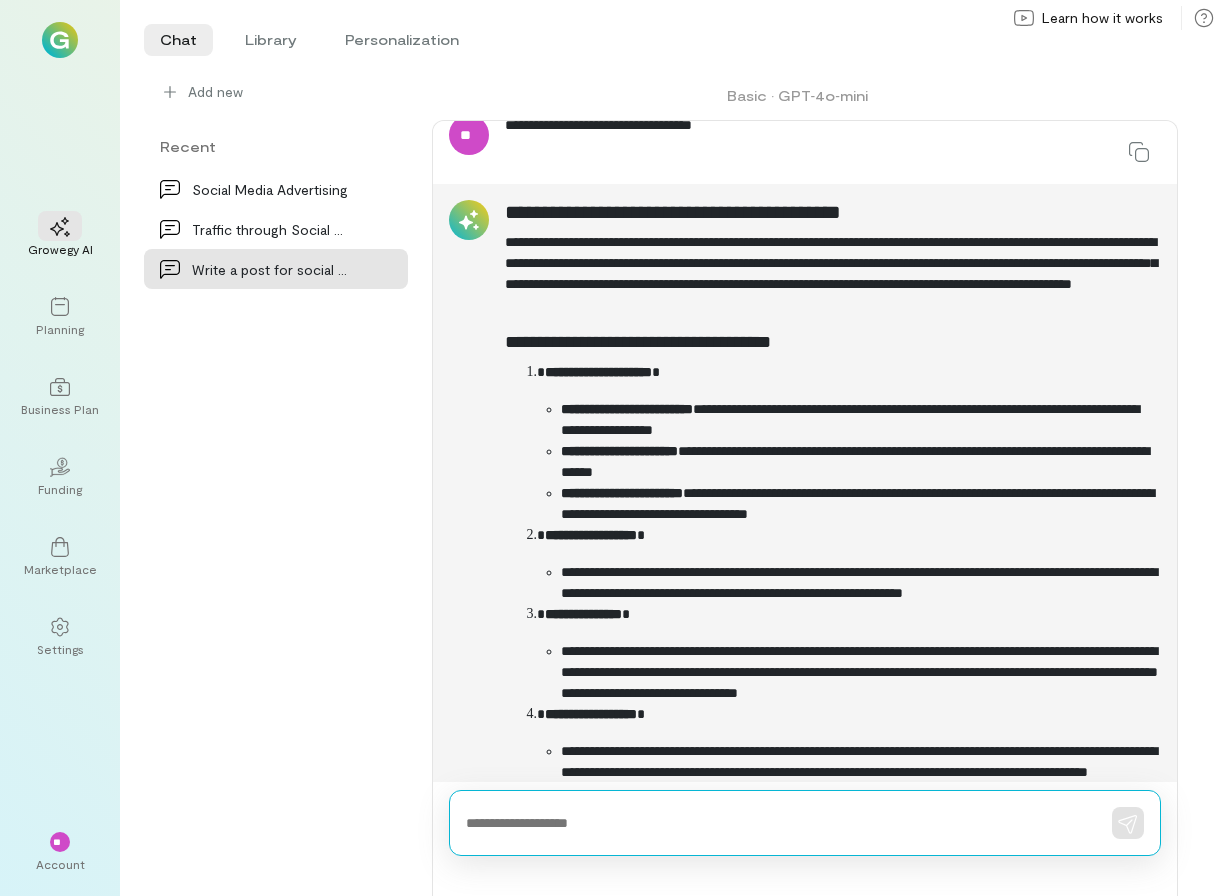 scroll, scrollTop: 20970, scrollLeft: 0, axis: vertical 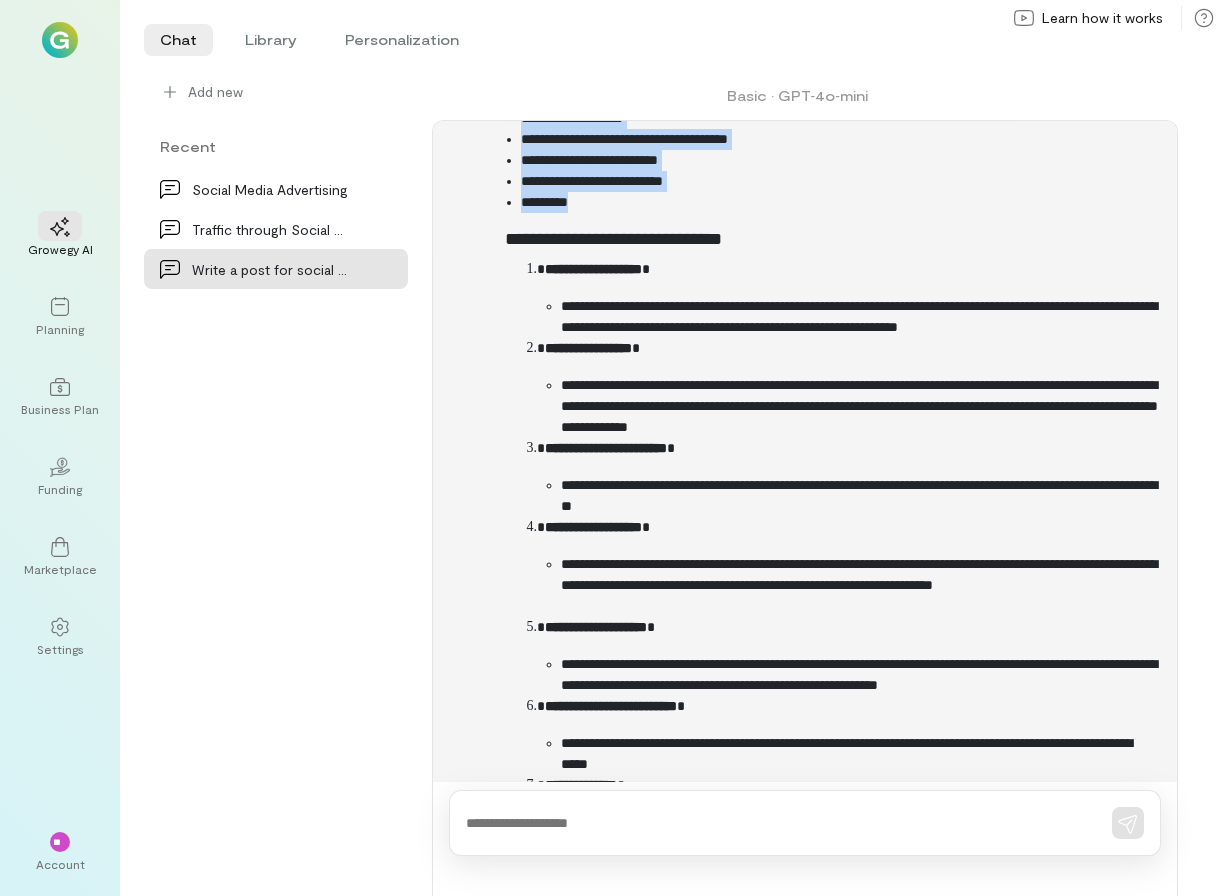drag, startPoint x: 508, startPoint y: 176, endPoint x: 957, endPoint y: 209, distance: 450.21106 